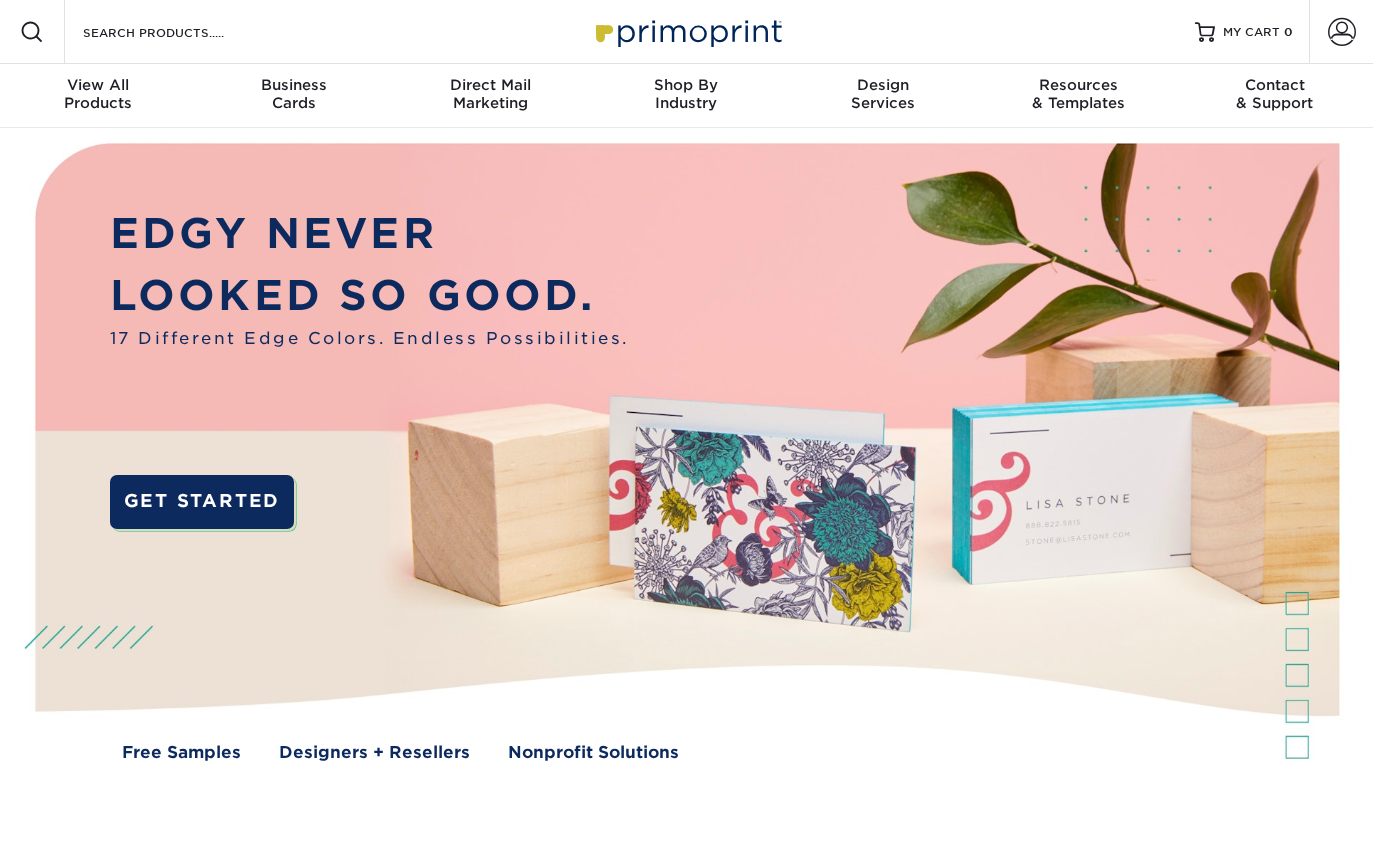 scroll, scrollTop: 0, scrollLeft: 0, axis: both 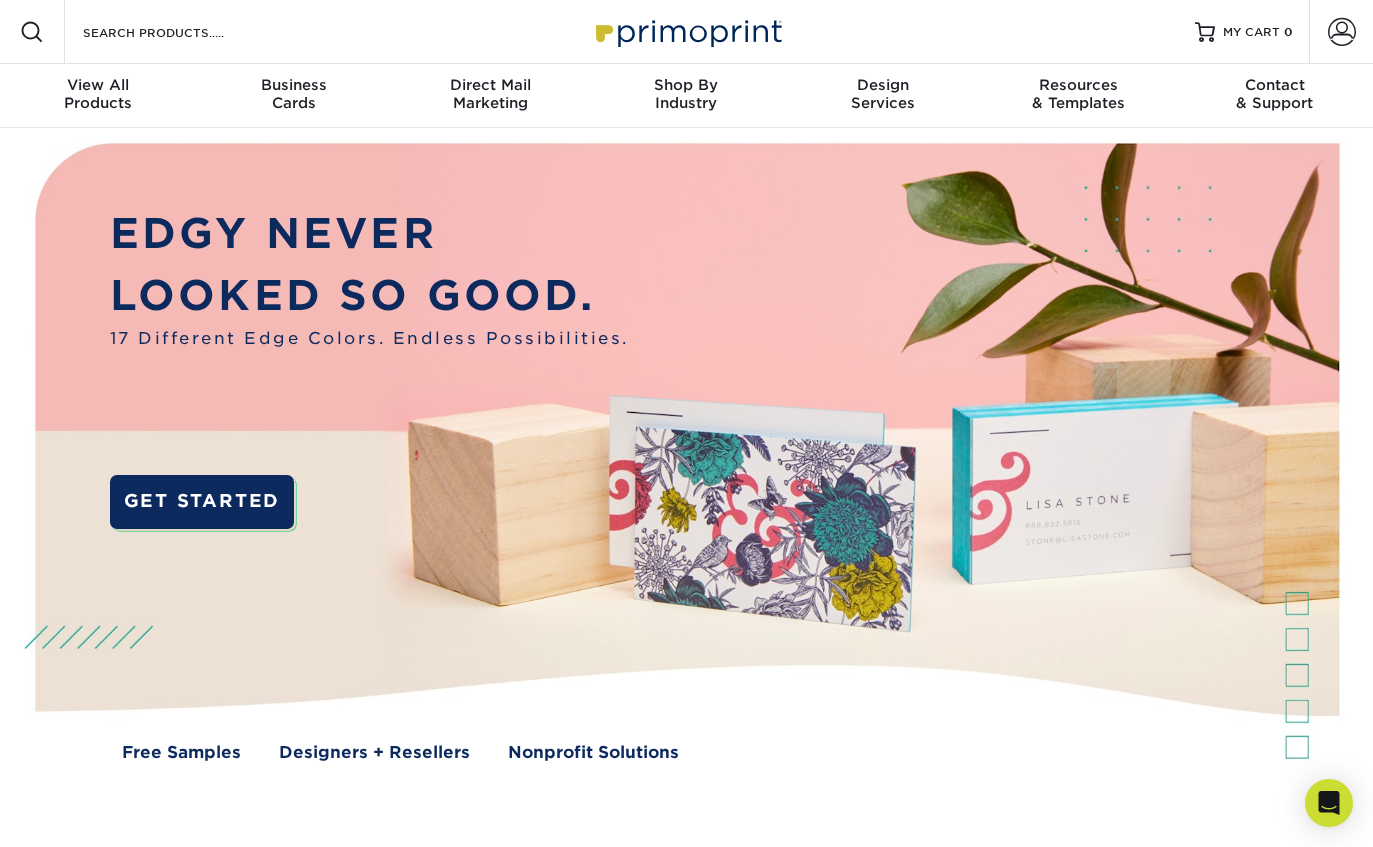 click at bounding box center [1342, 32] 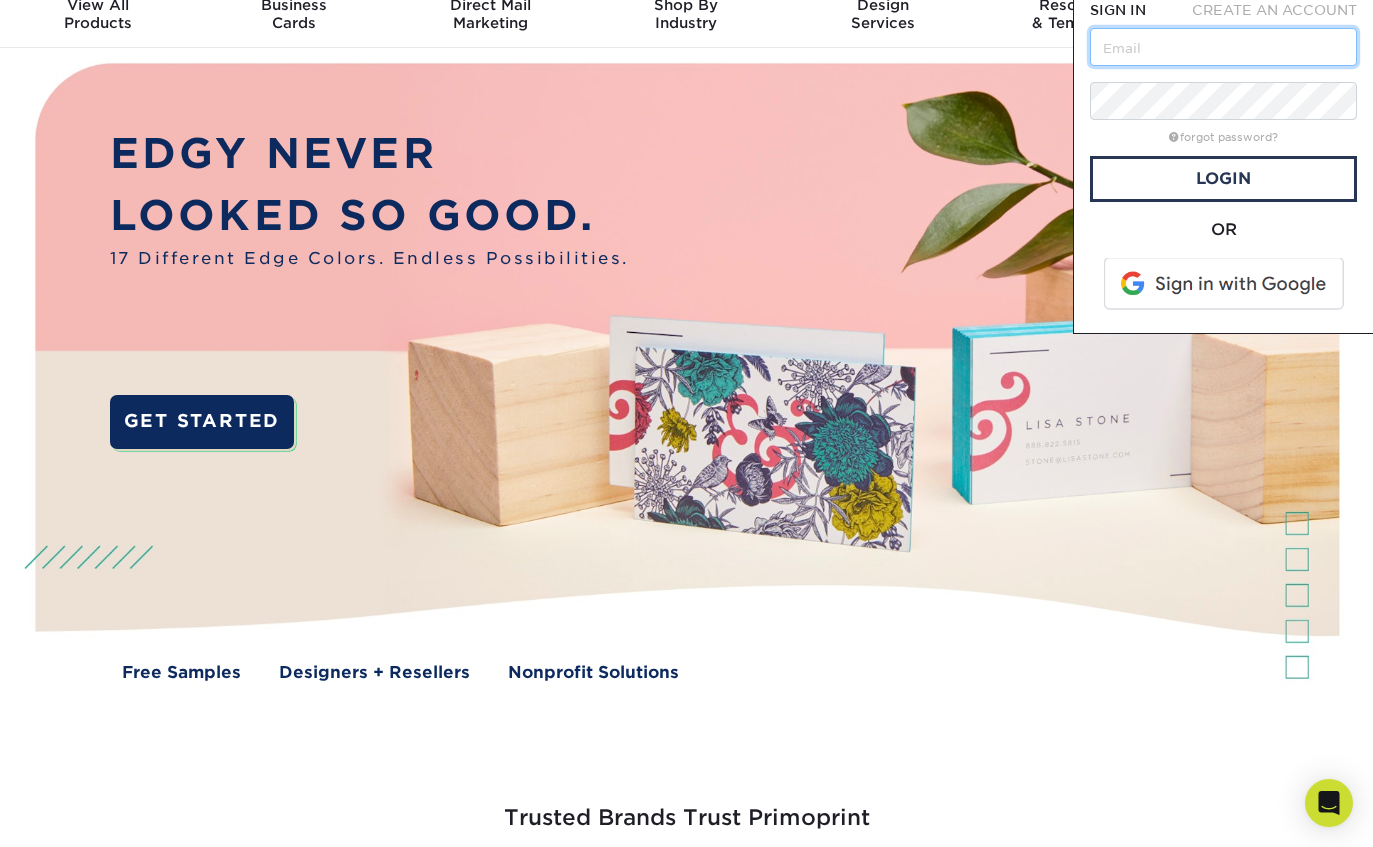 scroll, scrollTop: 0, scrollLeft: 0, axis: both 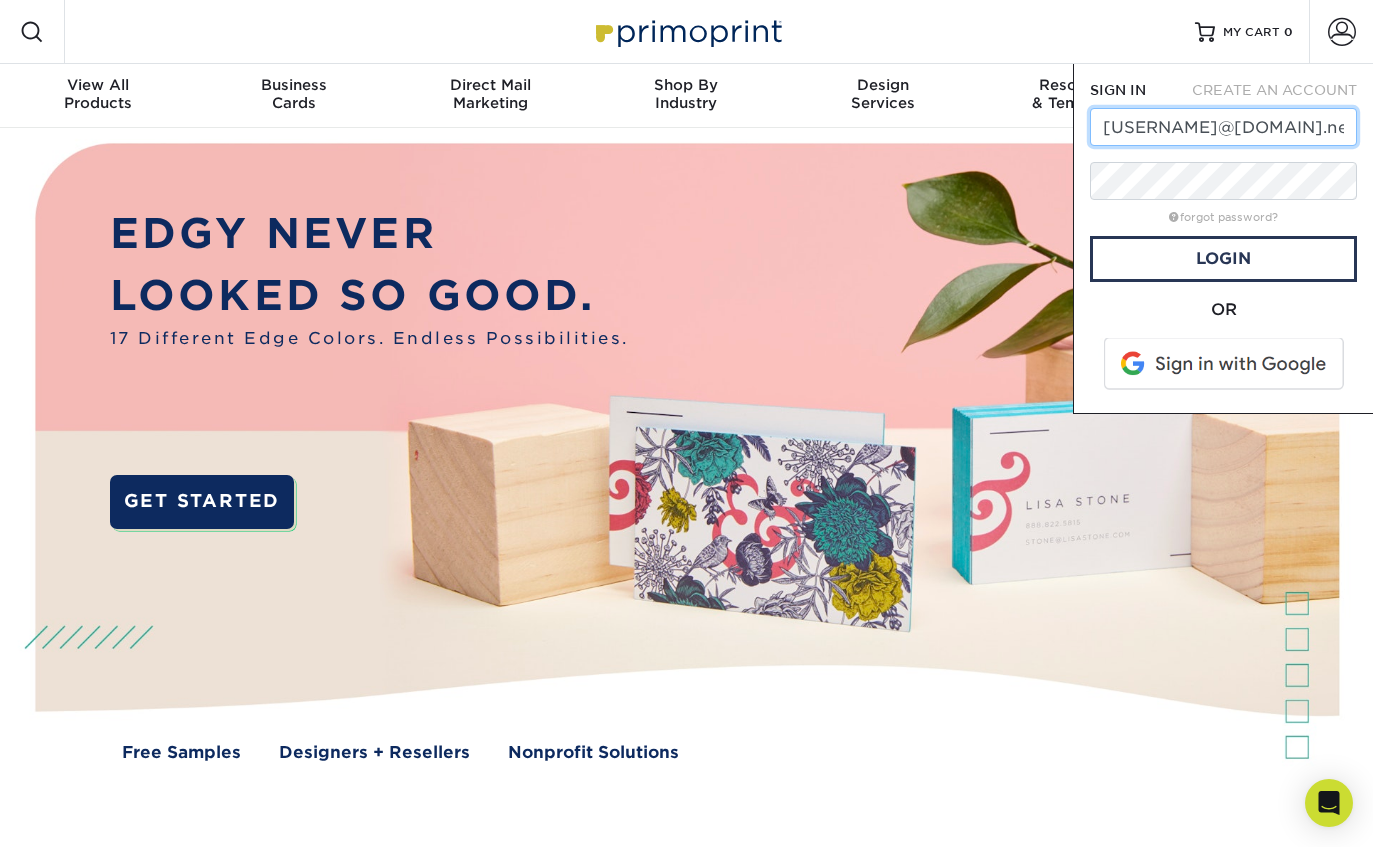type on "[EMAIL]" 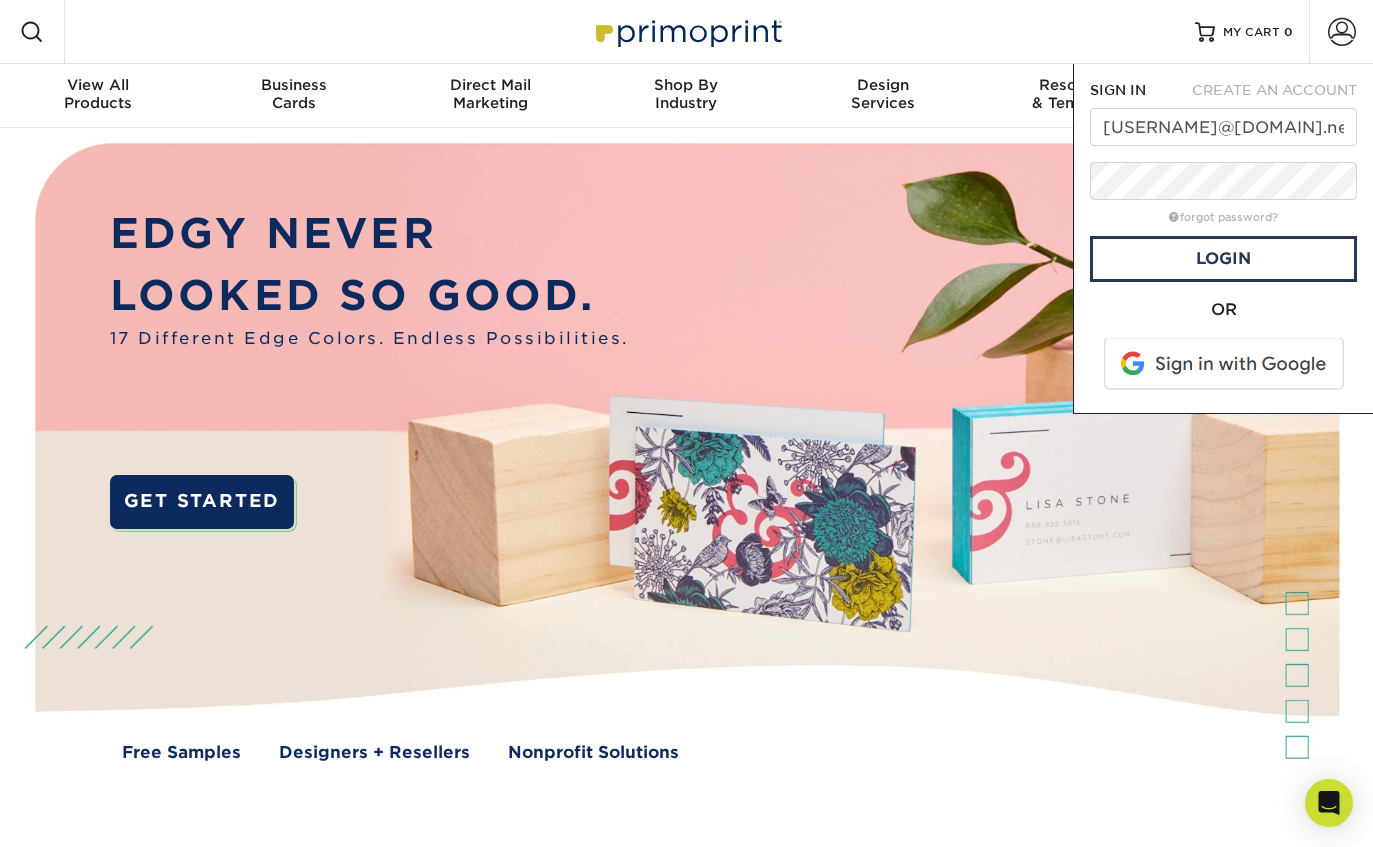 click on "Login" at bounding box center (1223, 259) 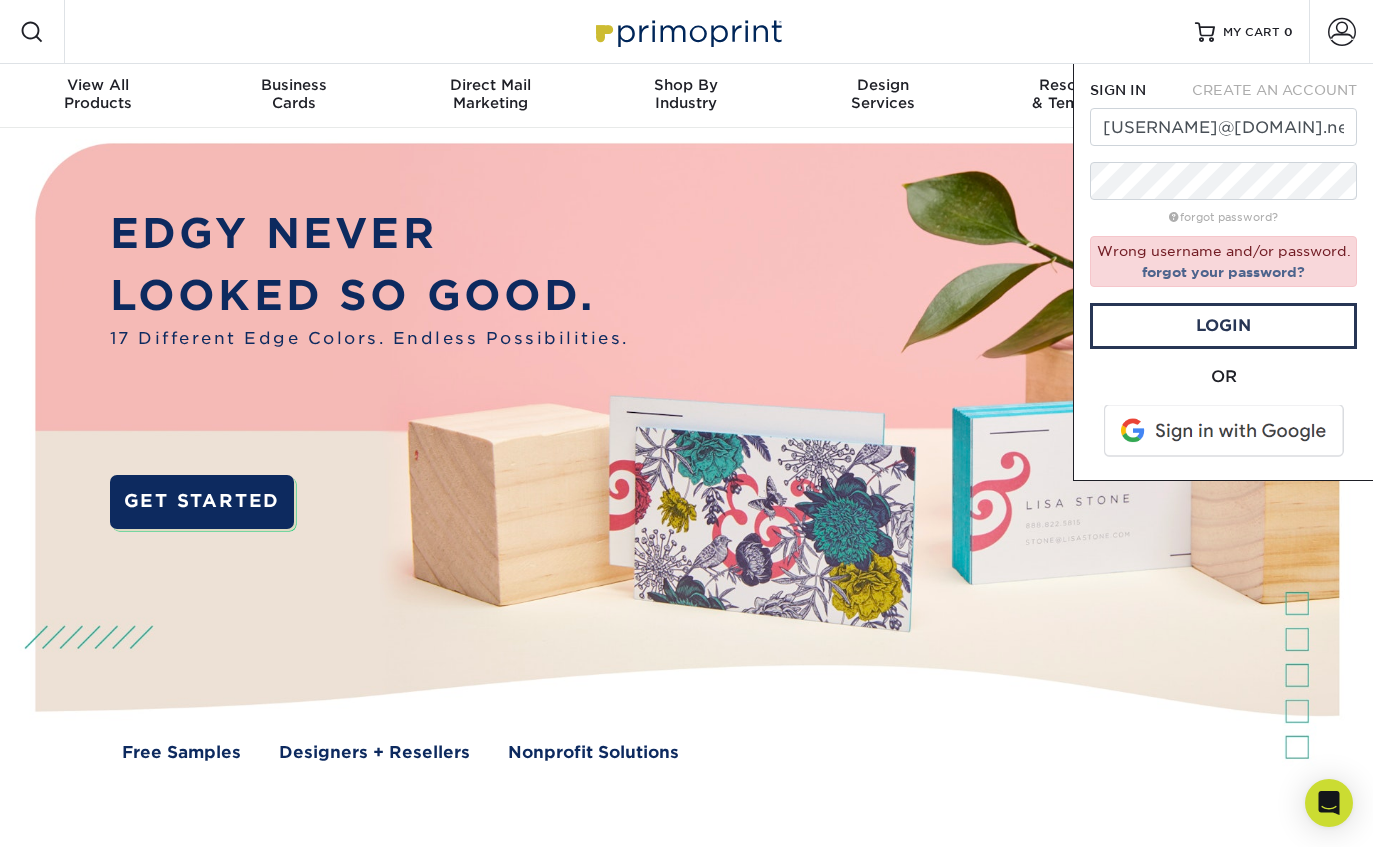 click on "forgot your password?" at bounding box center [1223, 272] 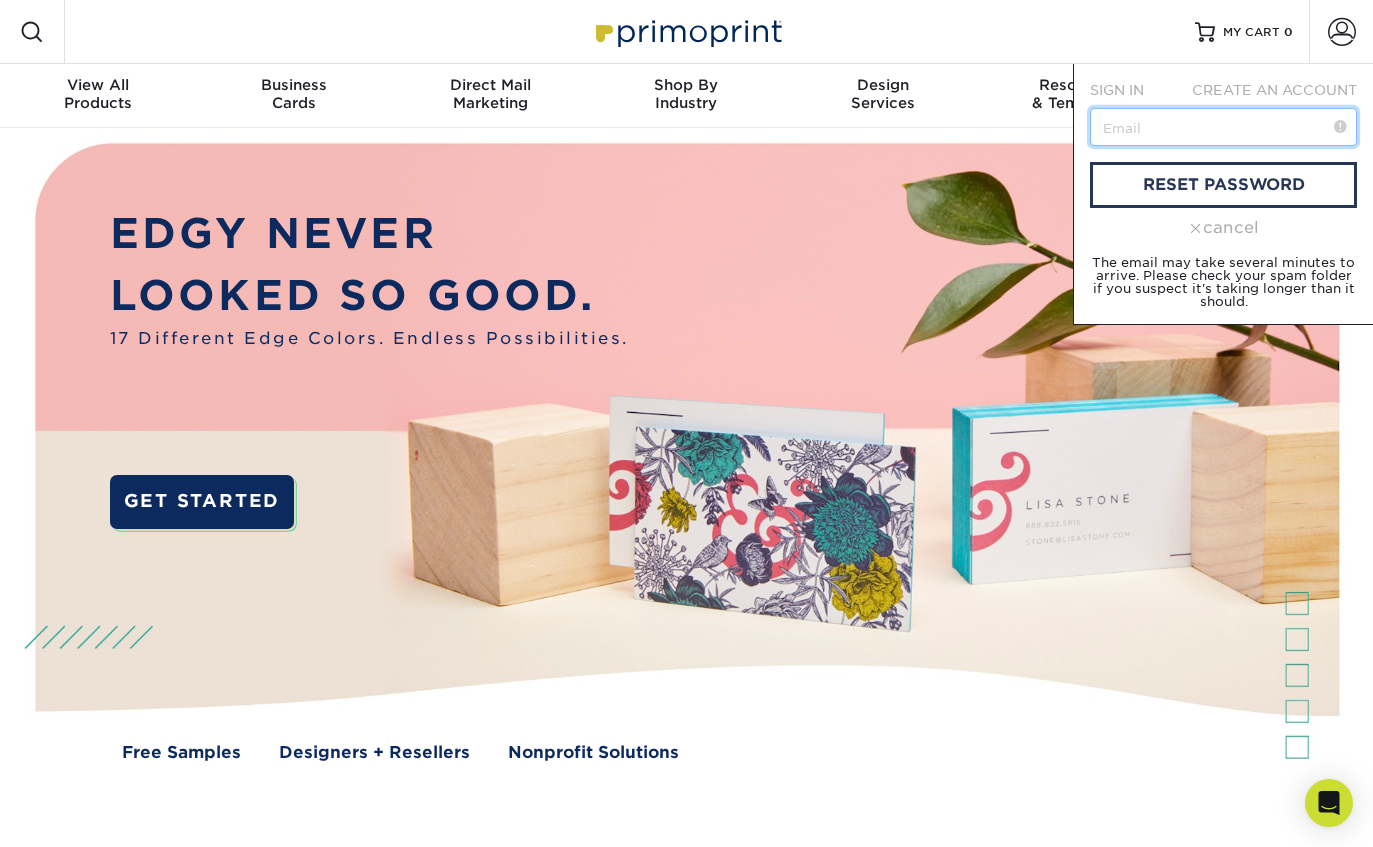 click at bounding box center (1223, 127) 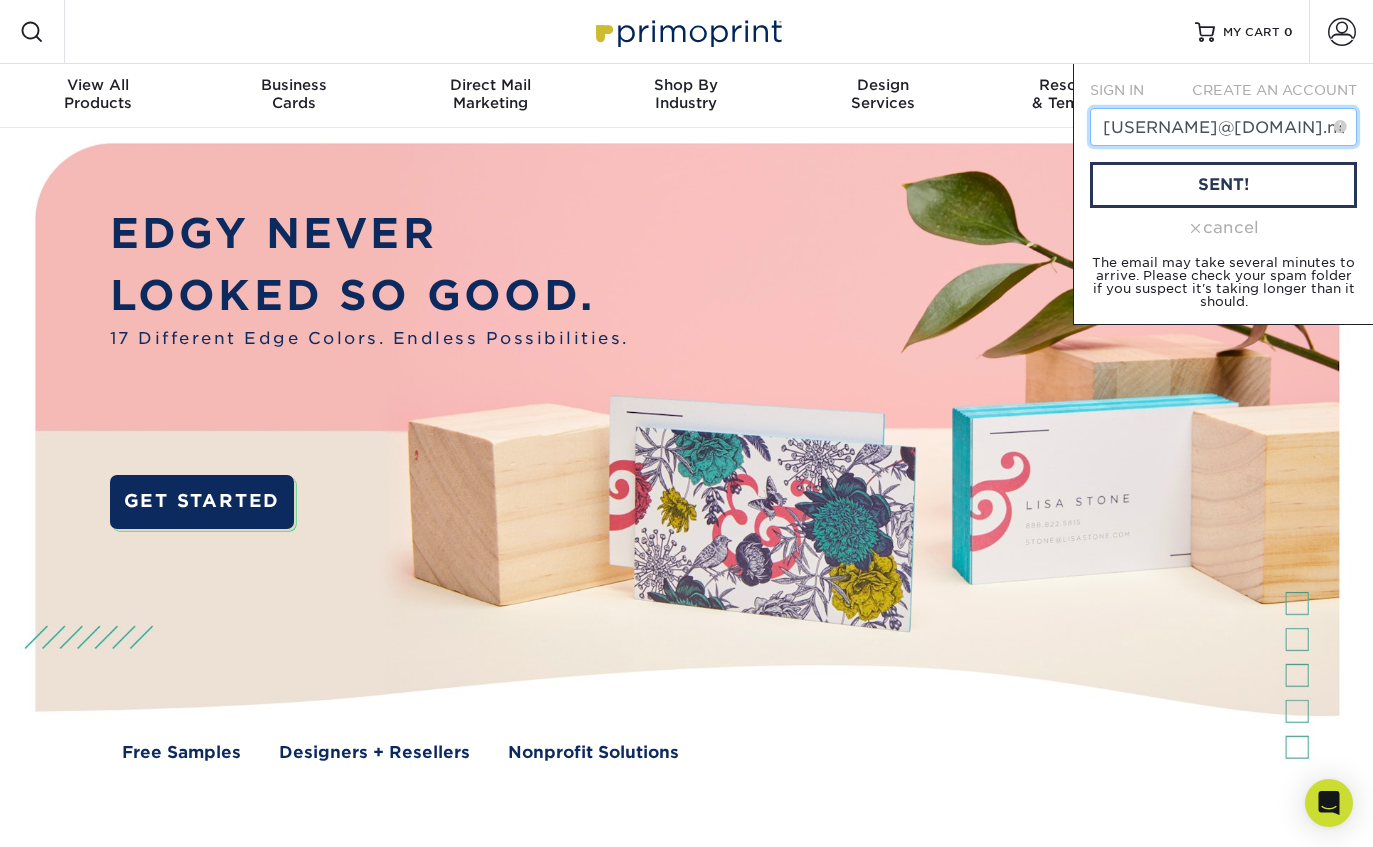 type on "jvaglica@att.net" 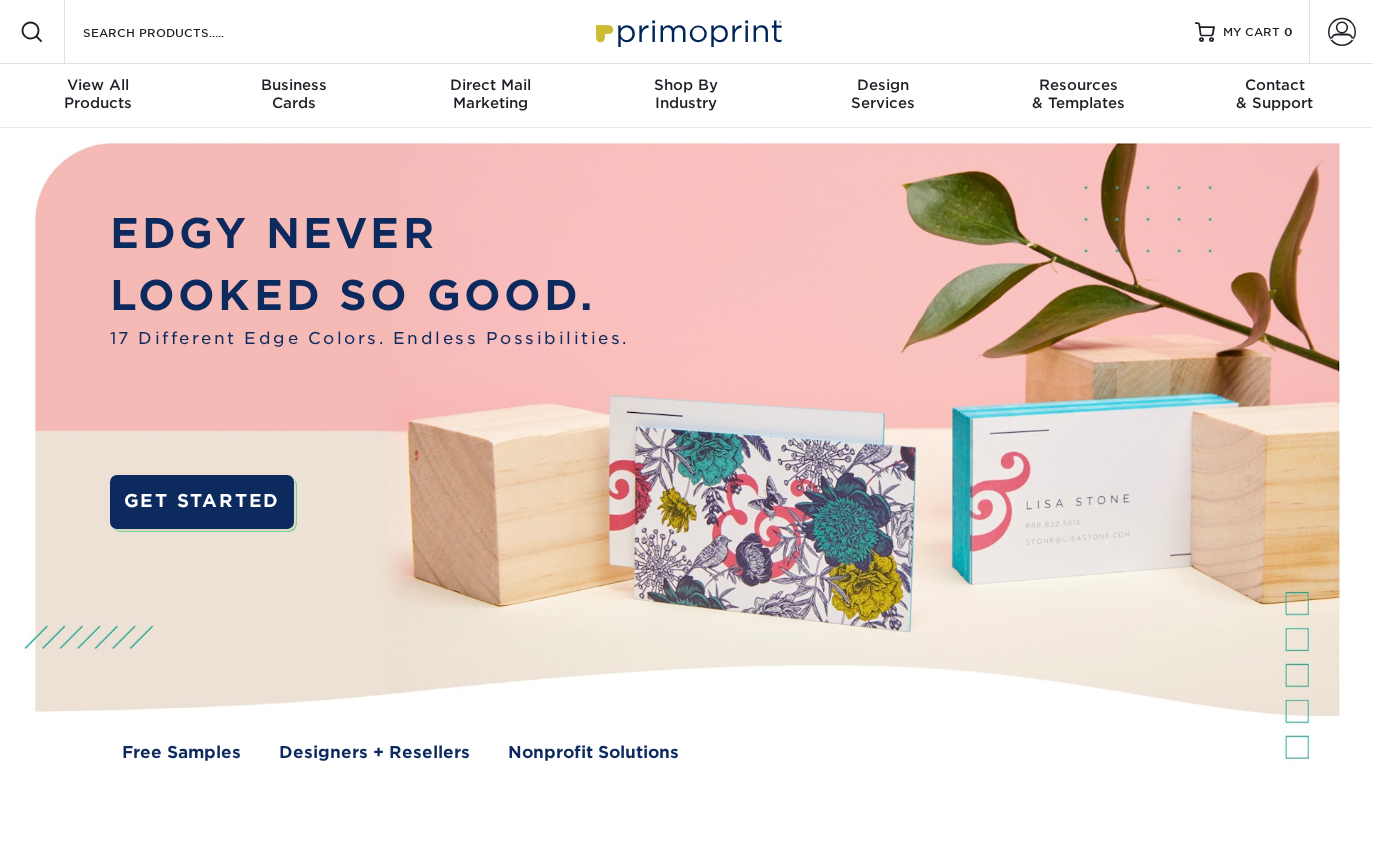 scroll, scrollTop: 0, scrollLeft: 0, axis: both 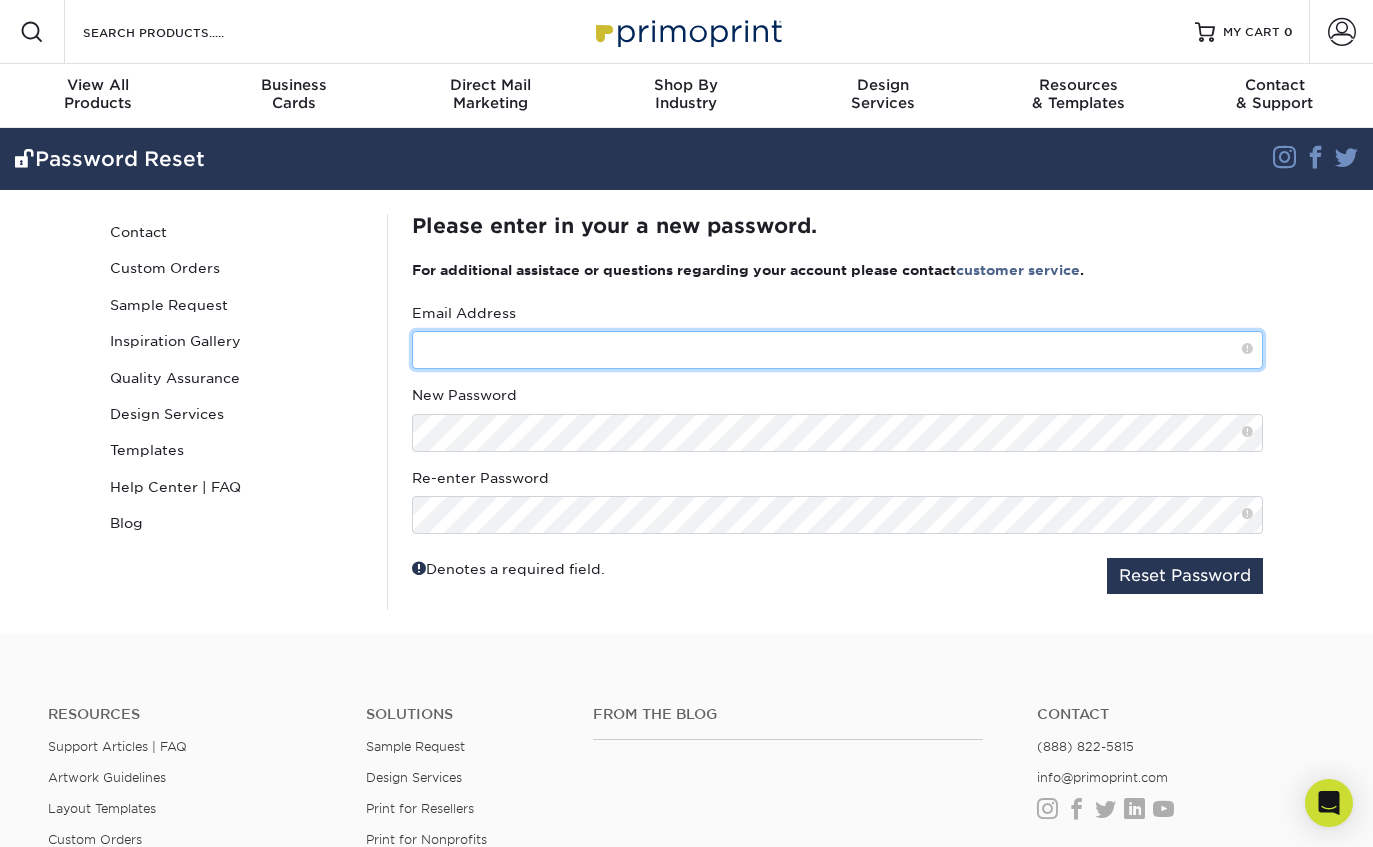 click at bounding box center (837, 350) 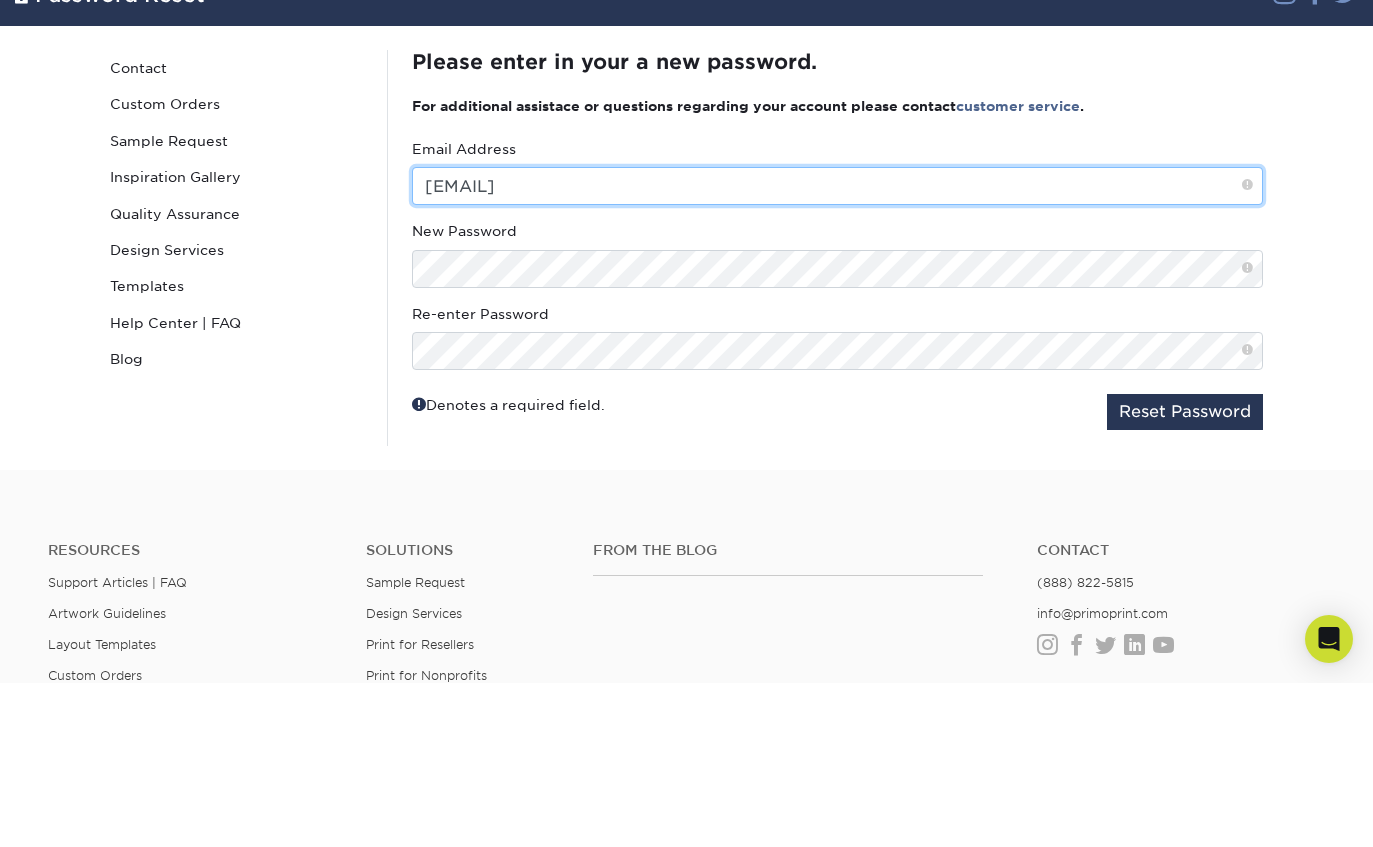 click on "Jvaglica@att.net" at bounding box center [837, 350] 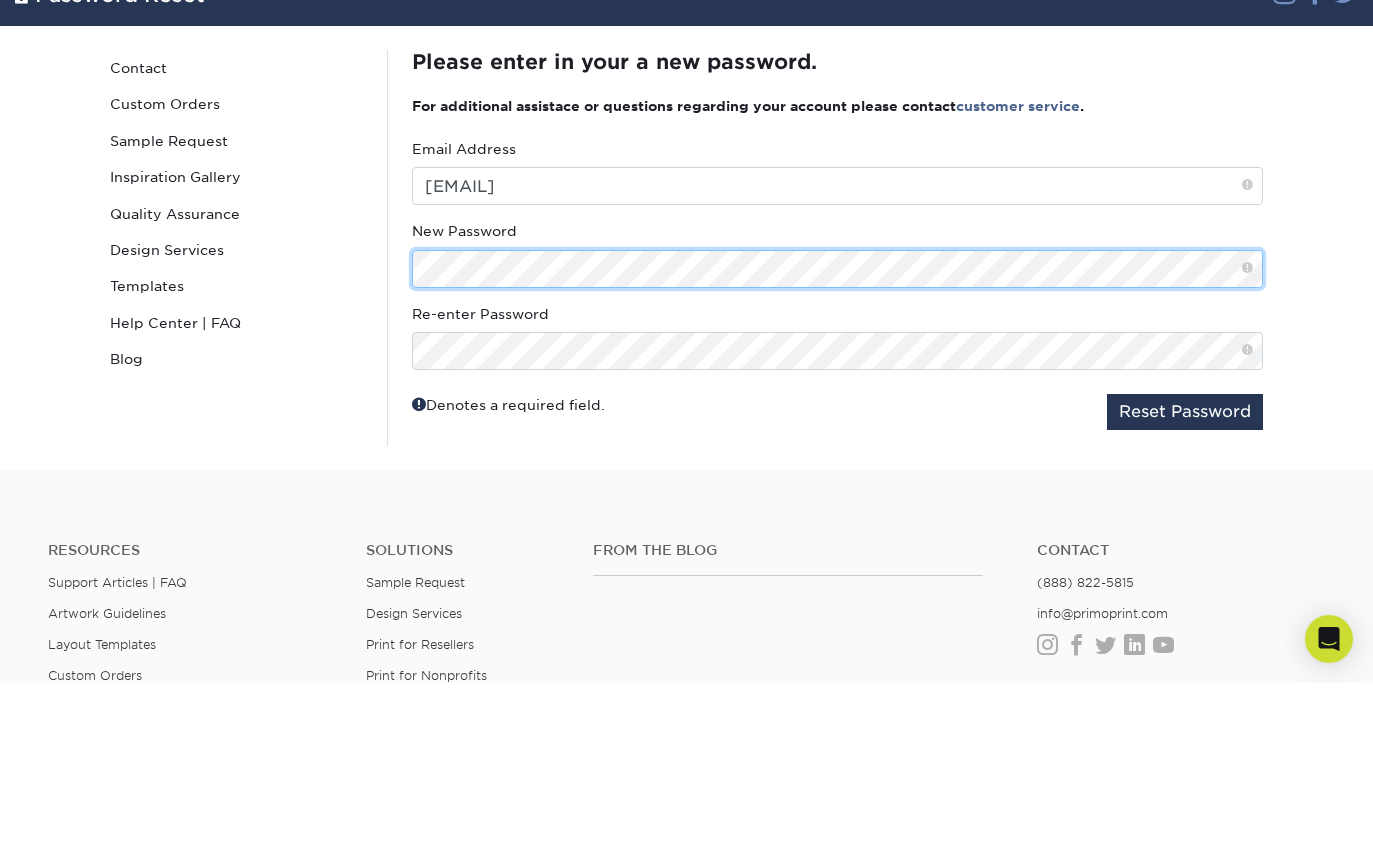 scroll, scrollTop: 164, scrollLeft: 0, axis: vertical 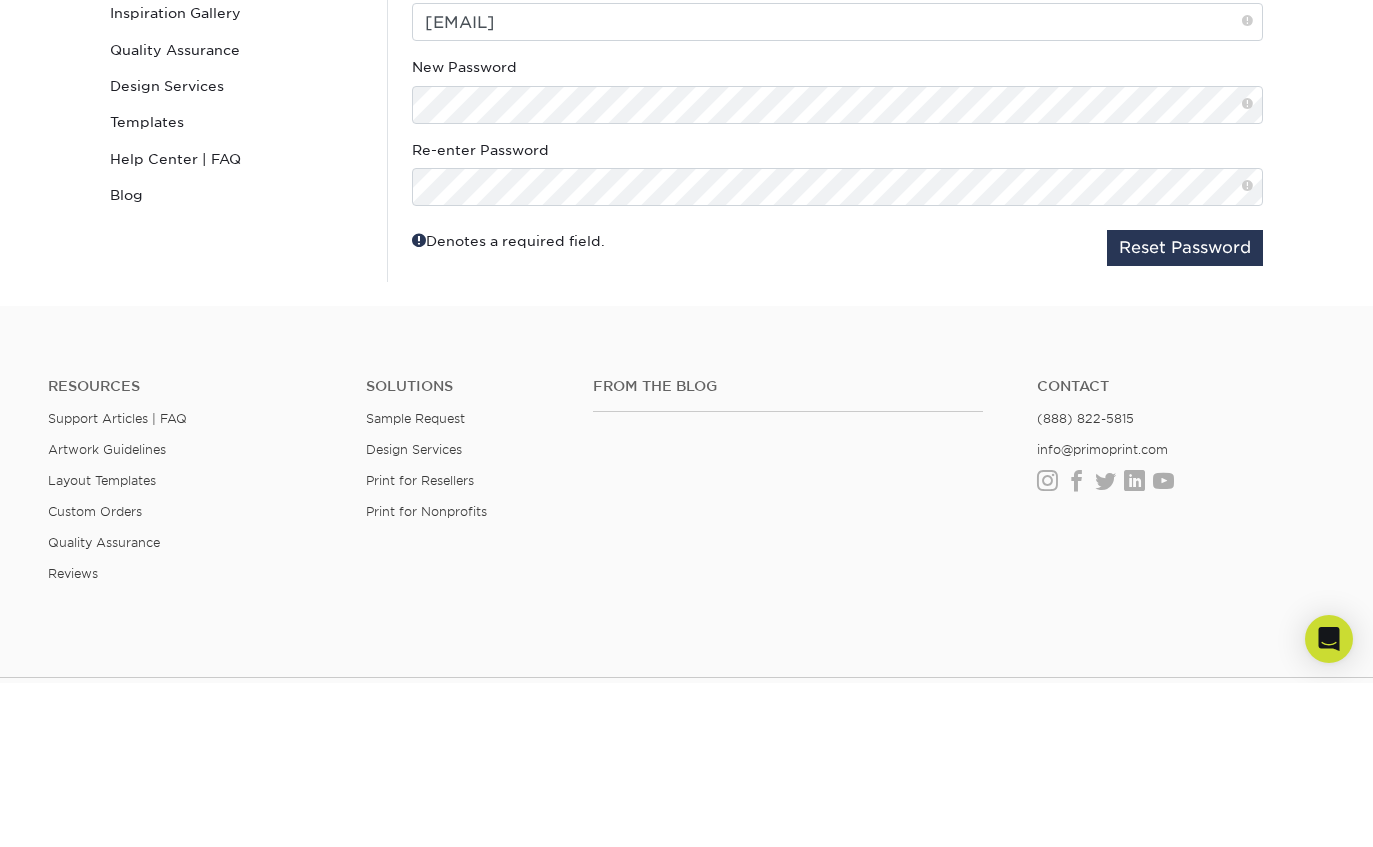 click on "Reset Password" at bounding box center [1185, 412] 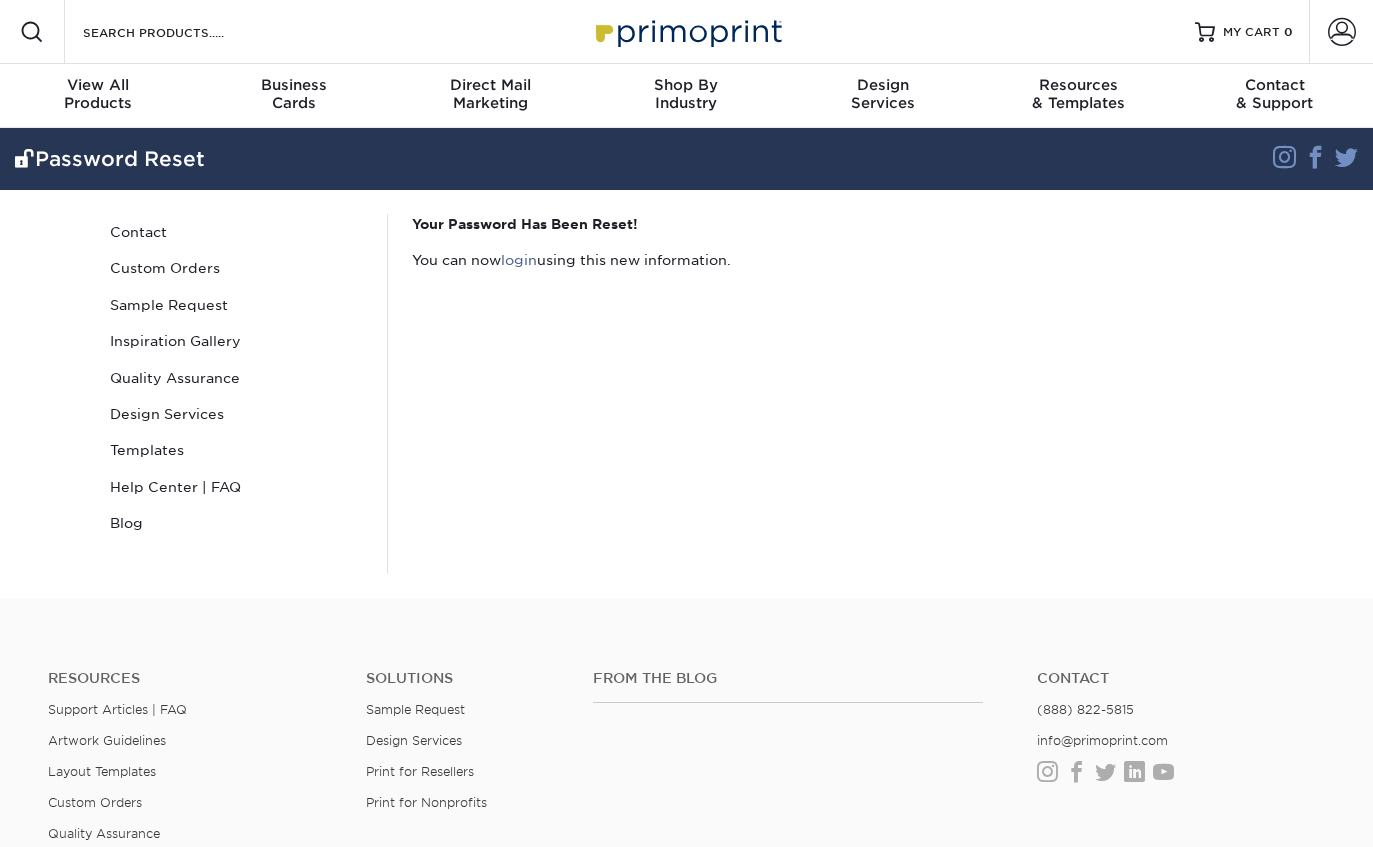 scroll, scrollTop: 0, scrollLeft: 0, axis: both 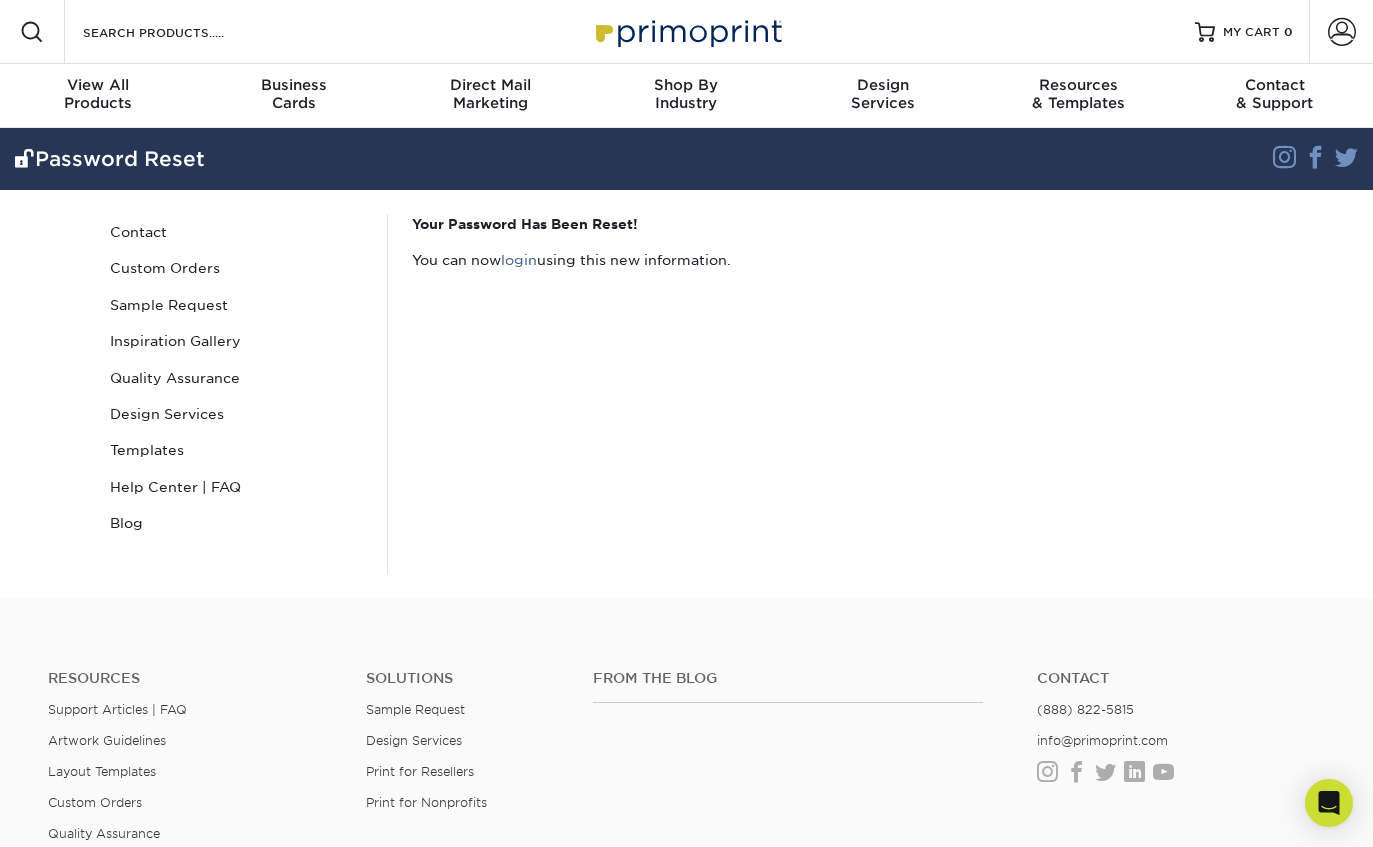 click on "View All" at bounding box center [98, 85] 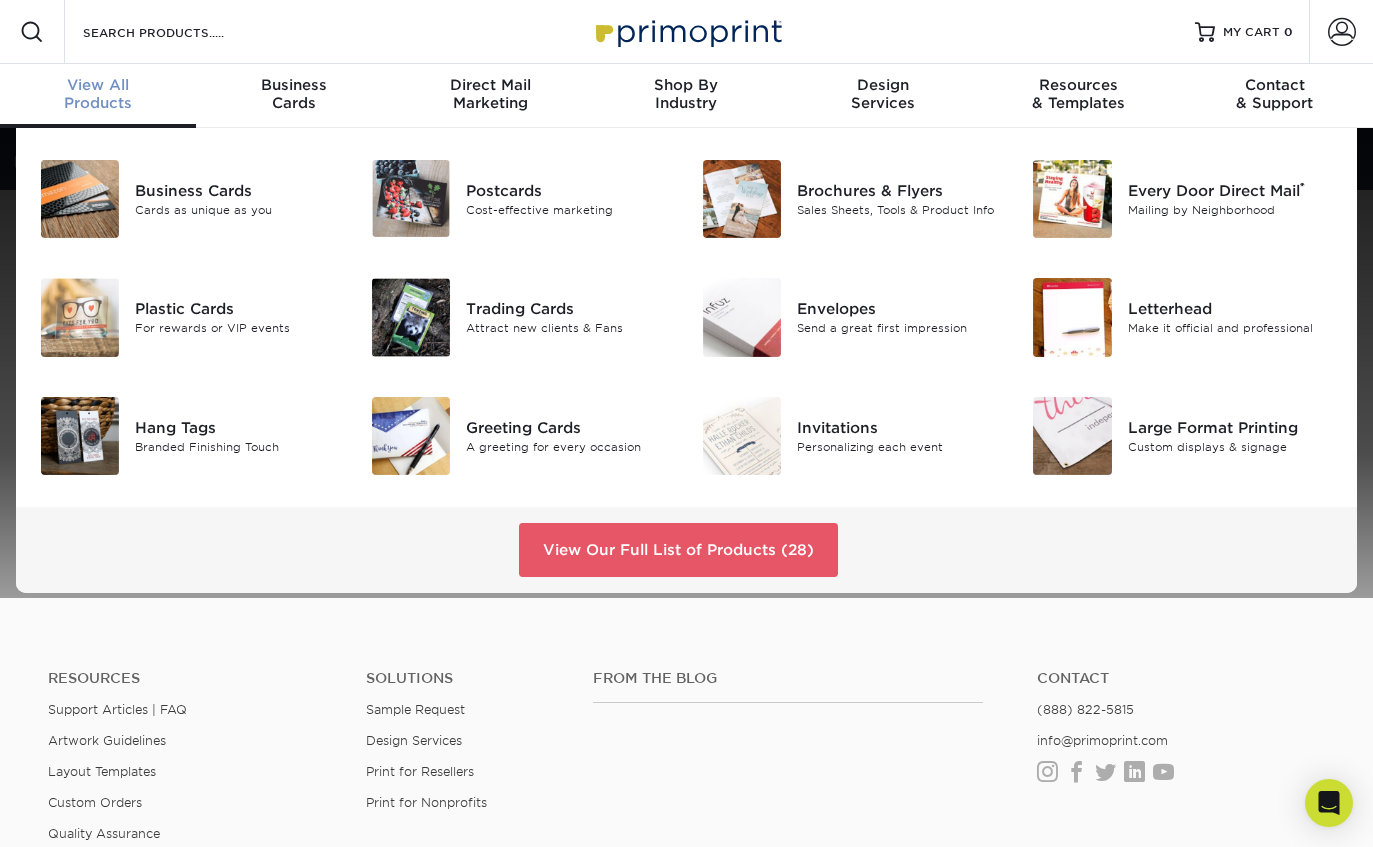 click on "Trading Cards" at bounding box center (569, 309) 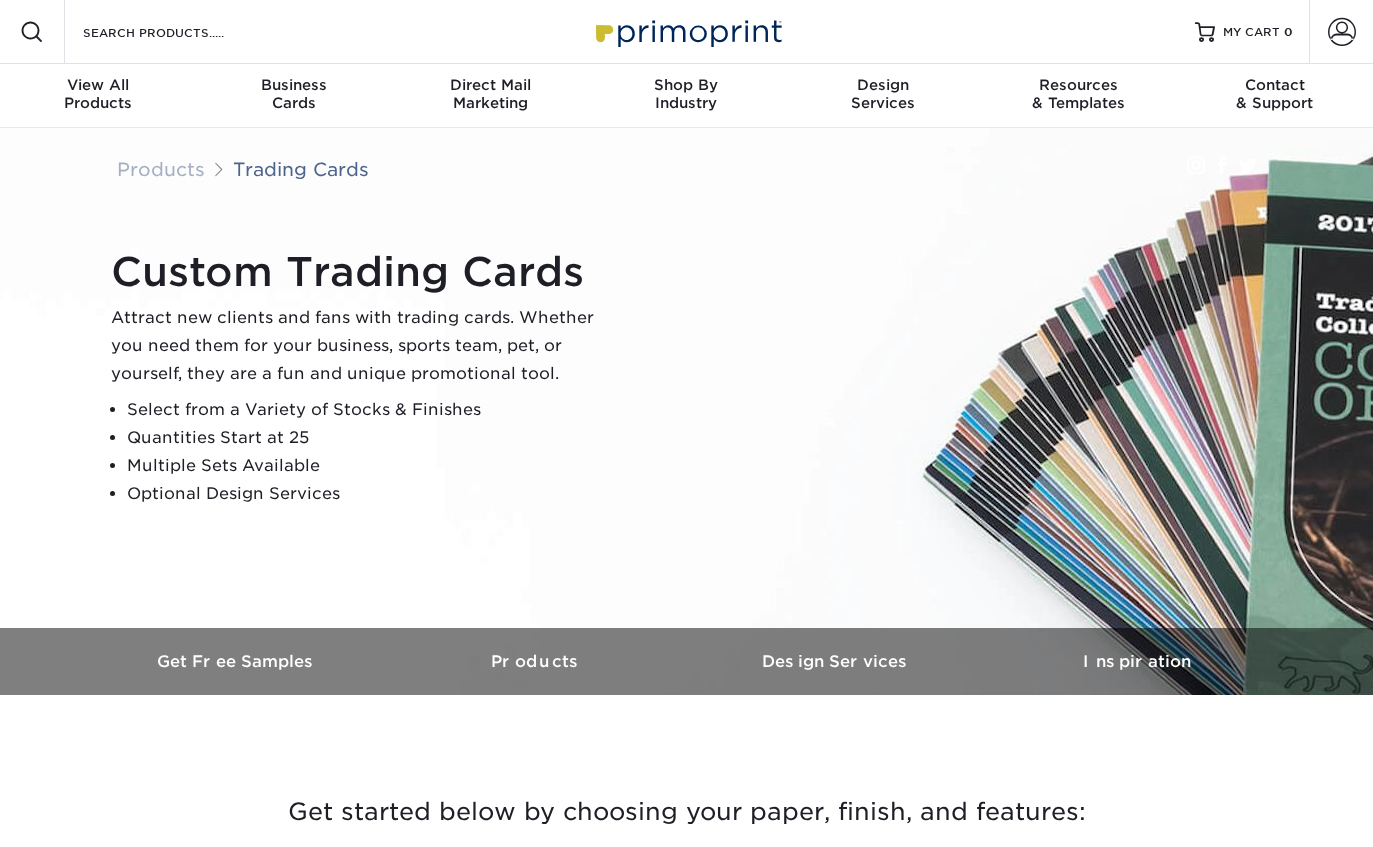 scroll, scrollTop: 0, scrollLeft: 0, axis: both 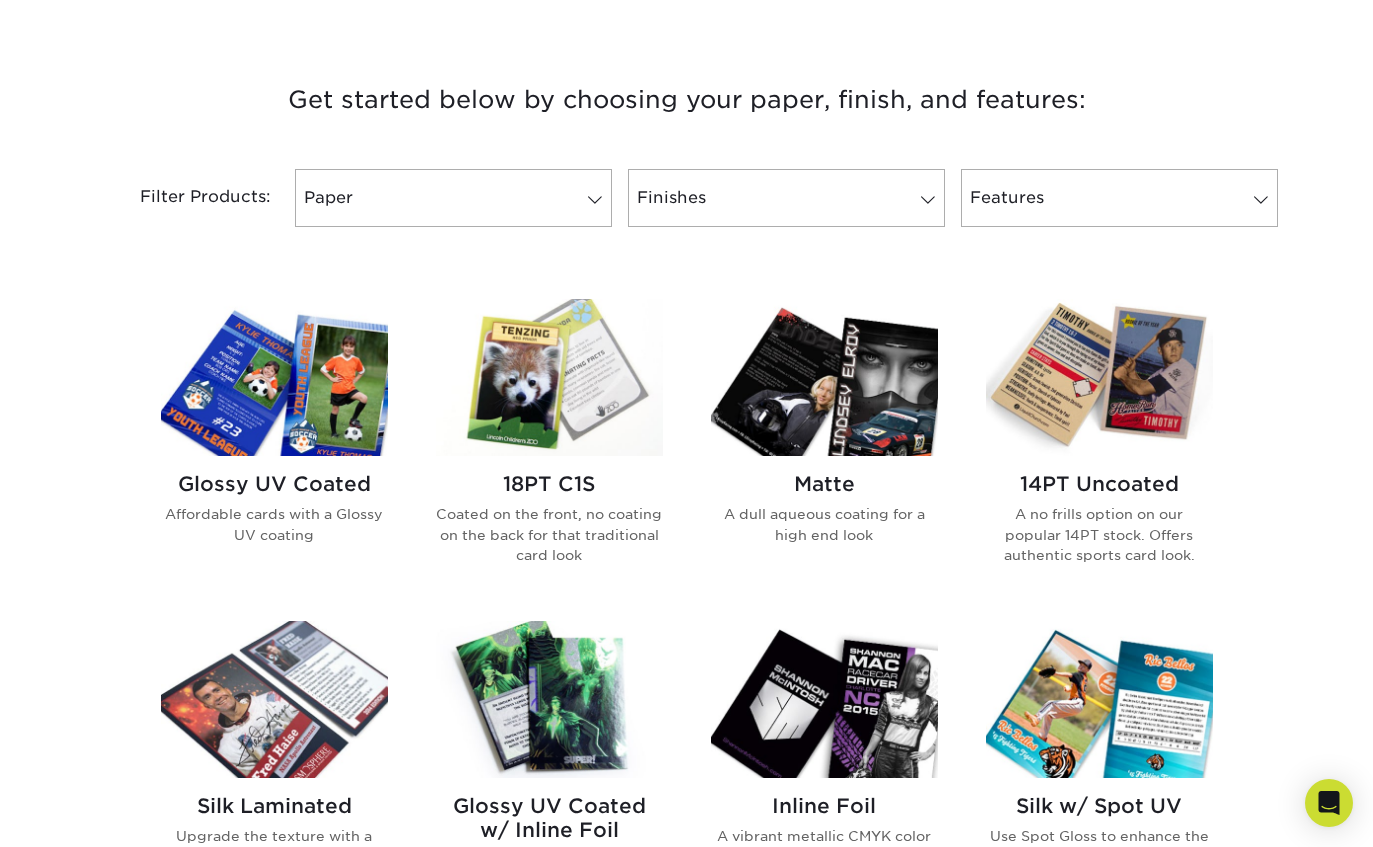 click at bounding box center (274, 377) 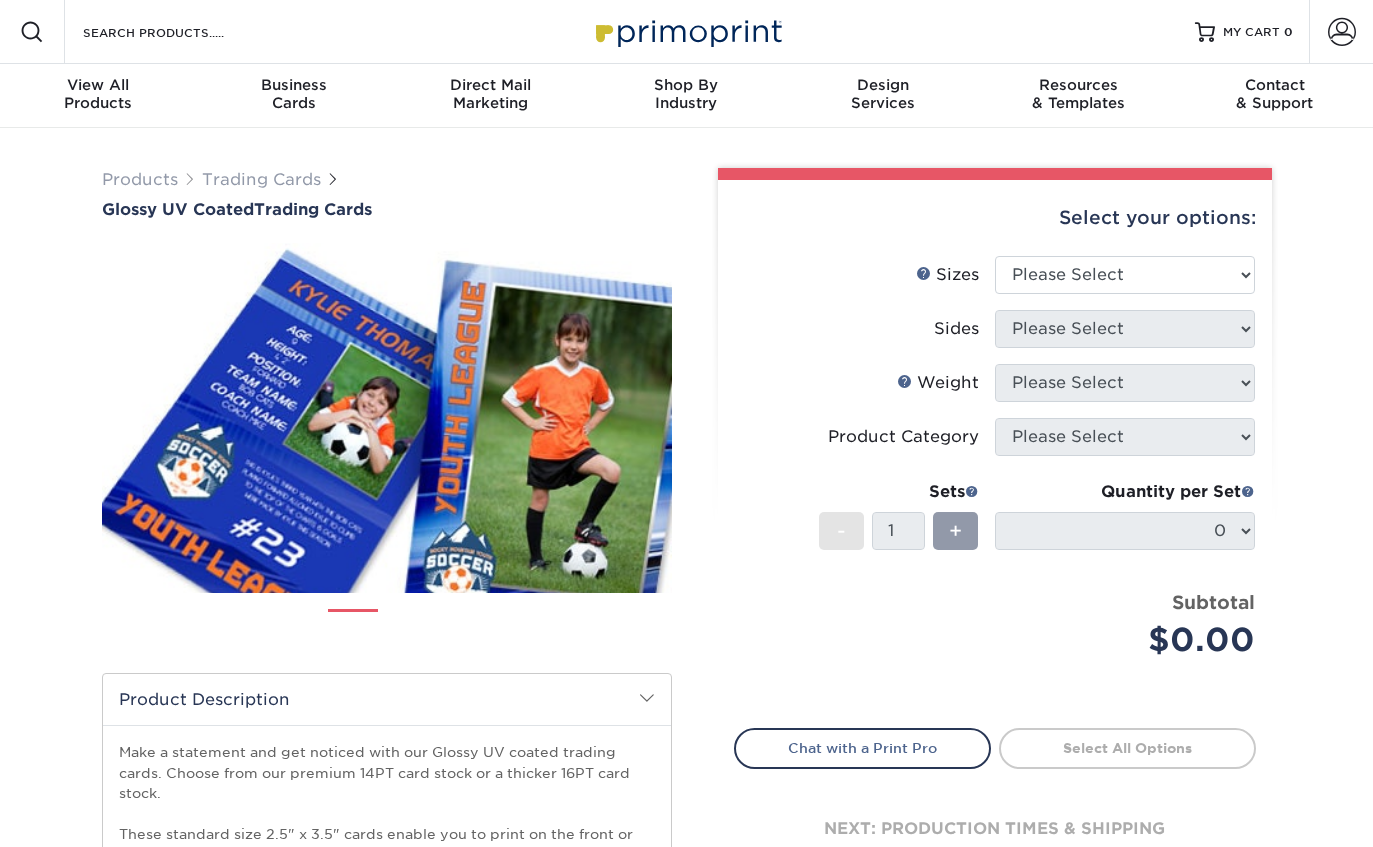 scroll, scrollTop: 0, scrollLeft: 0, axis: both 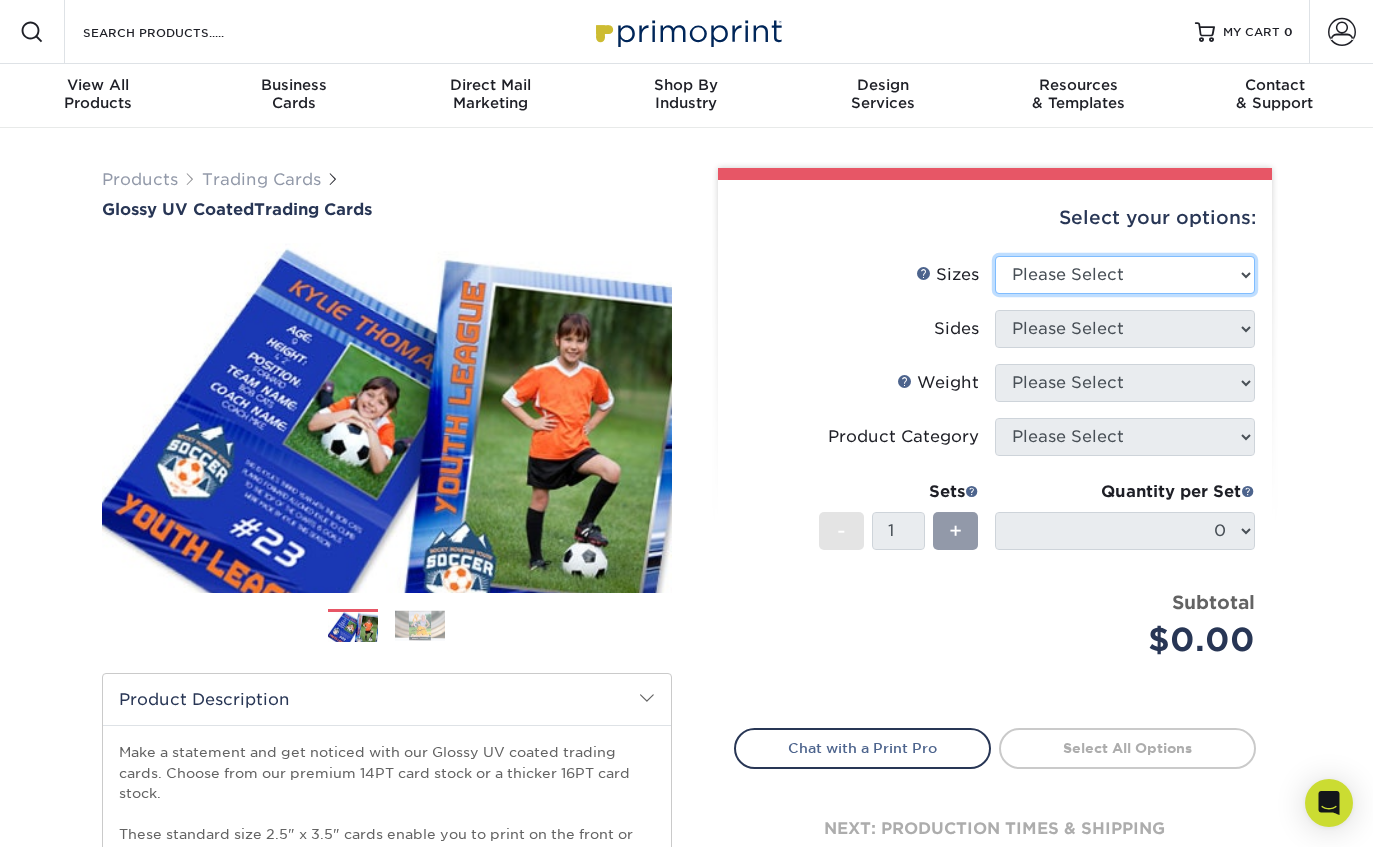 click on "Please Select
2.5" x 3.5"" at bounding box center [1125, 275] 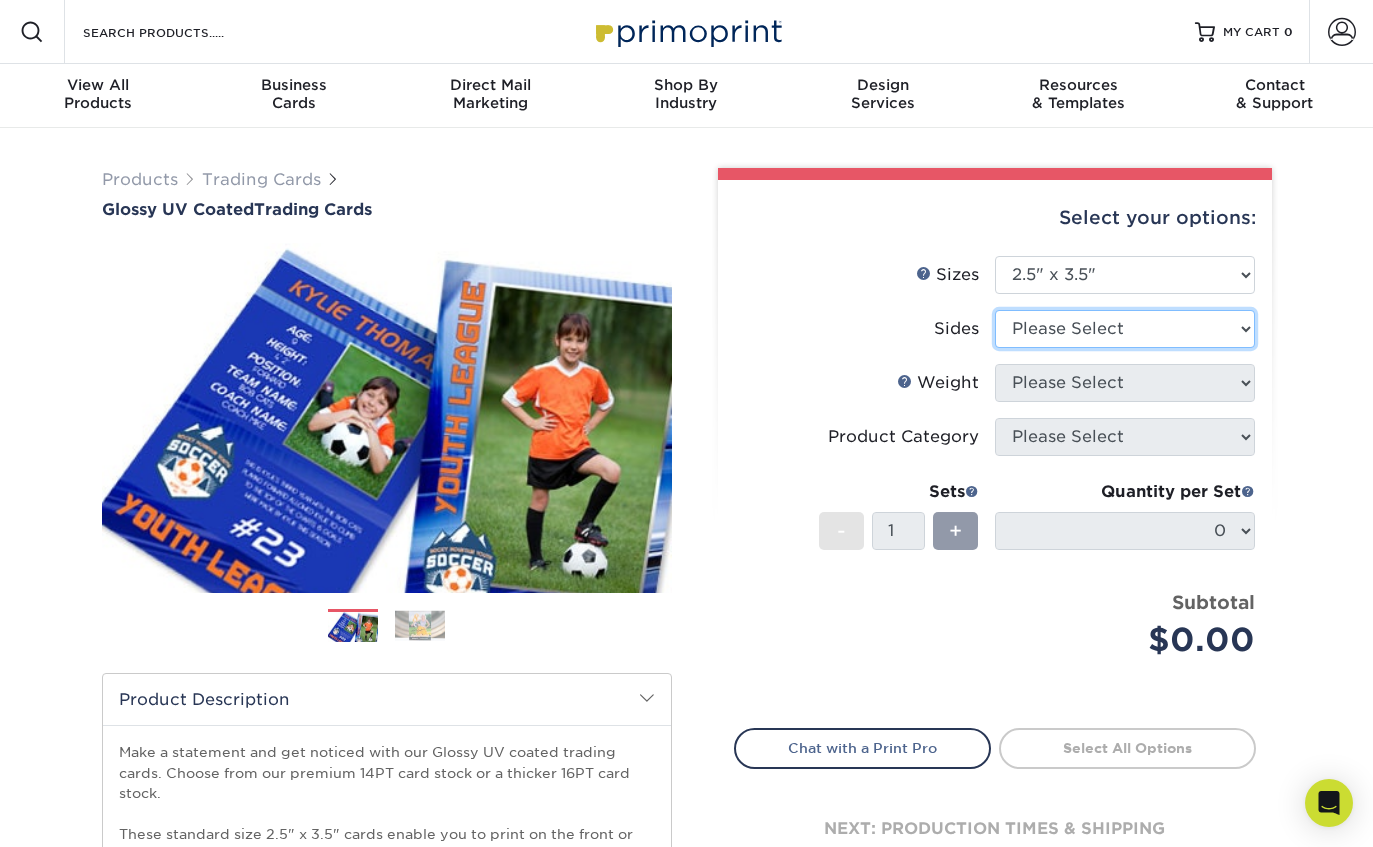 click on "Please Select Print Both Sides Print Front Only" at bounding box center (1125, 329) 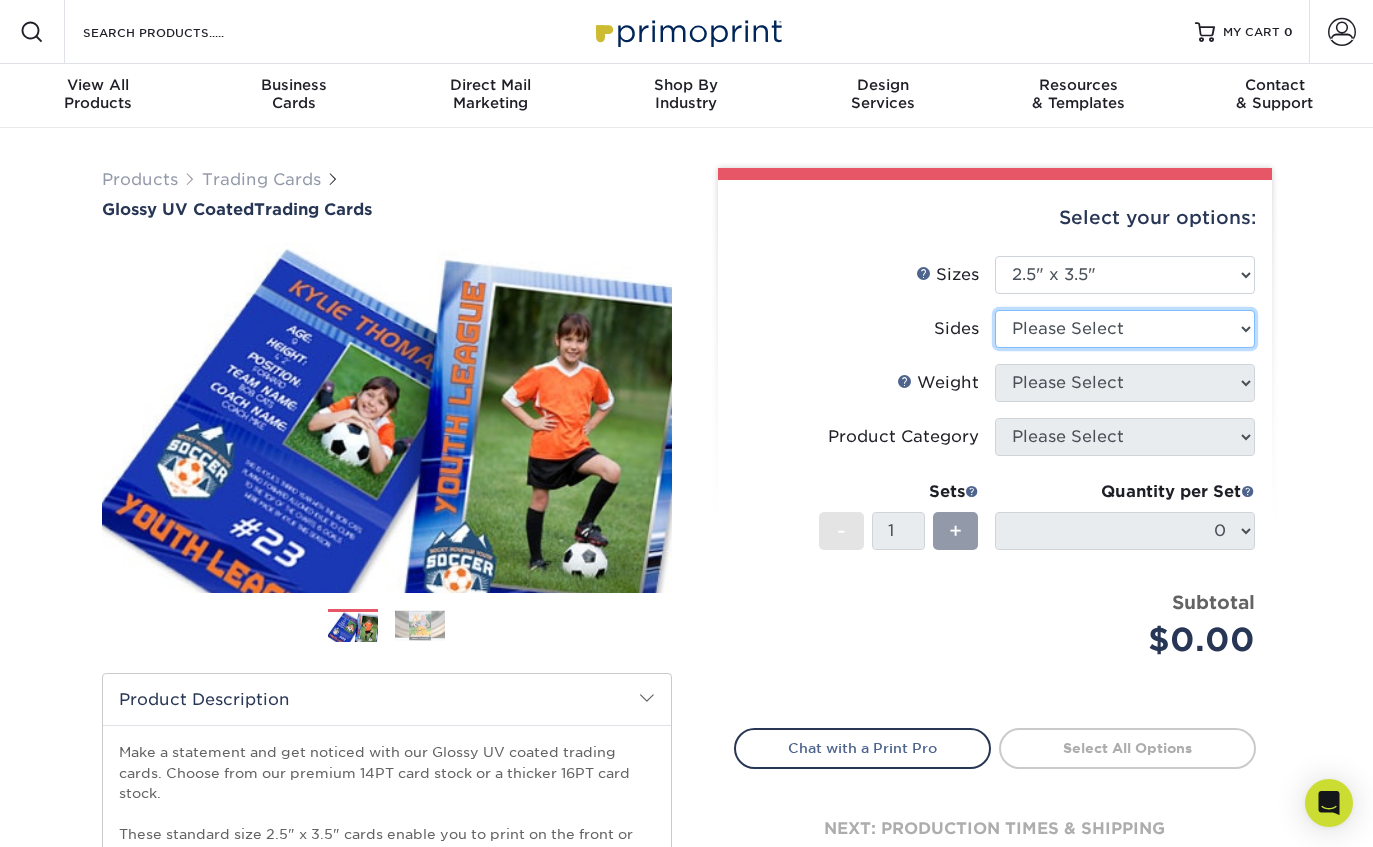 select on "13abbda7-1d64-4f25-8bb2-c179b224825d" 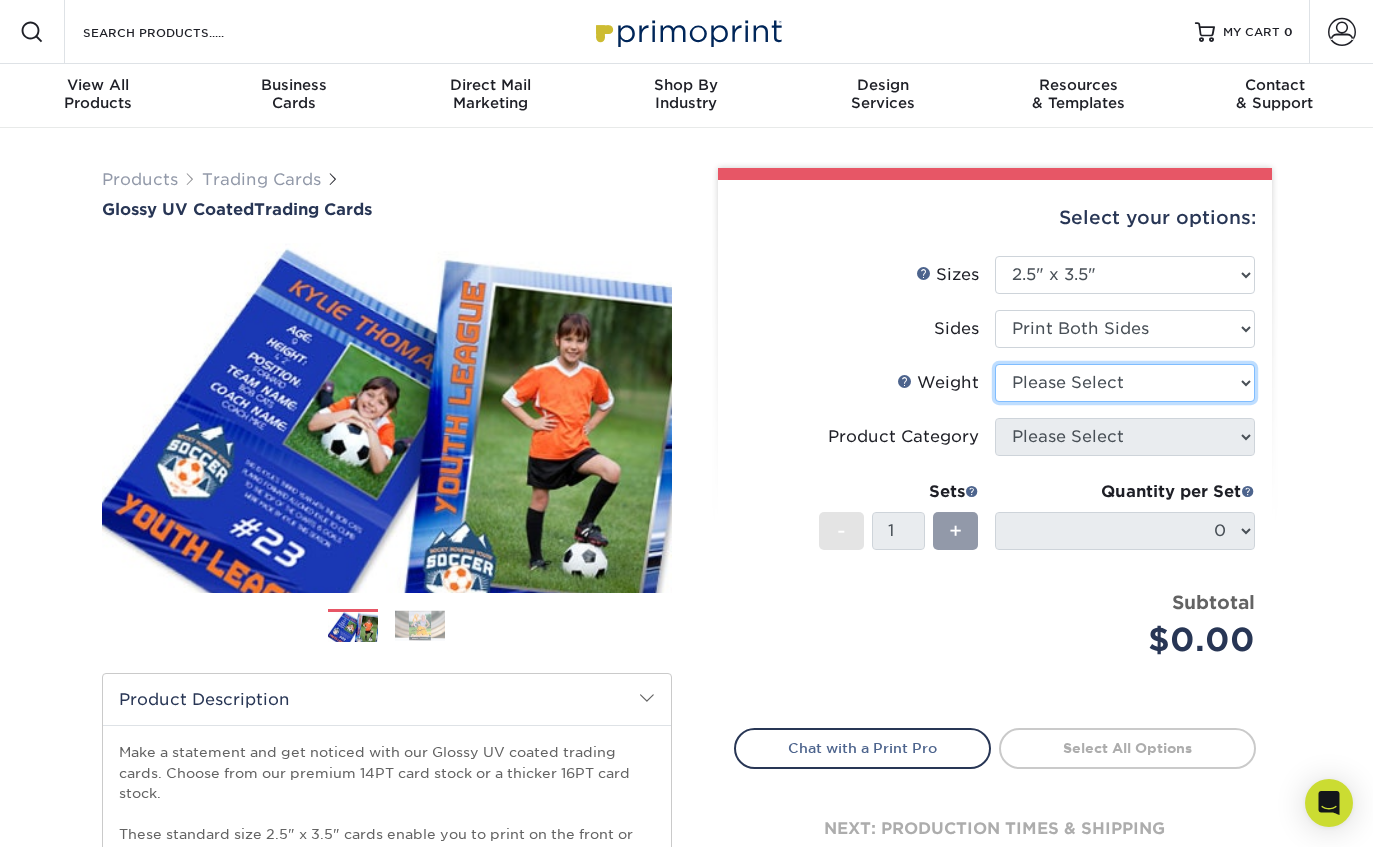 click on "Please Select 16PT 14PT 18PT C1S" at bounding box center [1125, 383] 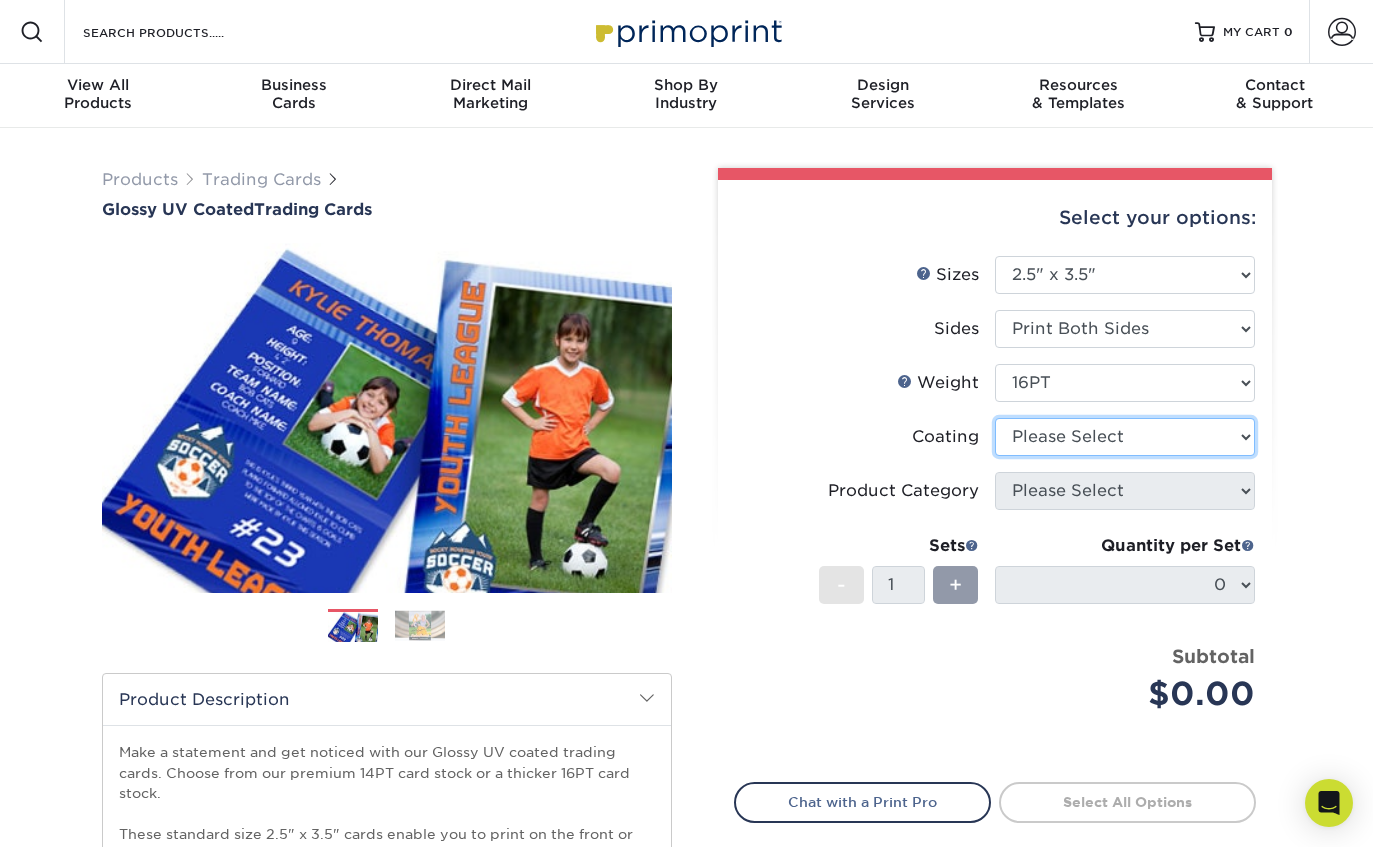 click at bounding box center [1125, 437] 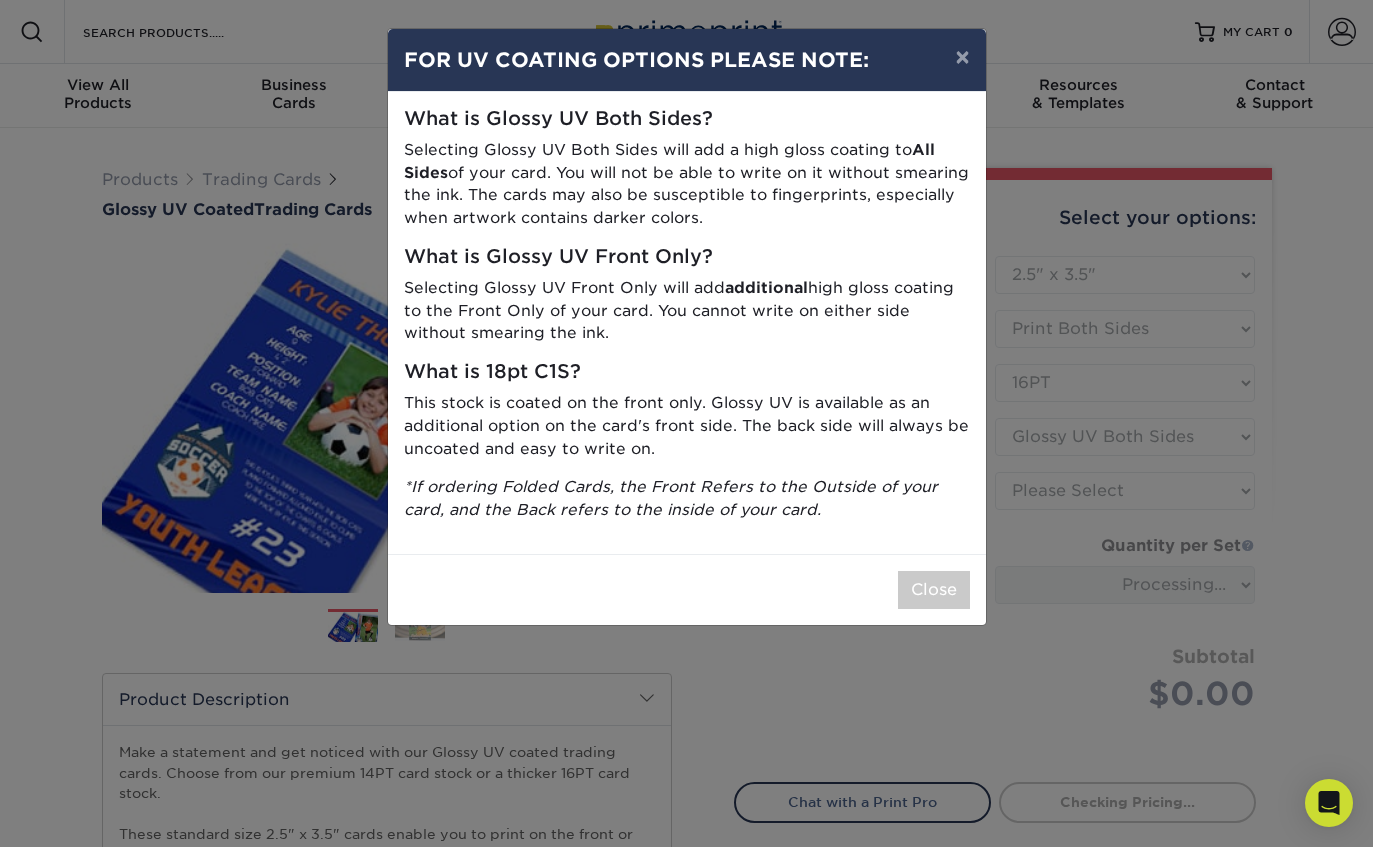 click on "Close" at bounding box center [934, 590] 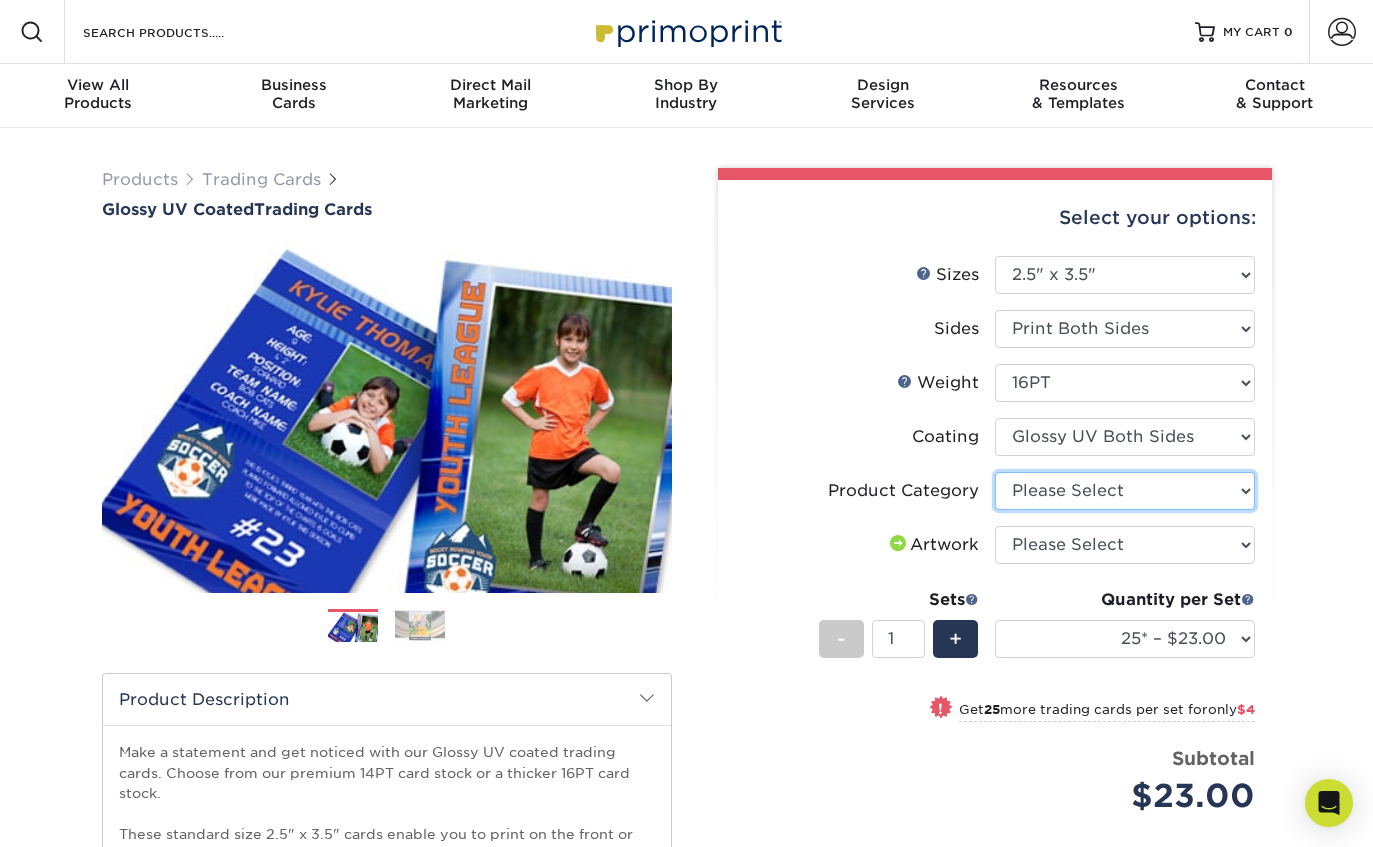 click on "Please Select Trading Cards" at bounding box center [1125, 491] 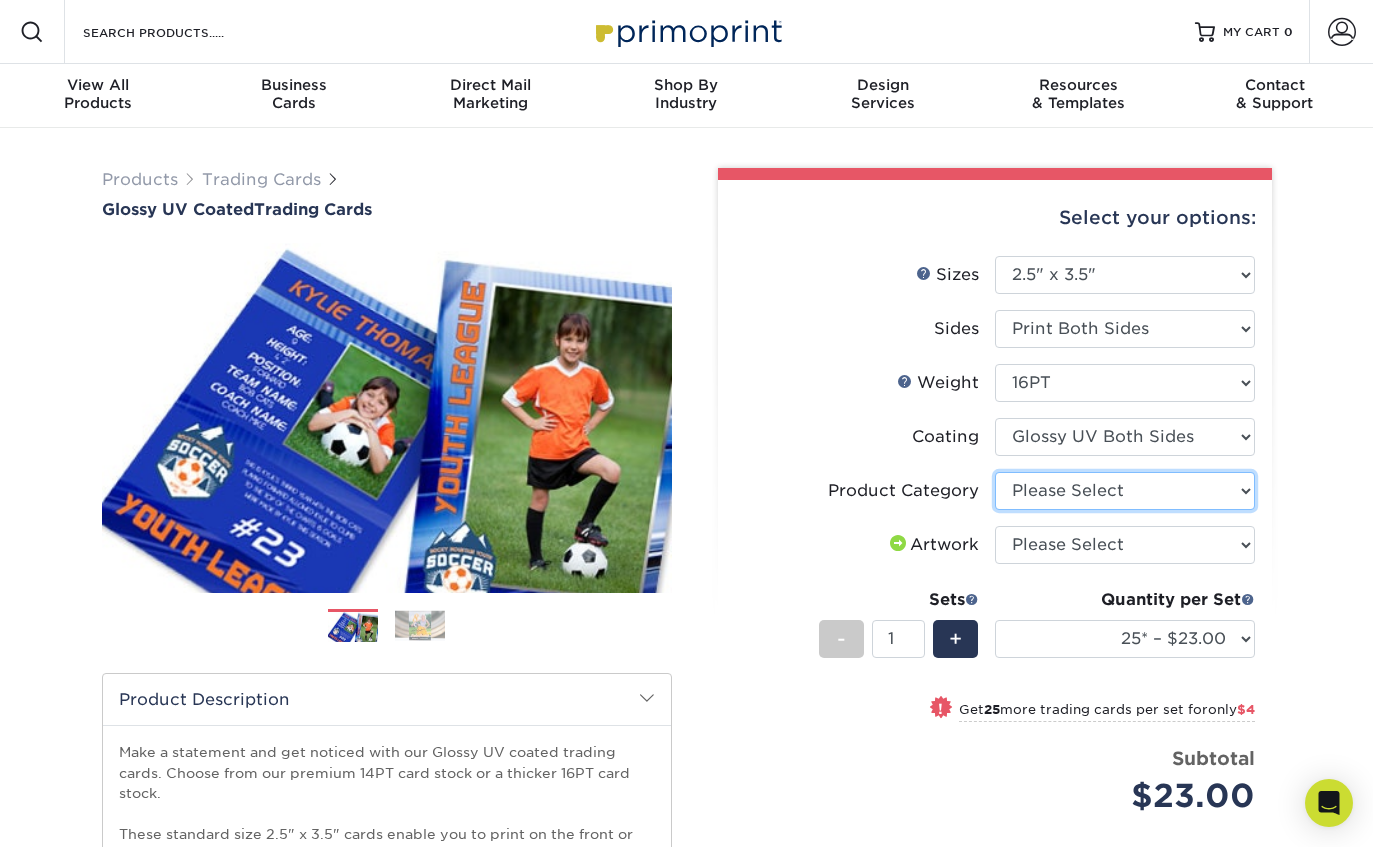 select on "c2f9bce9-36c2-409d-b101-c29d9d031e18" 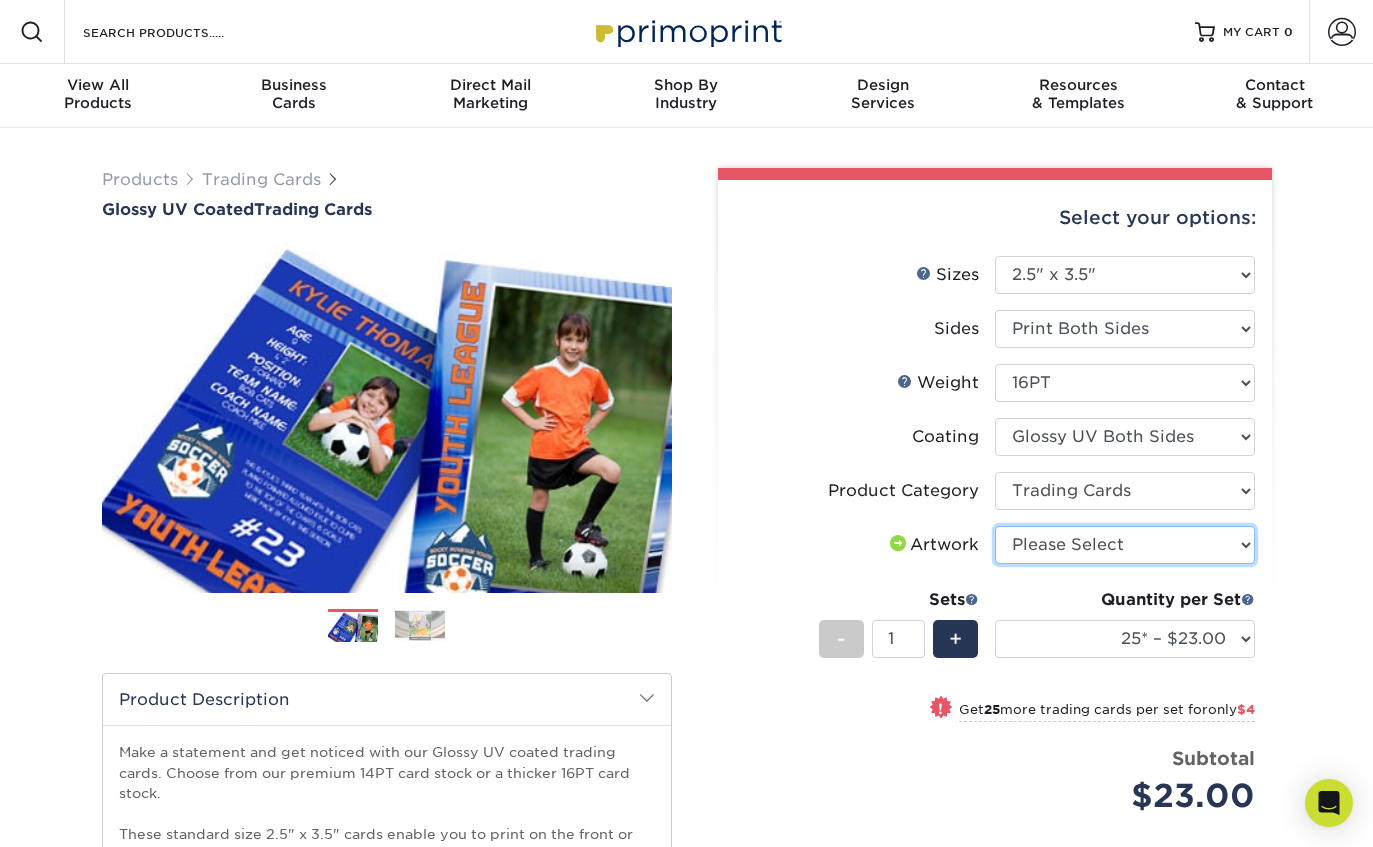 click on "Please Select I will upload files I need a design - $100" at bounding box center [1125, 545] 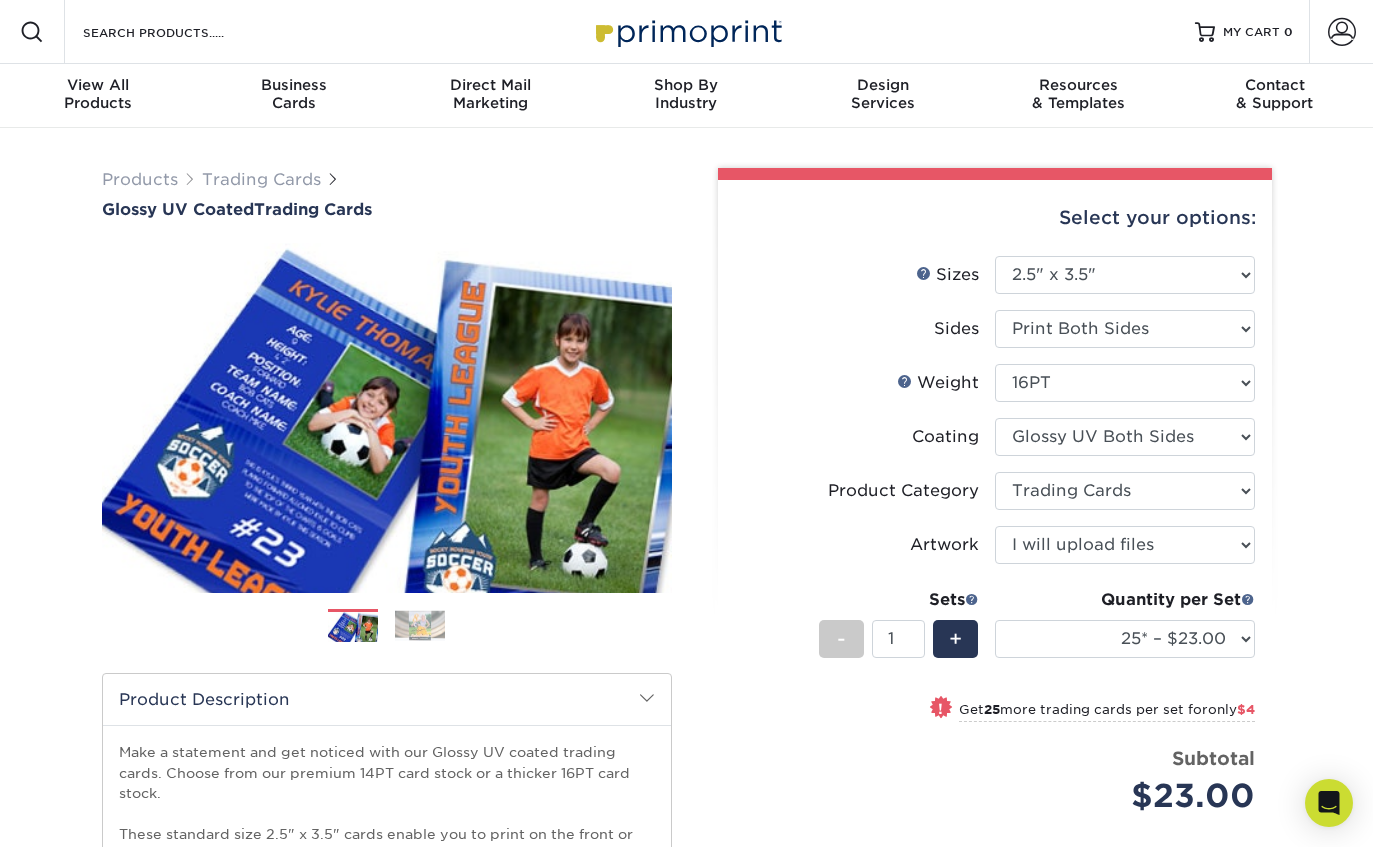 click on "+" at bounding box center (955, 639) 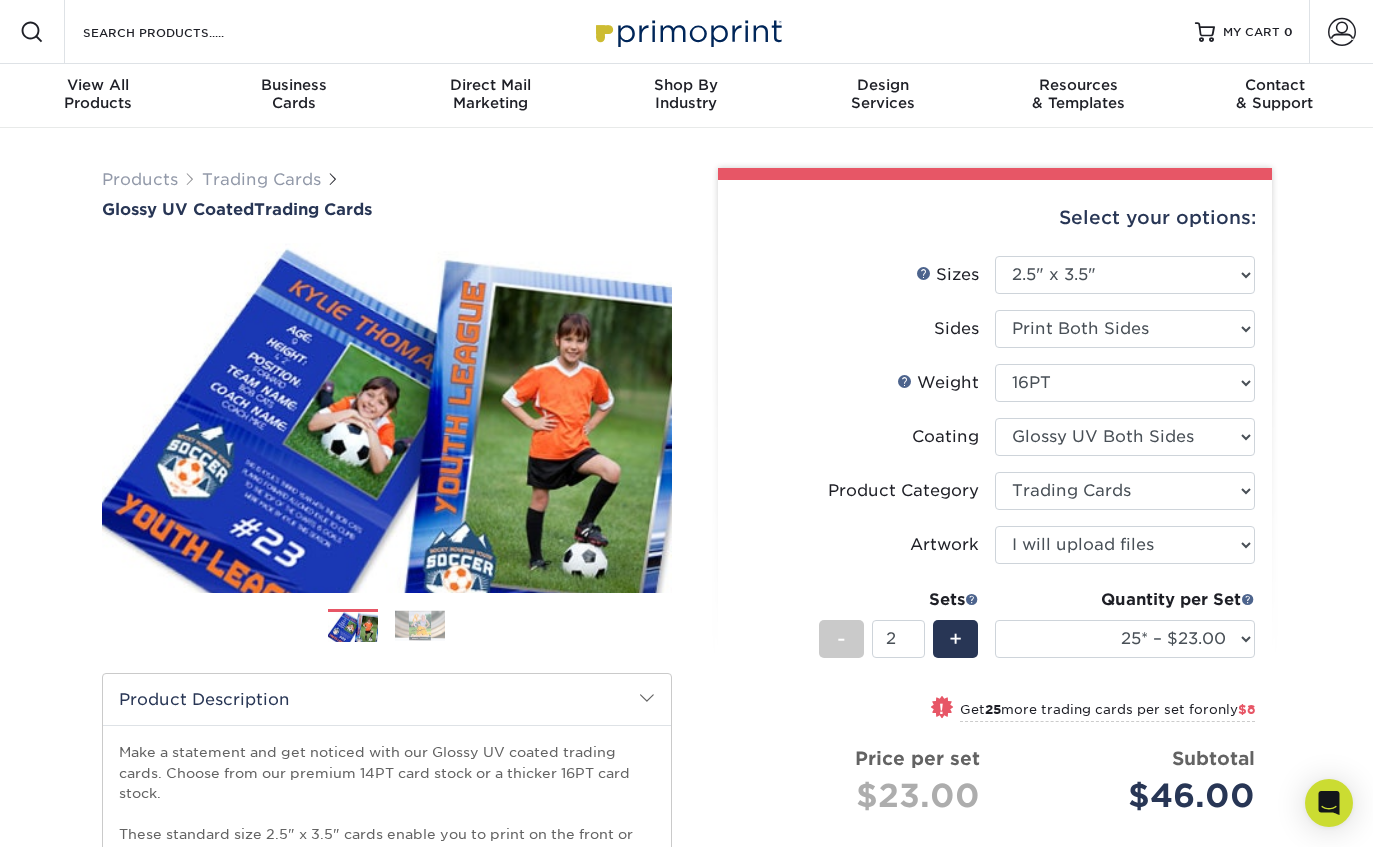 click on "+" at bounding box center [955, 639] 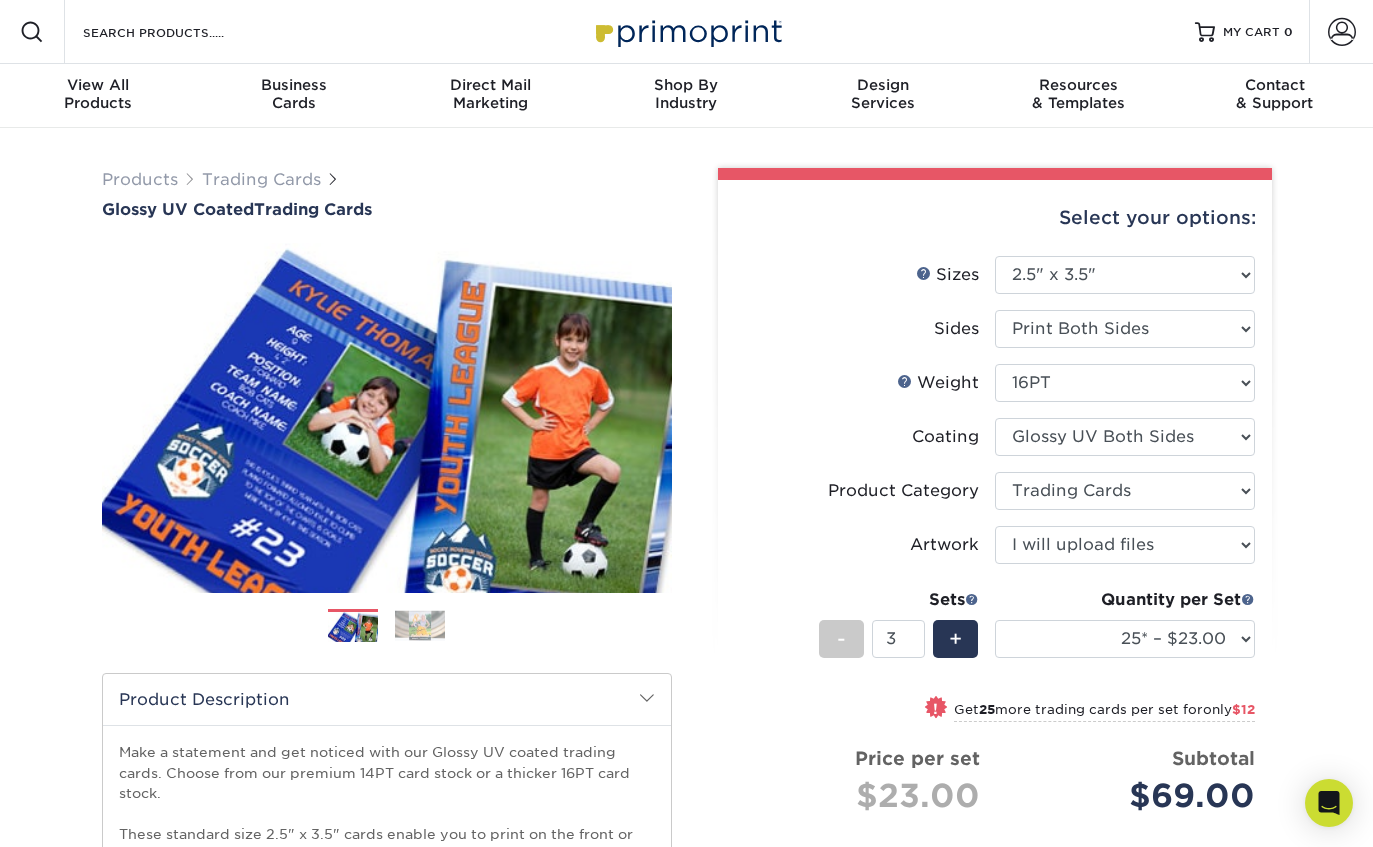 click on "+" at bounding box center [955, 639] 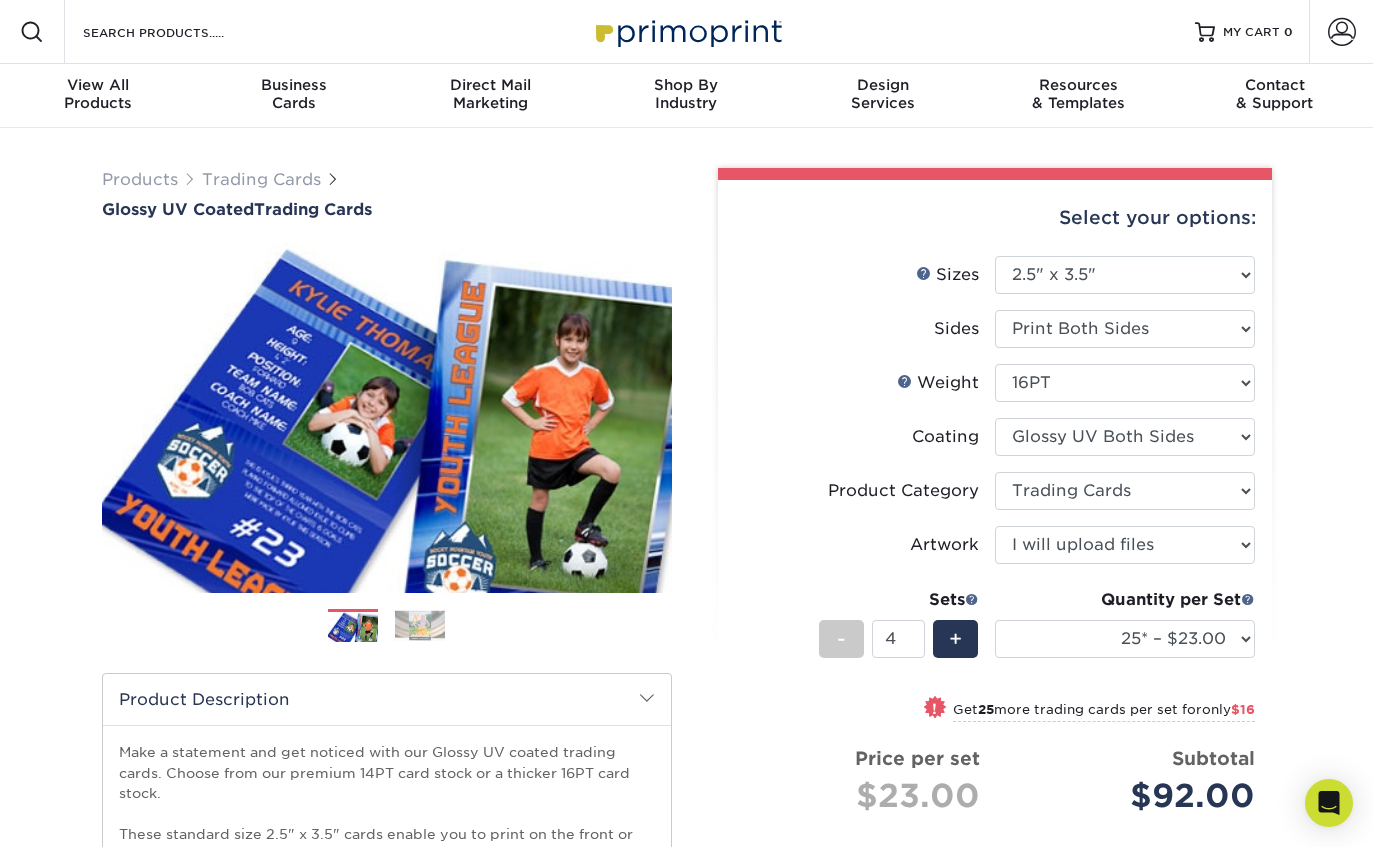 click on "+" at bounding box center [955, 639] 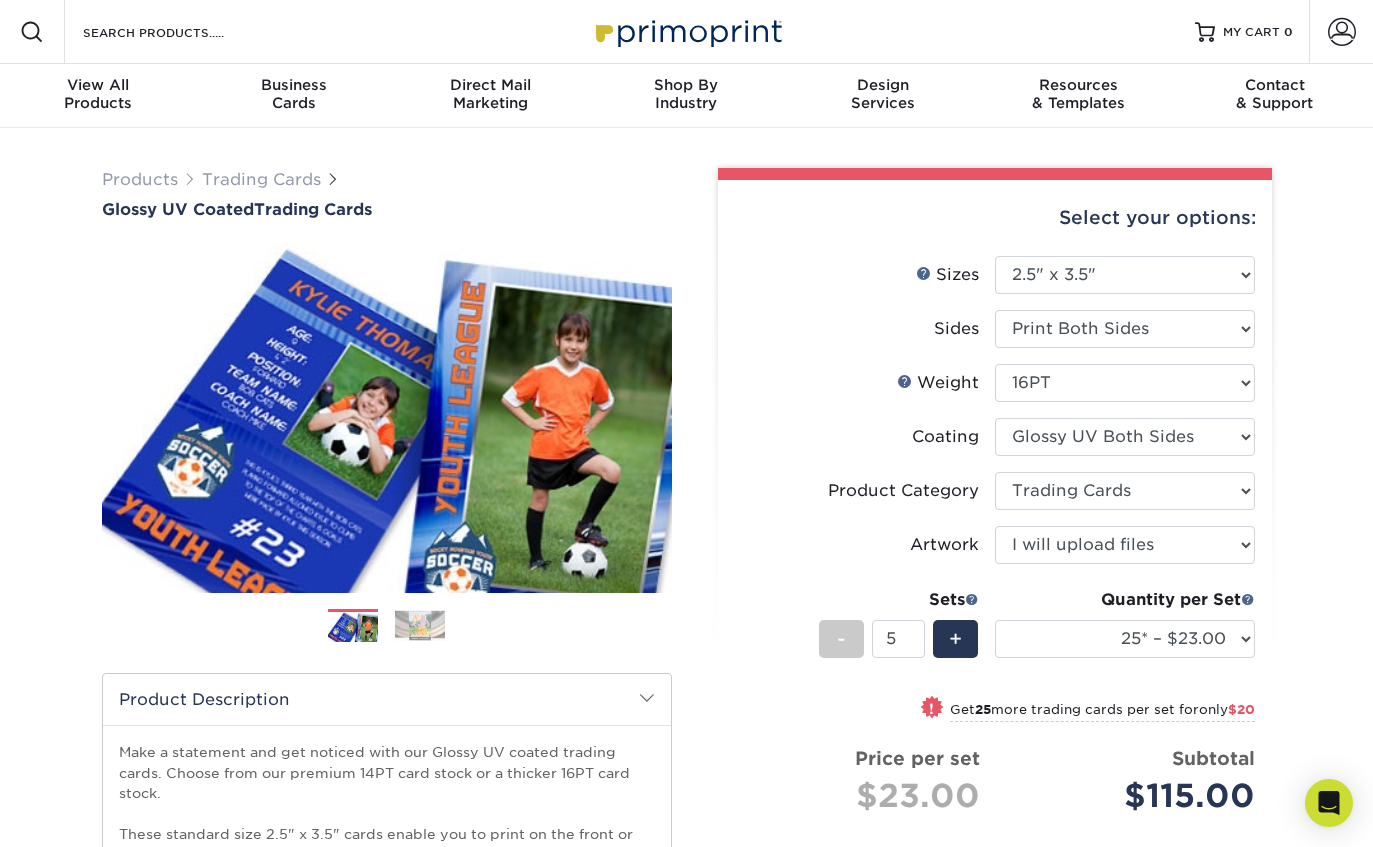 click on "+" at bounding box center [955, 639] 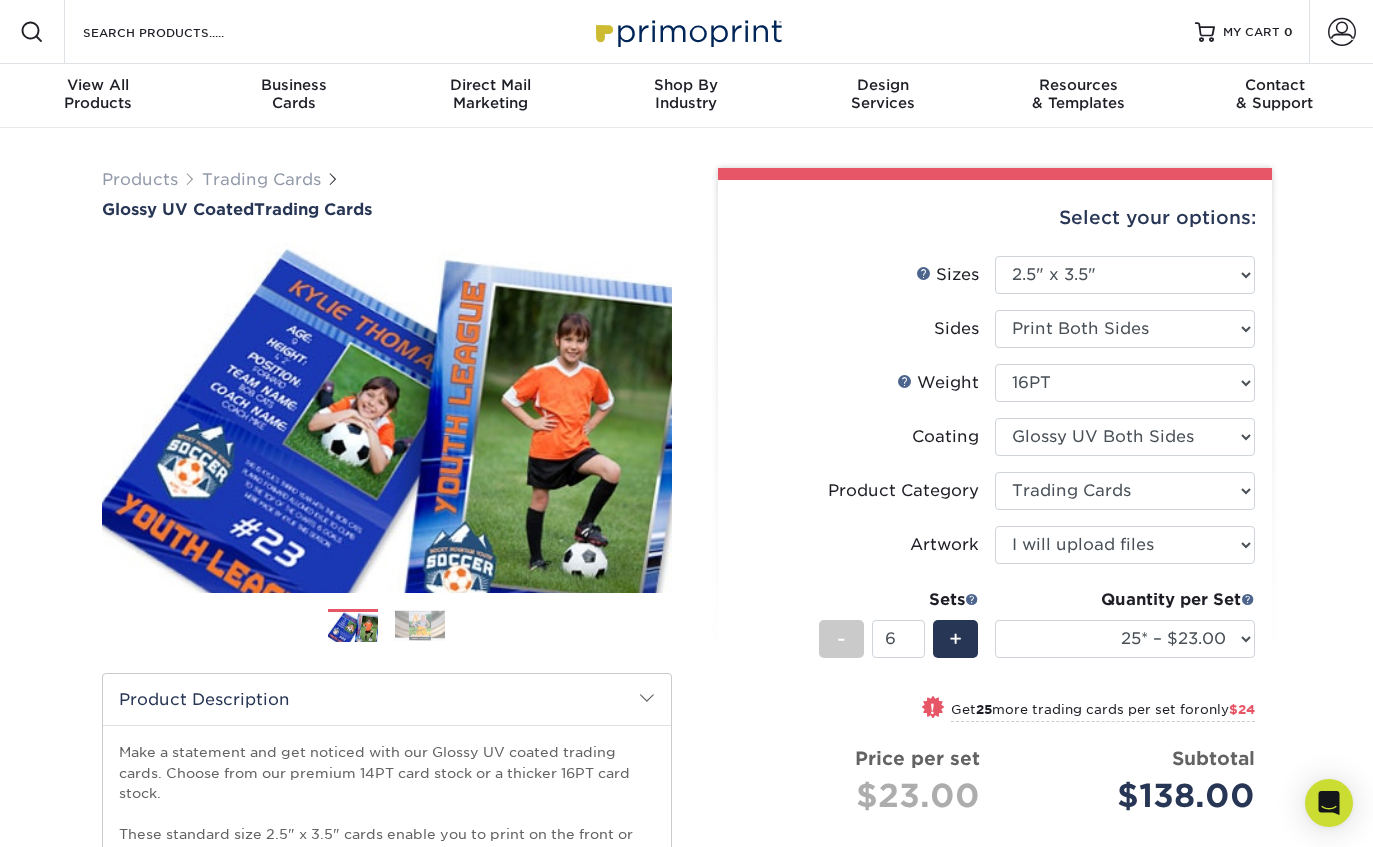 click on "+" at bounding box center (955, 639) 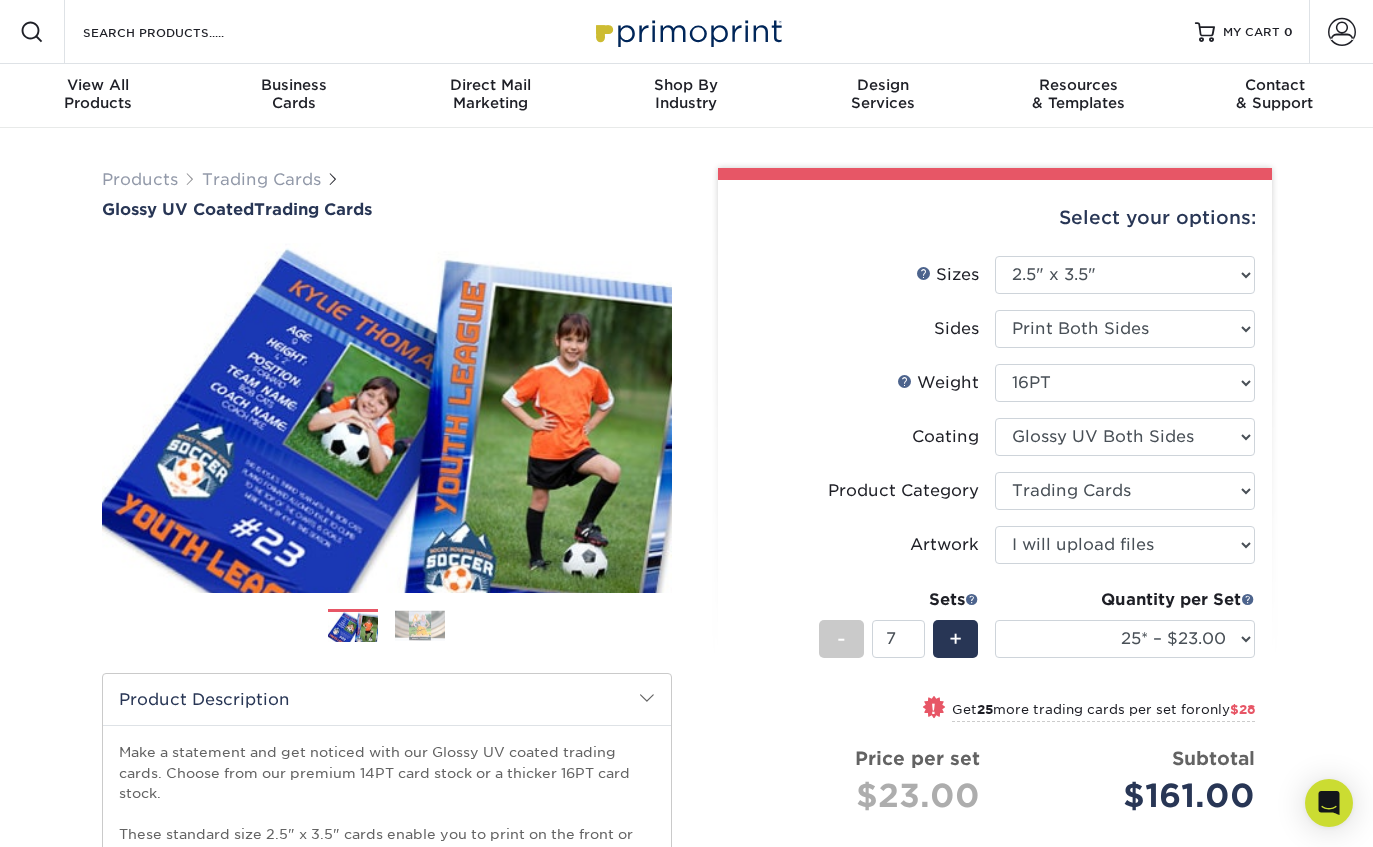 click on "+" at bounding box center [955, 639] 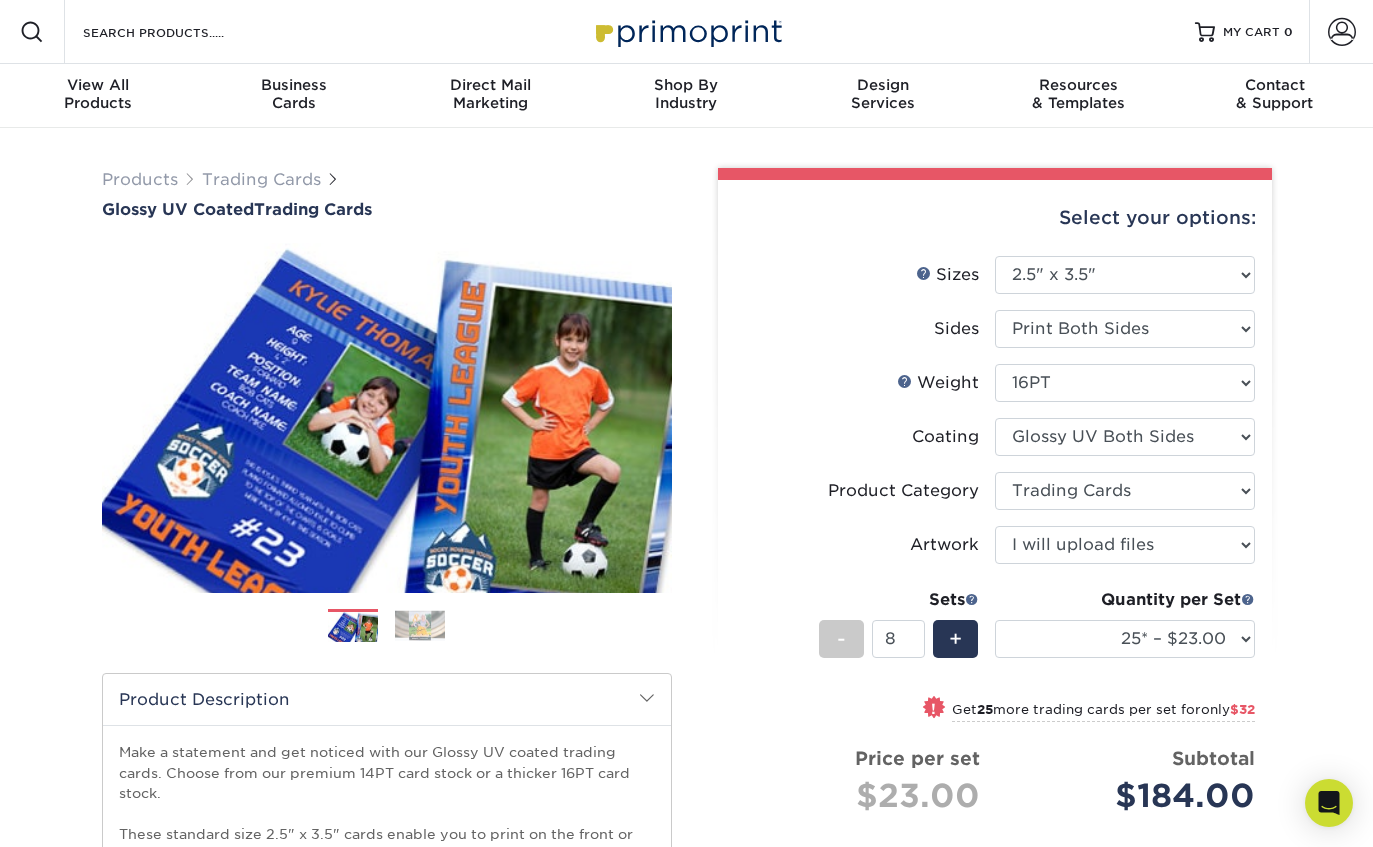 click on "+" at bounding box center (955, 639) 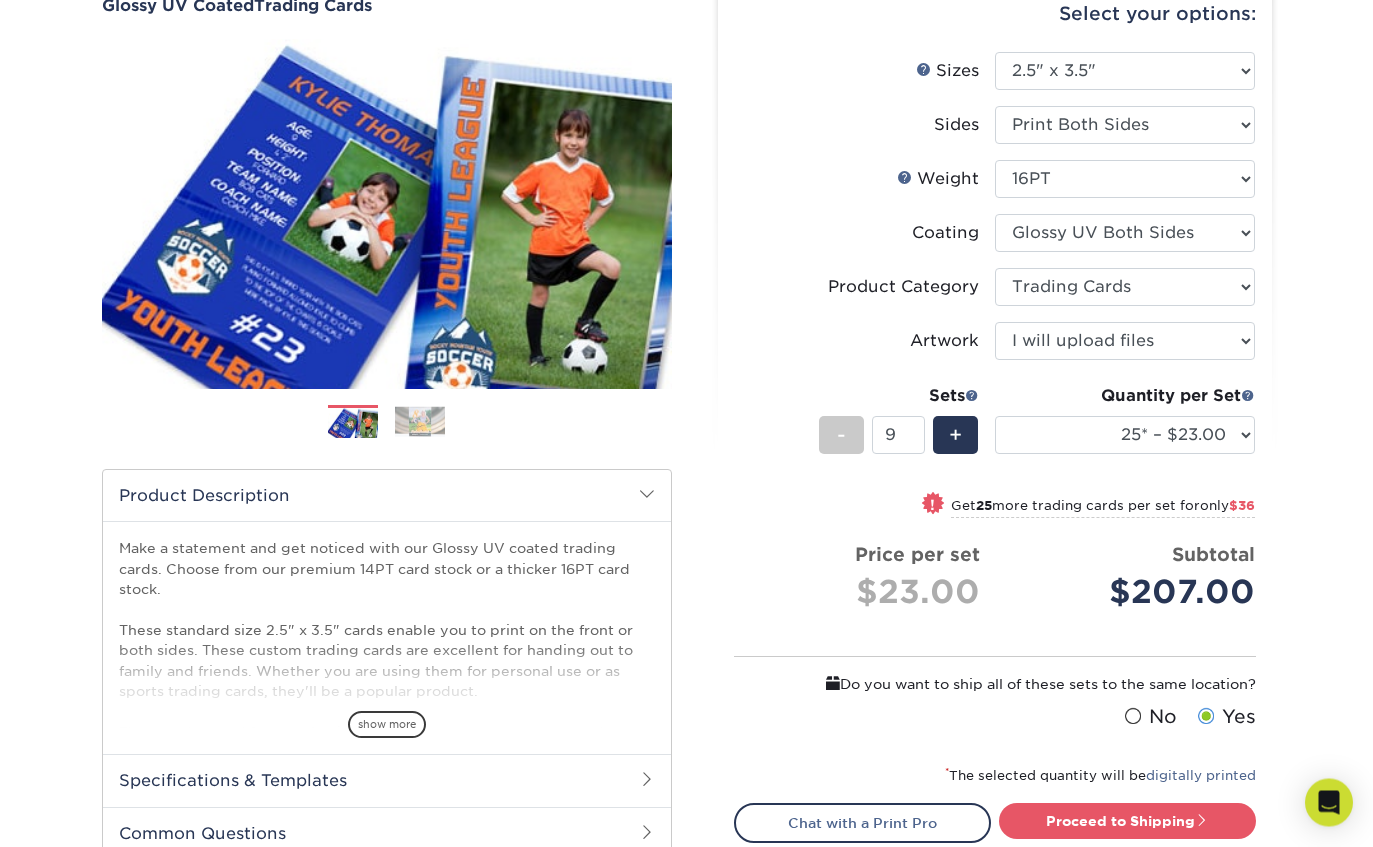scroll, scrollTop: 204, scrollLeft: 0, axis: vertical 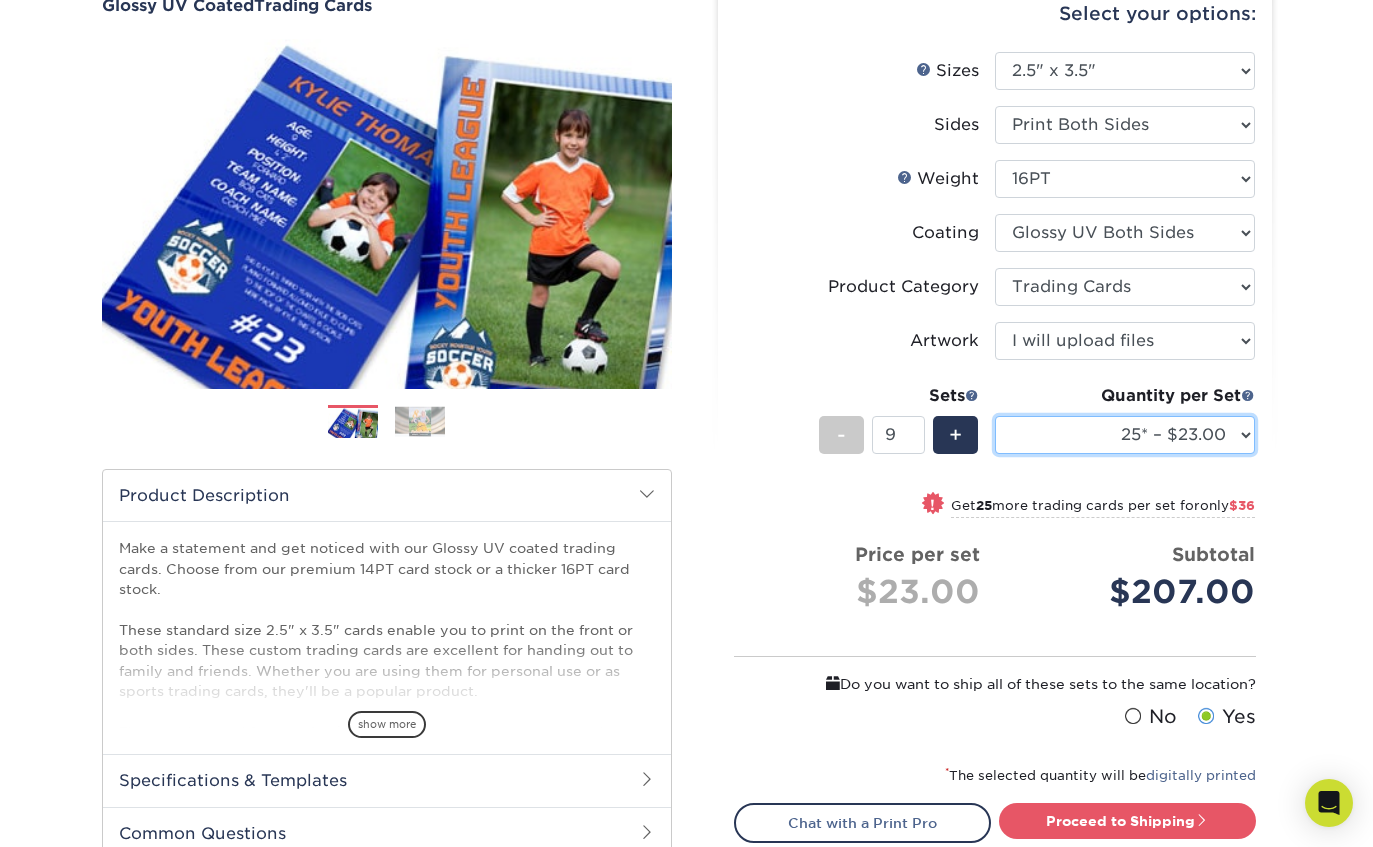 click on "25* – $23.00 50* – $27.00 75* – $33.00 100* – $37.00 250* – $47.00 500 – $58.00 1000 – $71.00 2500 – $141.00 5000 – $192.00 10000 – $376.00 15000 – $554.00 20000 – $742.00 25000 – $903.00" at bounding box center [1125, 435] 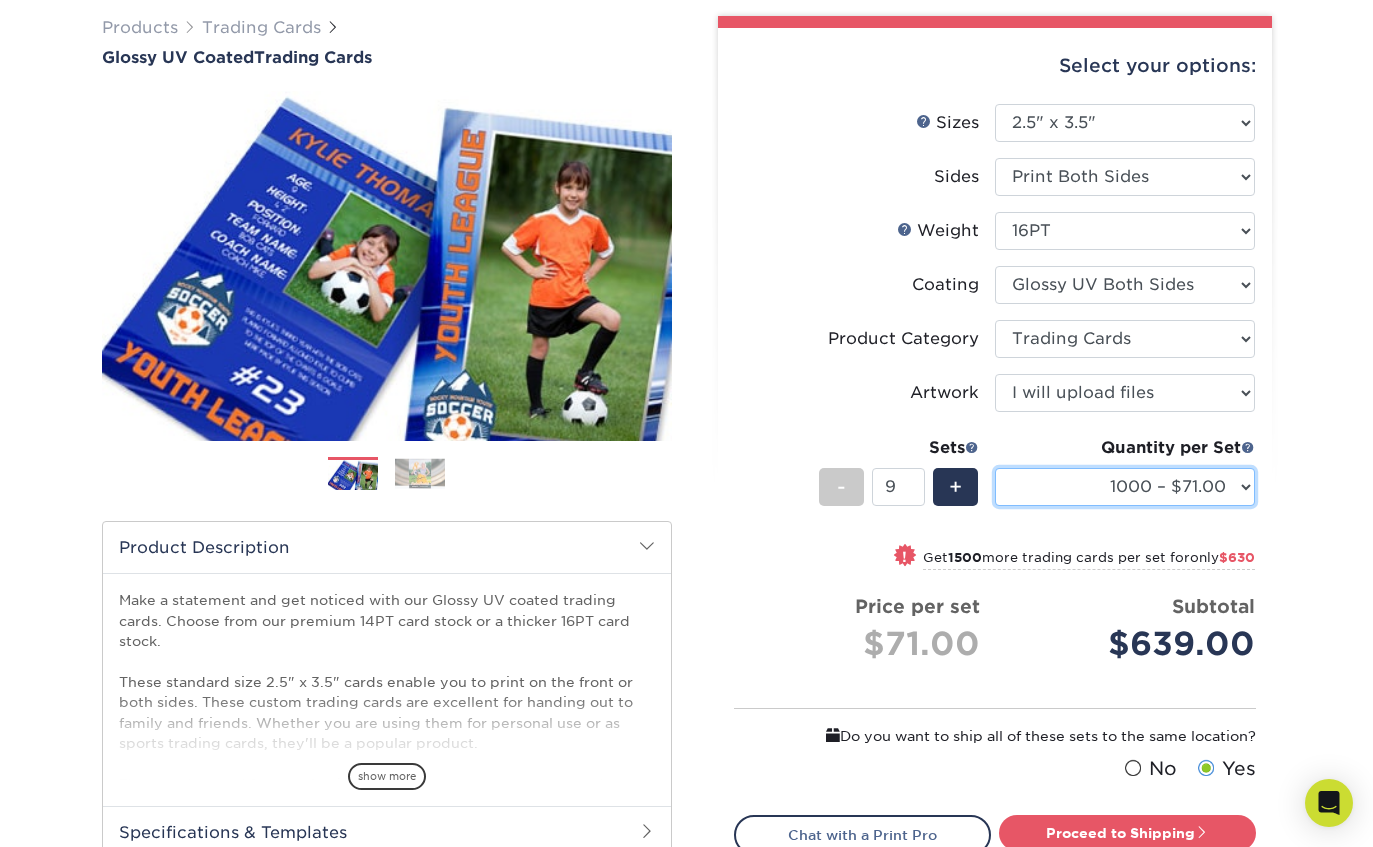 scroll, scrollTop: 0, scrollLeft: 0, axis: both 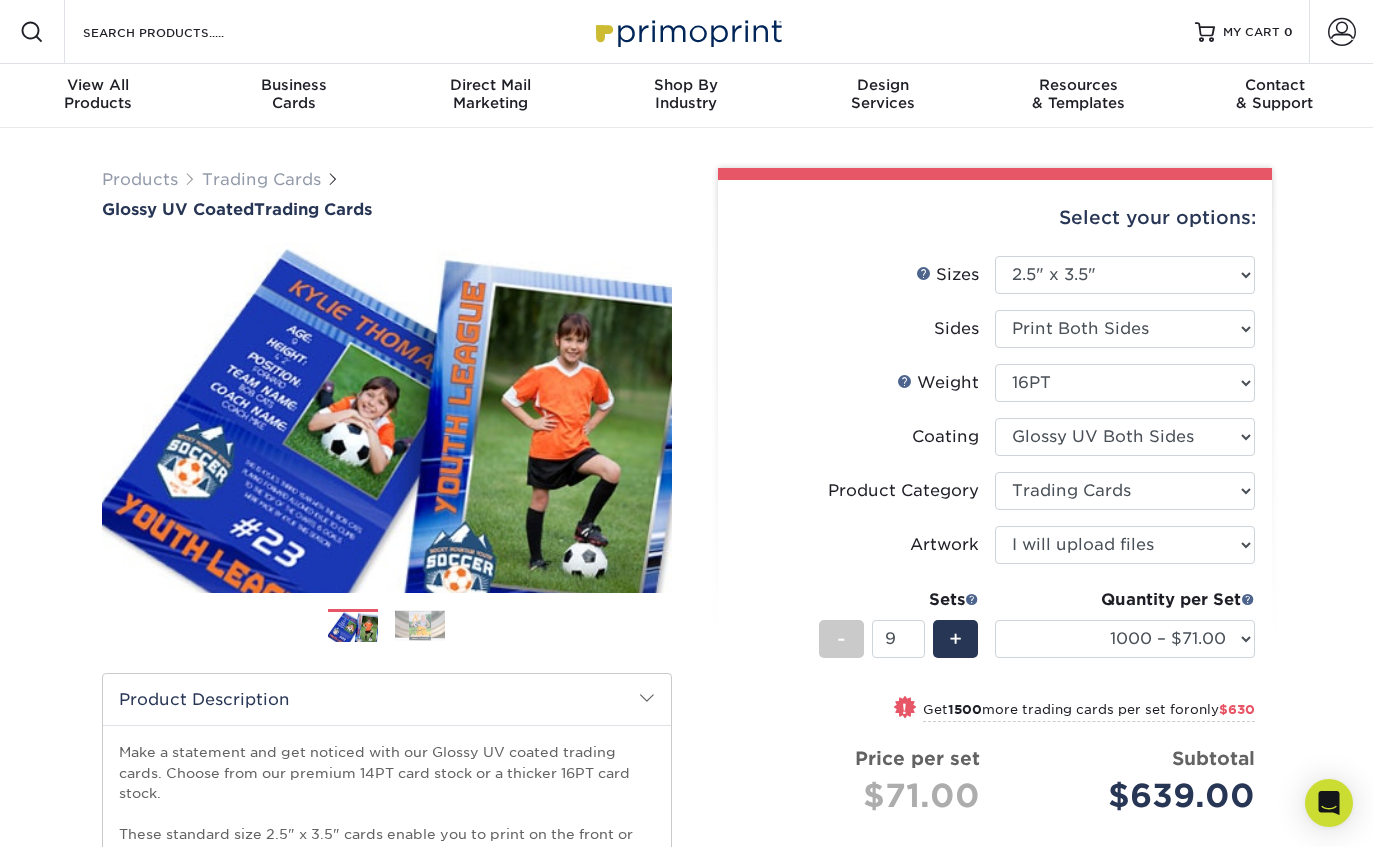 click at bounding box center (1342, 32) 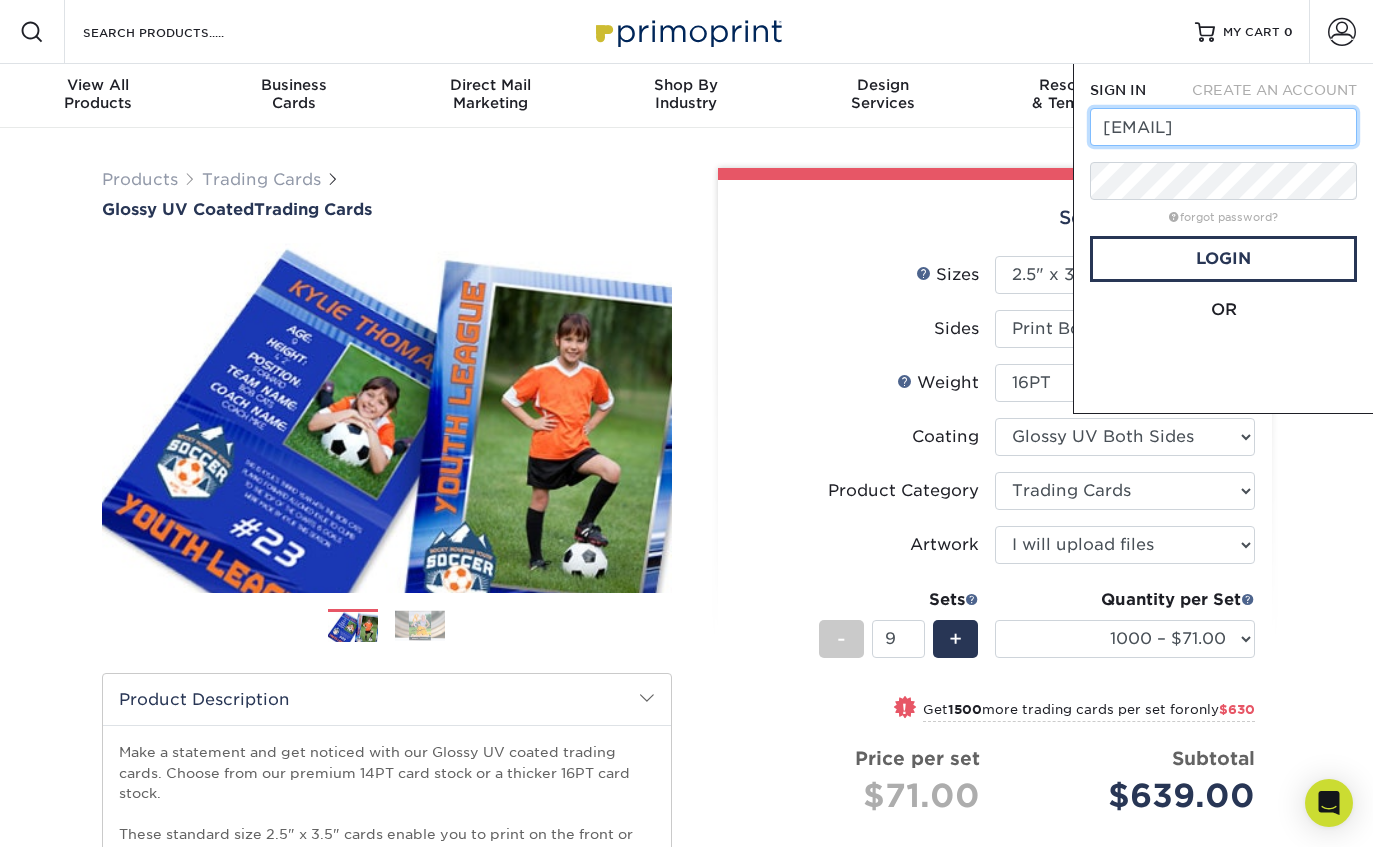 type on "jvaglica@att.net" 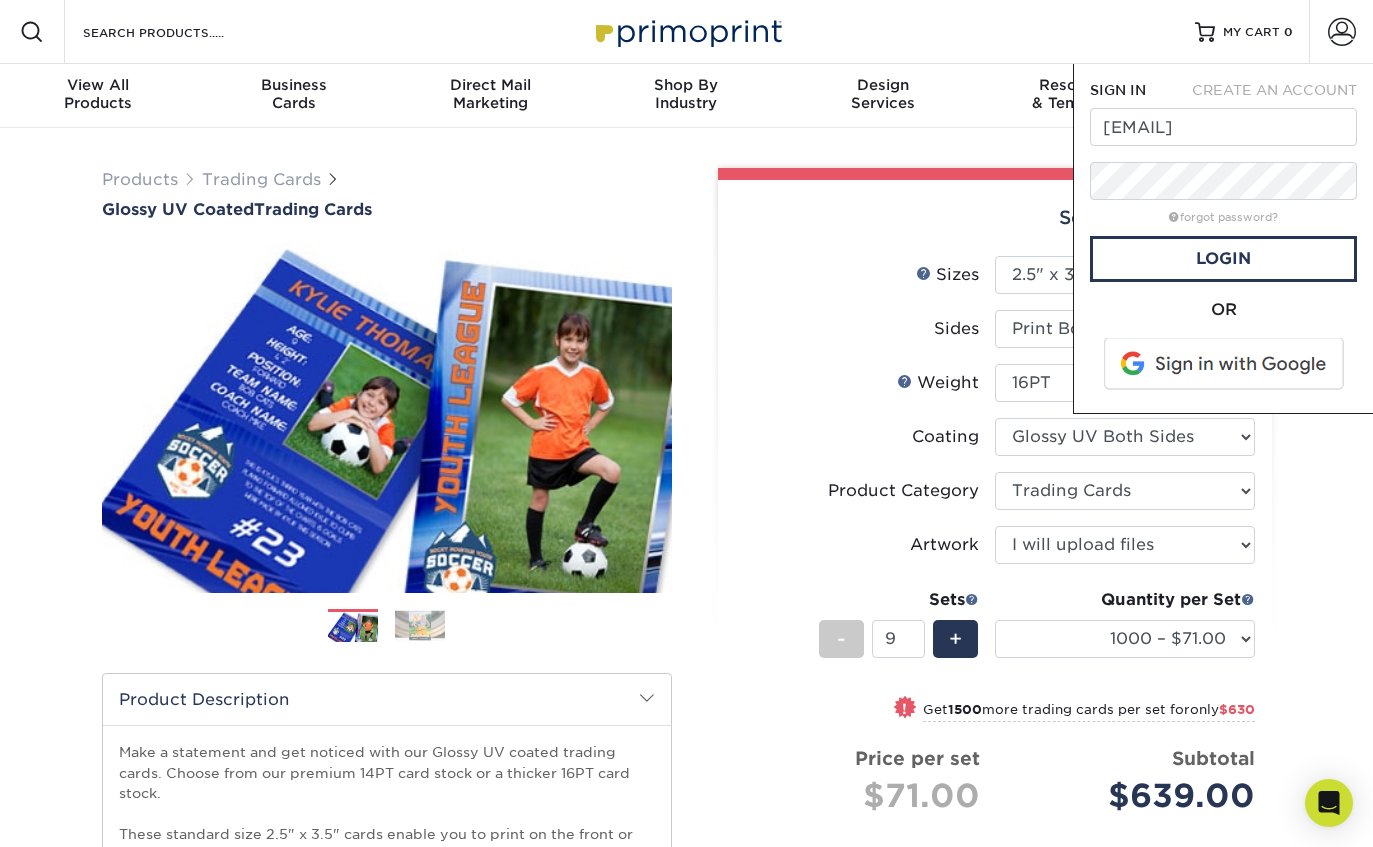 click on "Login" at bounding box center (1223, 259) 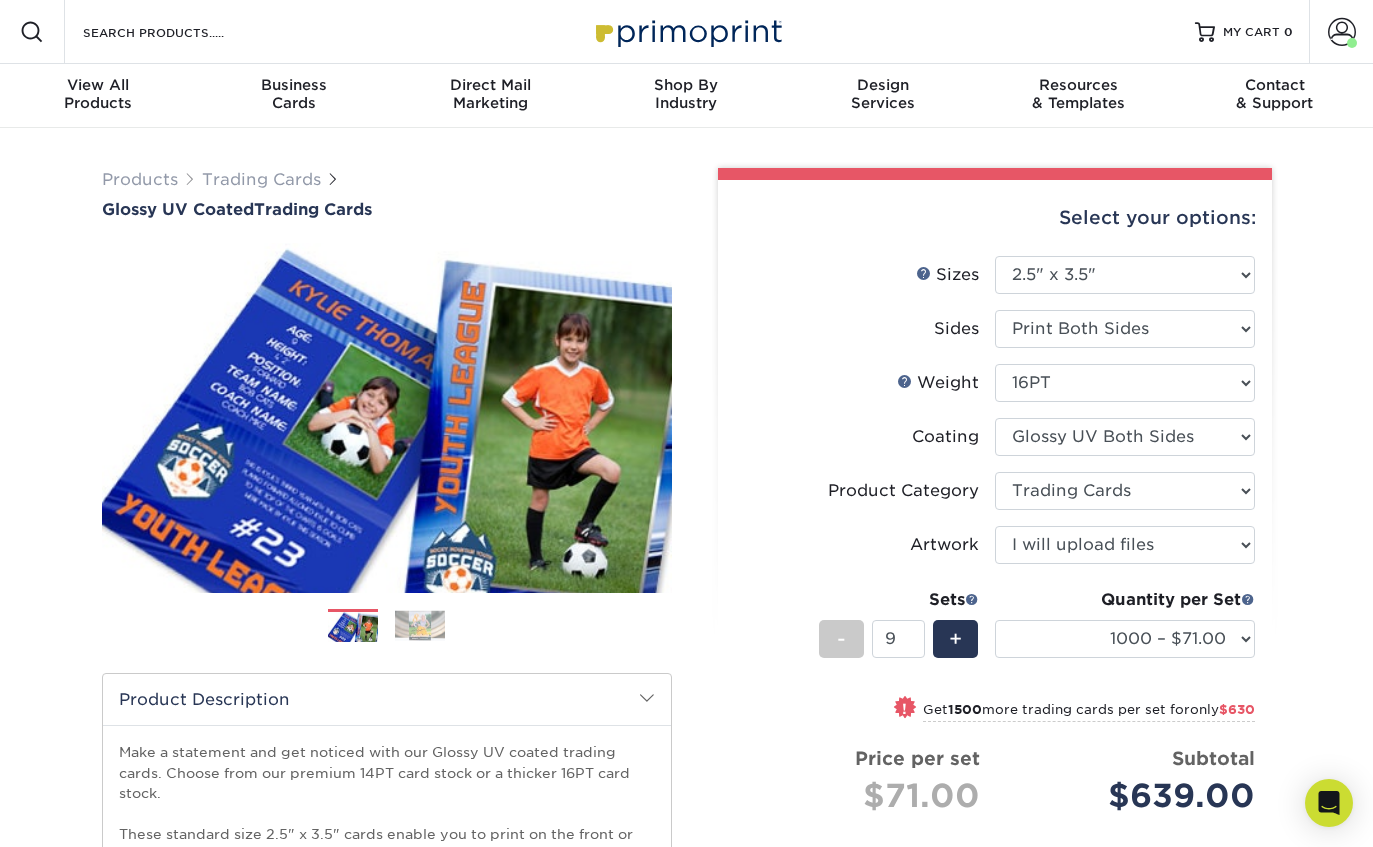 click at bounding box center (1342, 32) 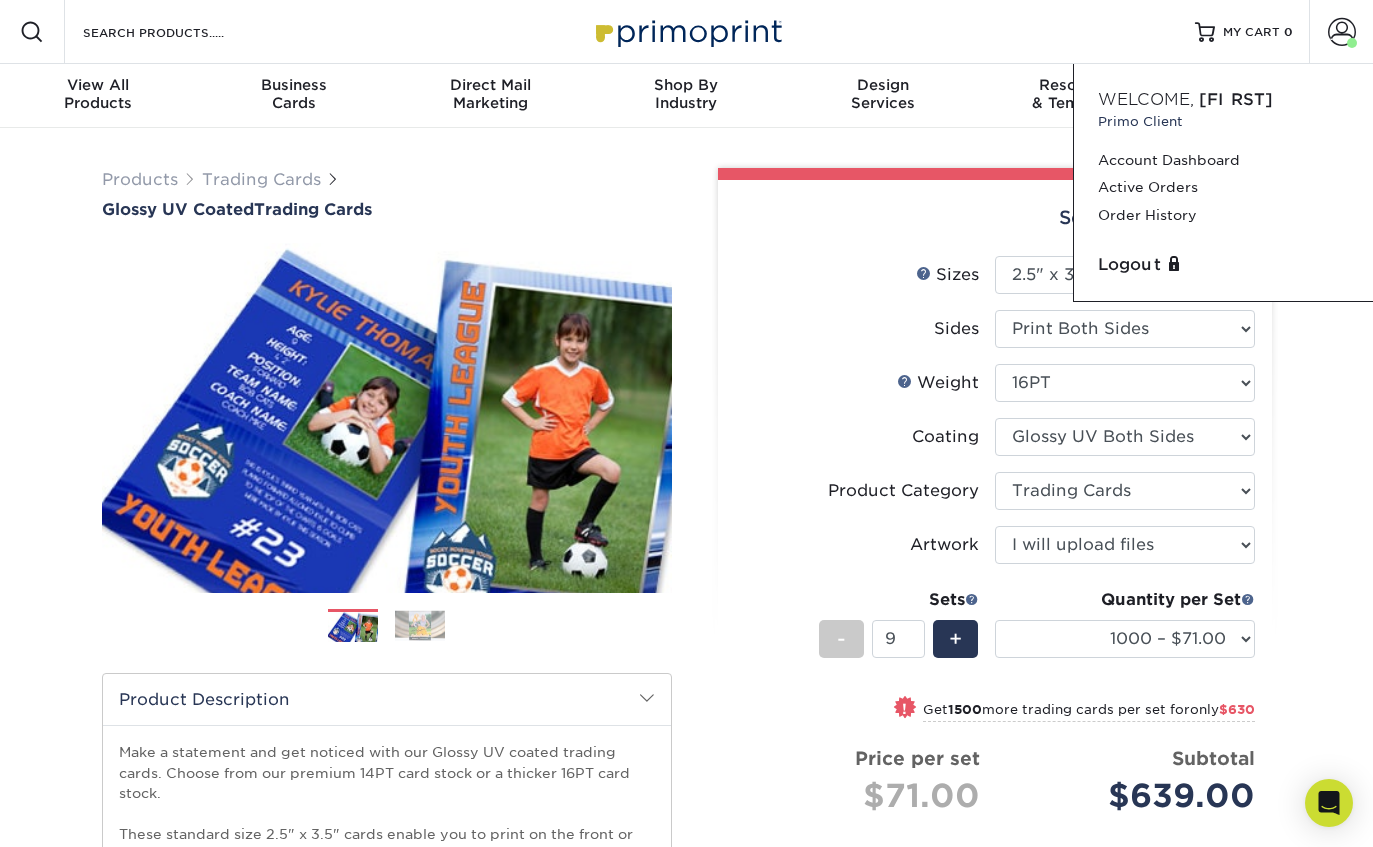 click on "Account Dashboard" at bounding box center [1223, 160] 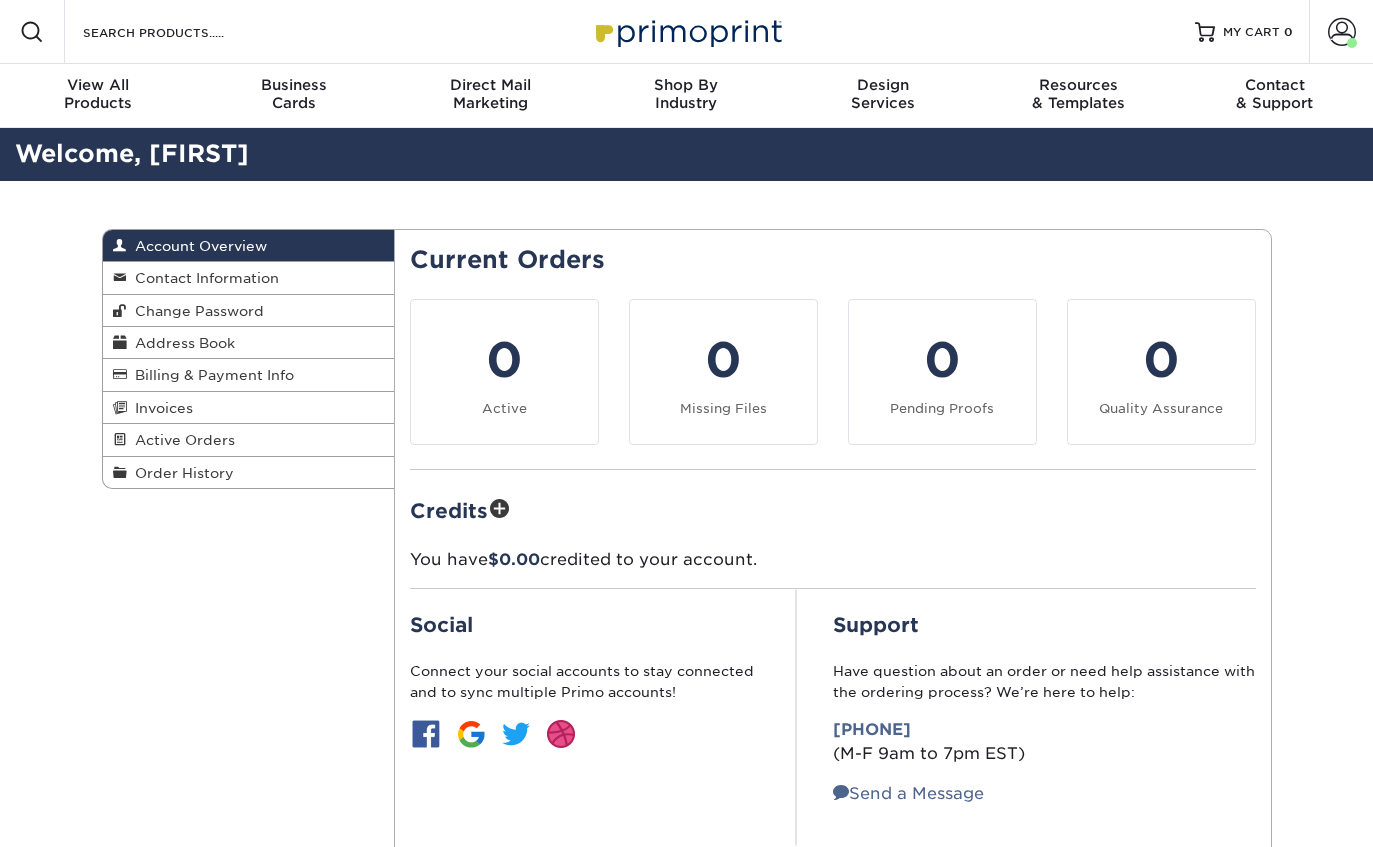 scroll, scrollTop: 0, scrollLeft: 0, axis: both 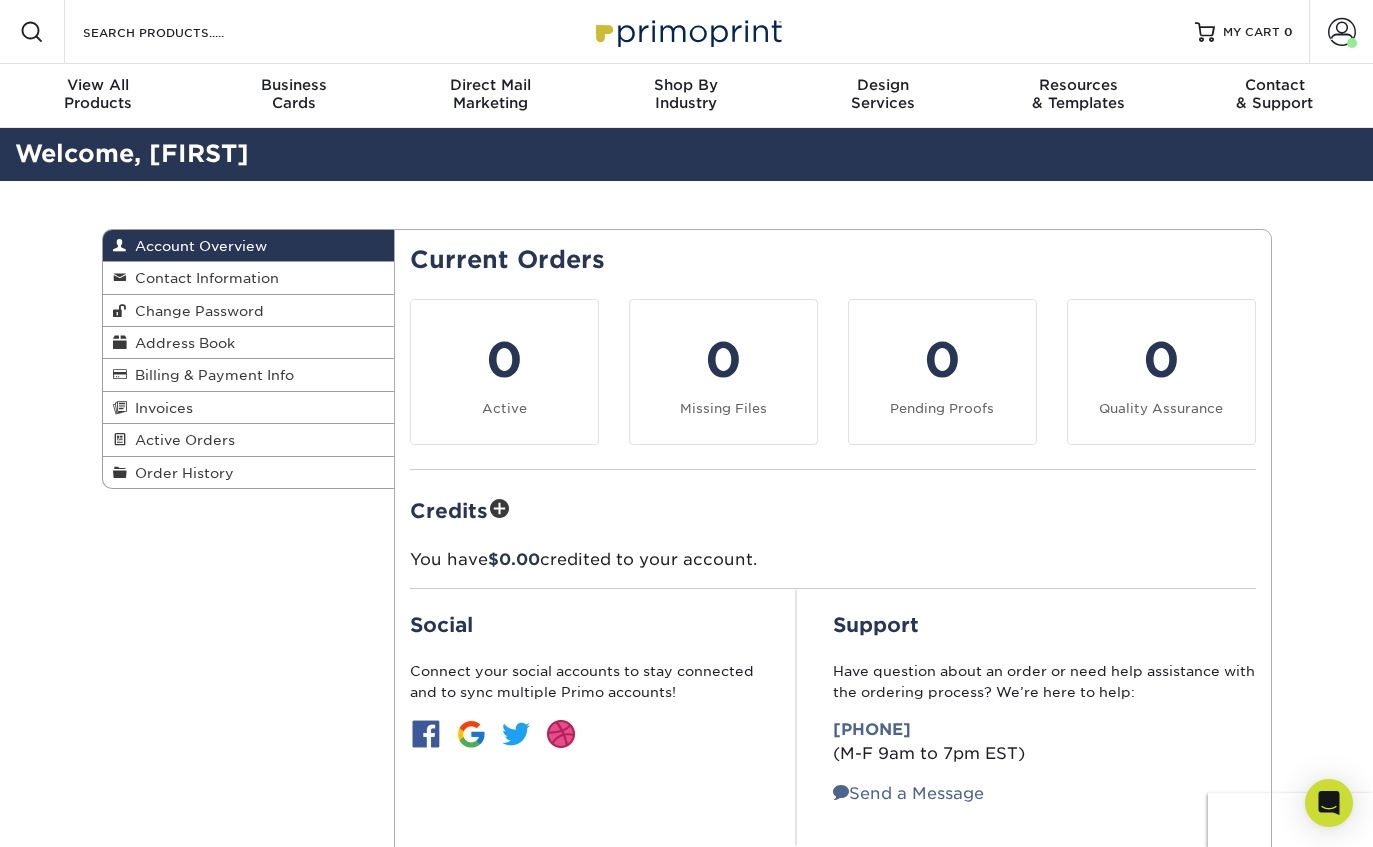 click on "Contact Information" at bounding box center (203, 278) 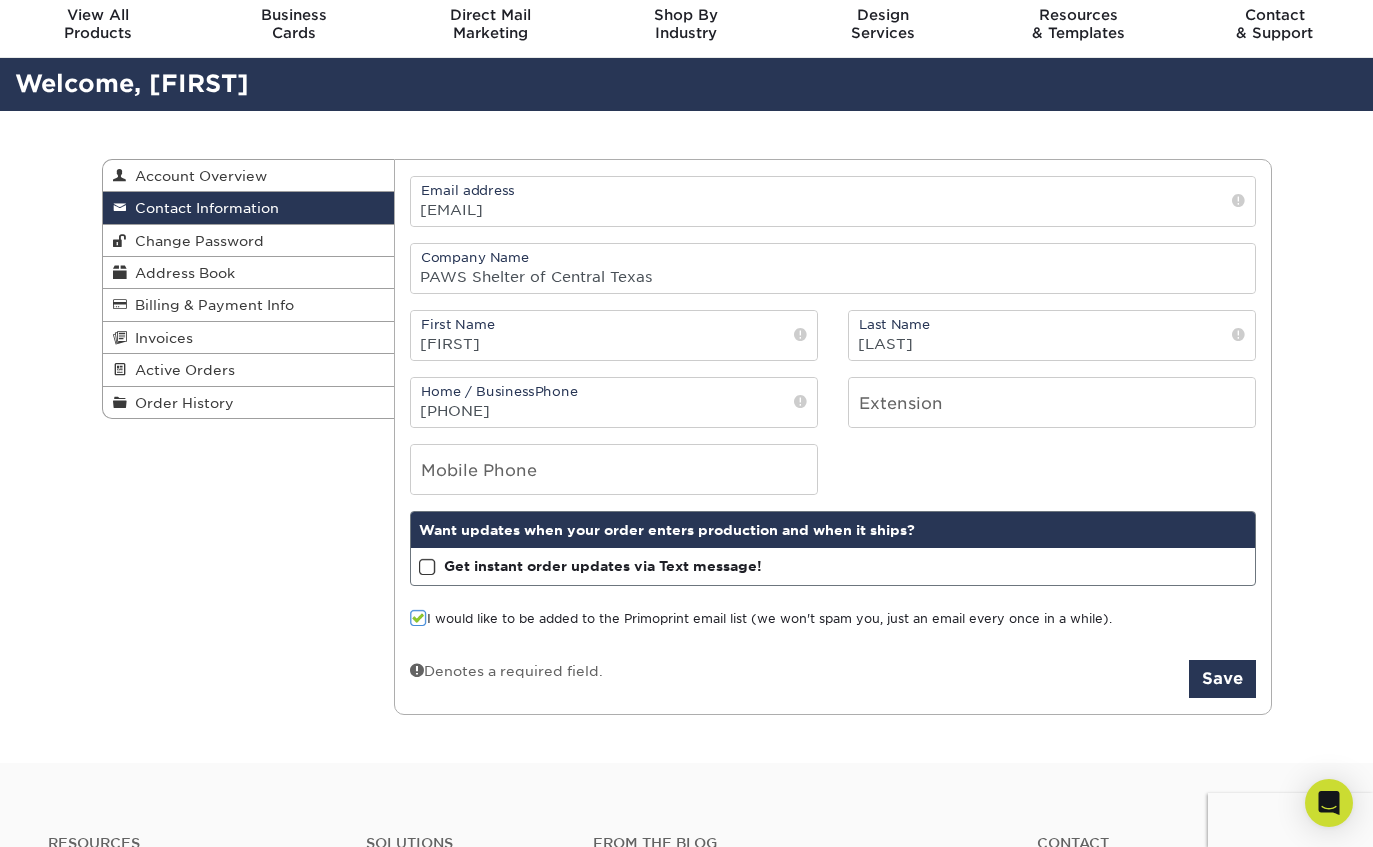 scroll, scrollTop: 0, scrollLeft: 0, axis: both 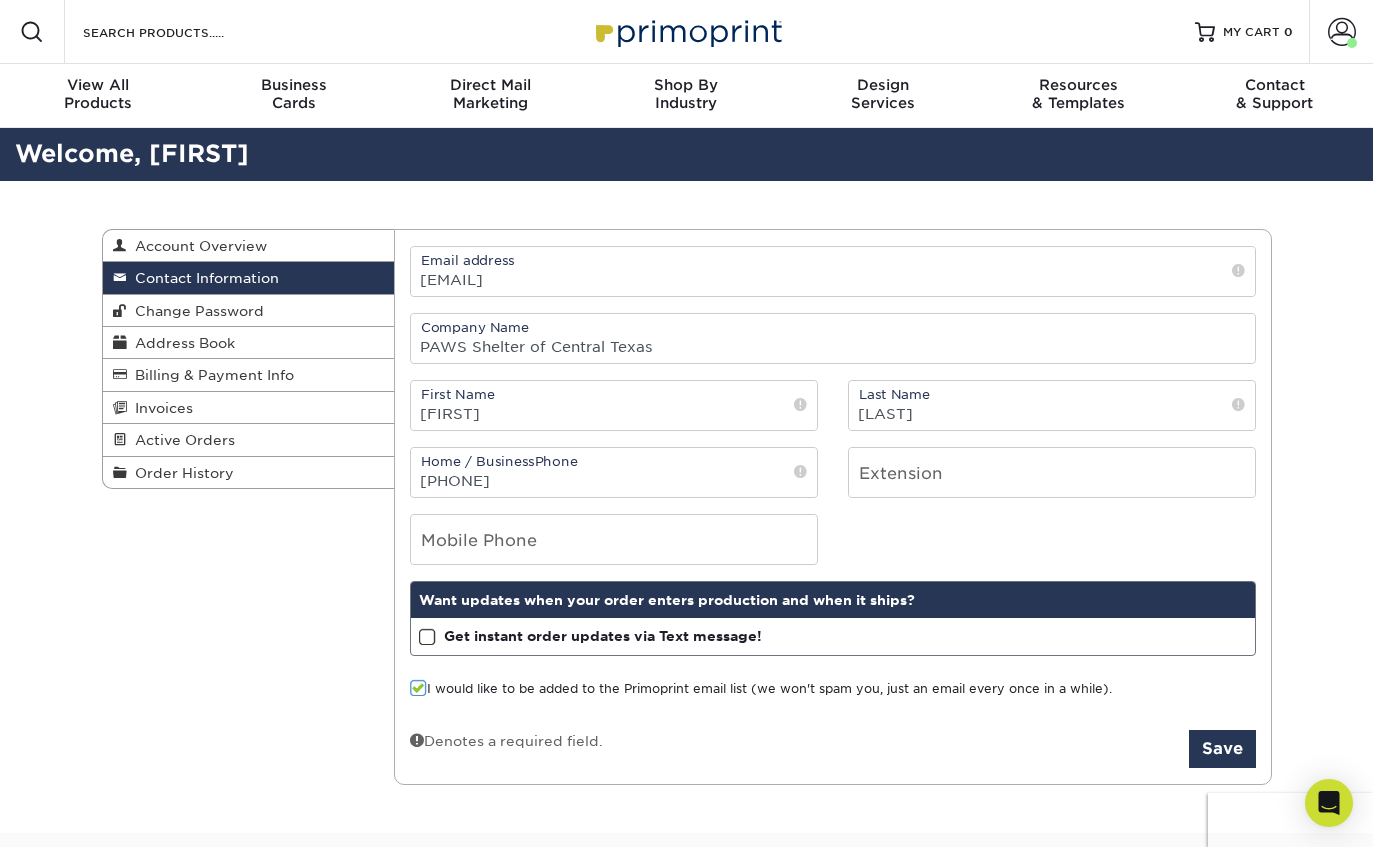 click on "Address Book" at bounding box center [181, 343] 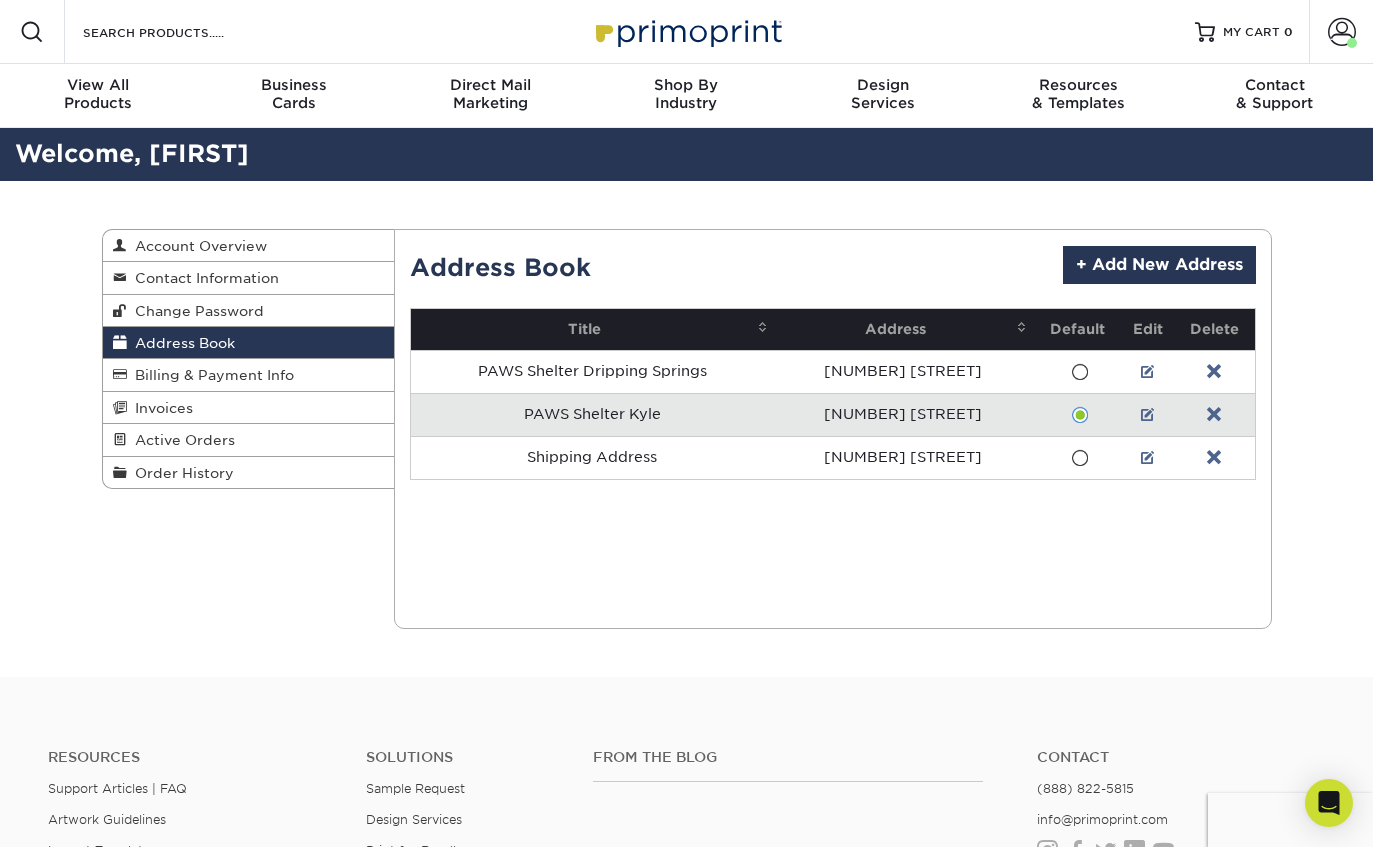 click on "Billing & Payment Info" at bounding box center [210, 375] 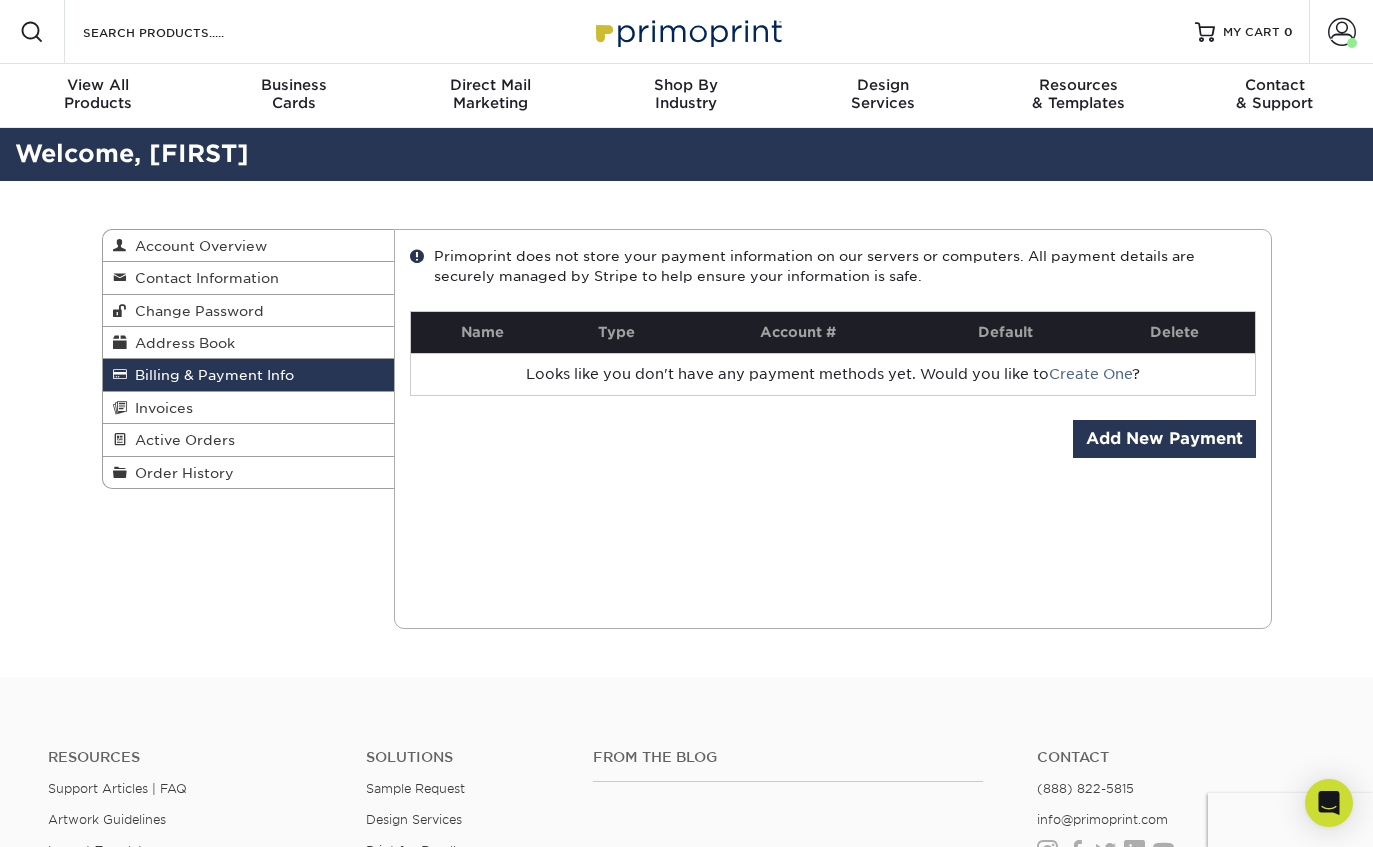 click on "Order History" at bounding box center (180, 473) 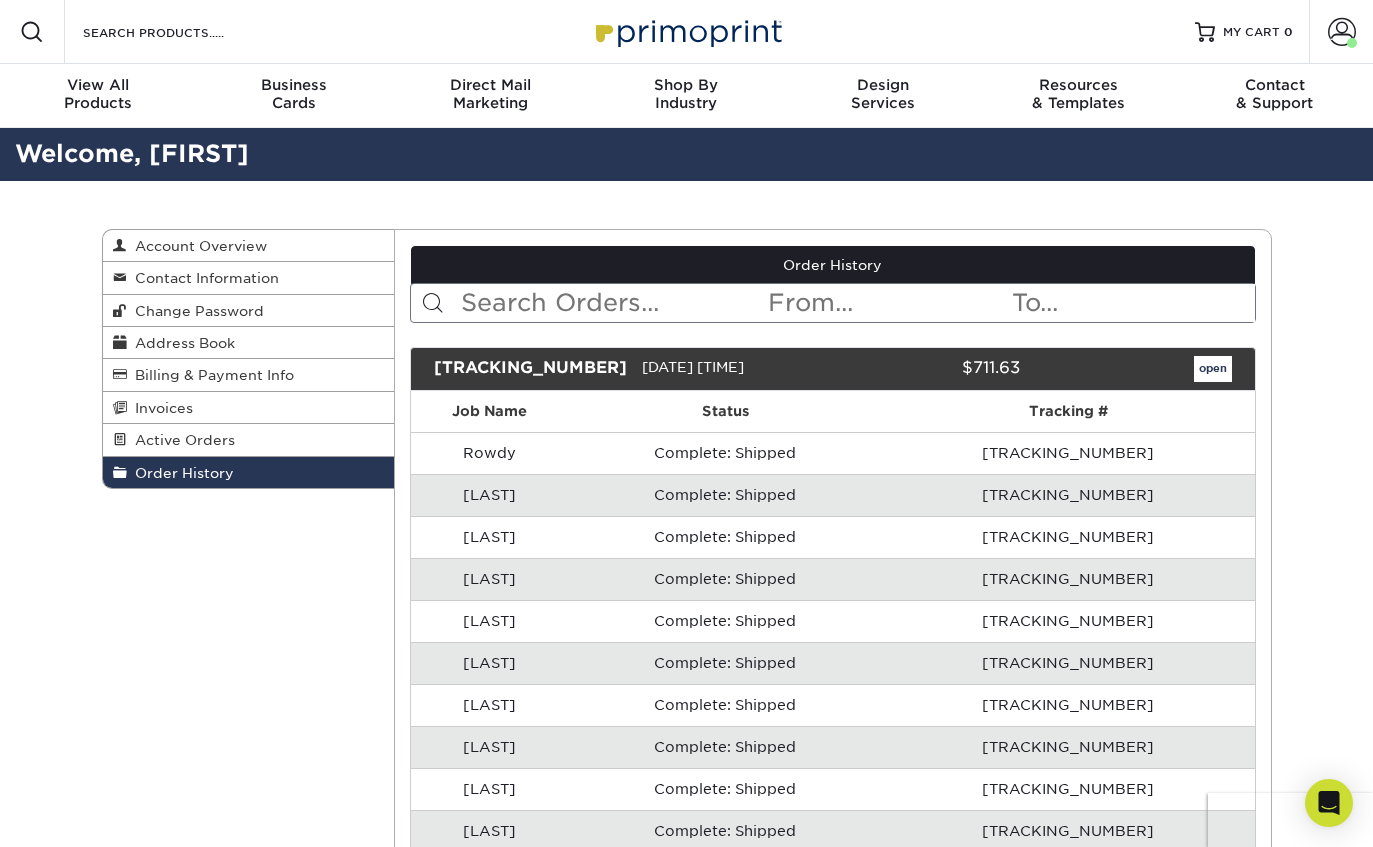 click at bounding box center (1205, 32) 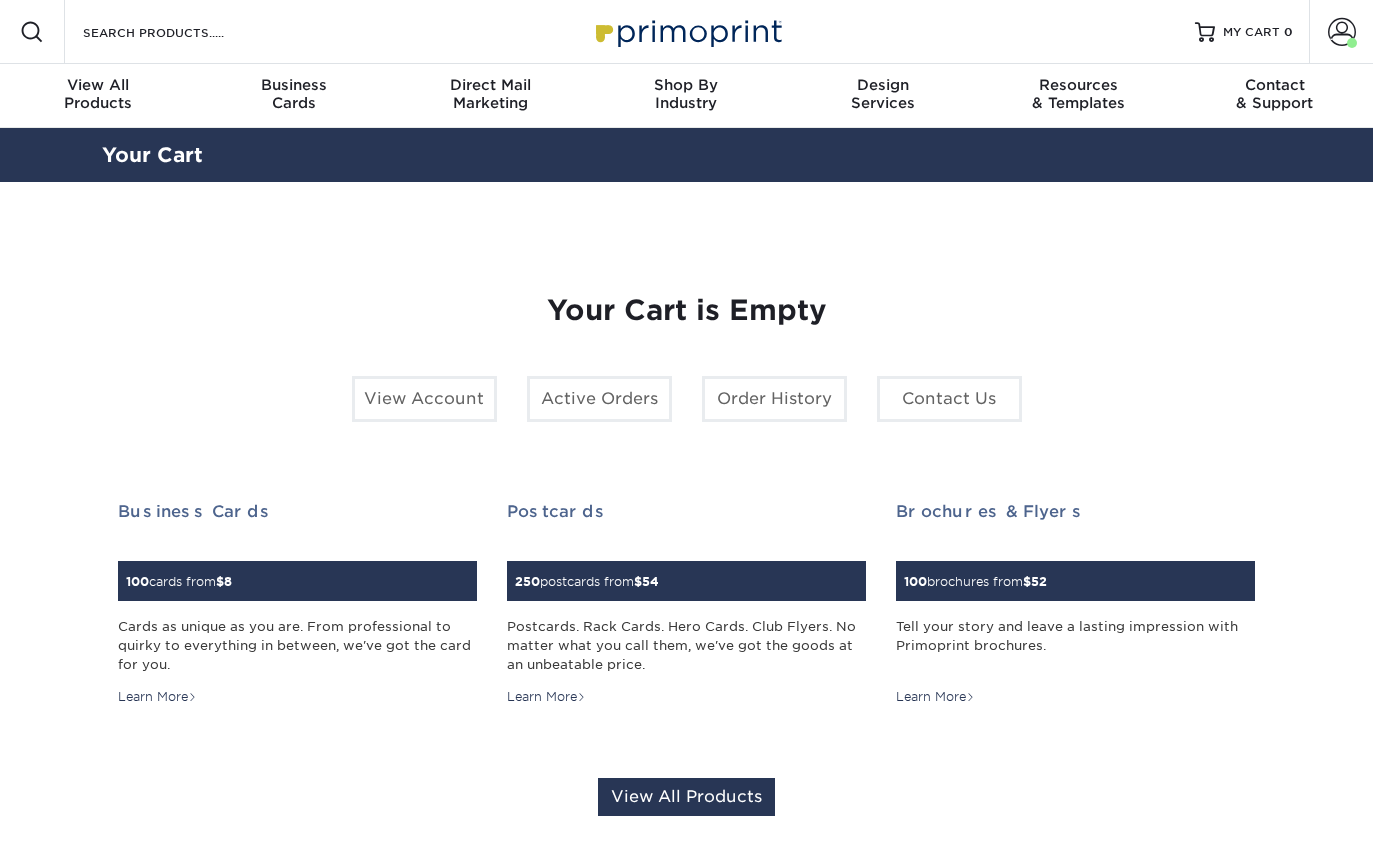scroll, scrollTop: 0, scrollLeft: 0, axis: both 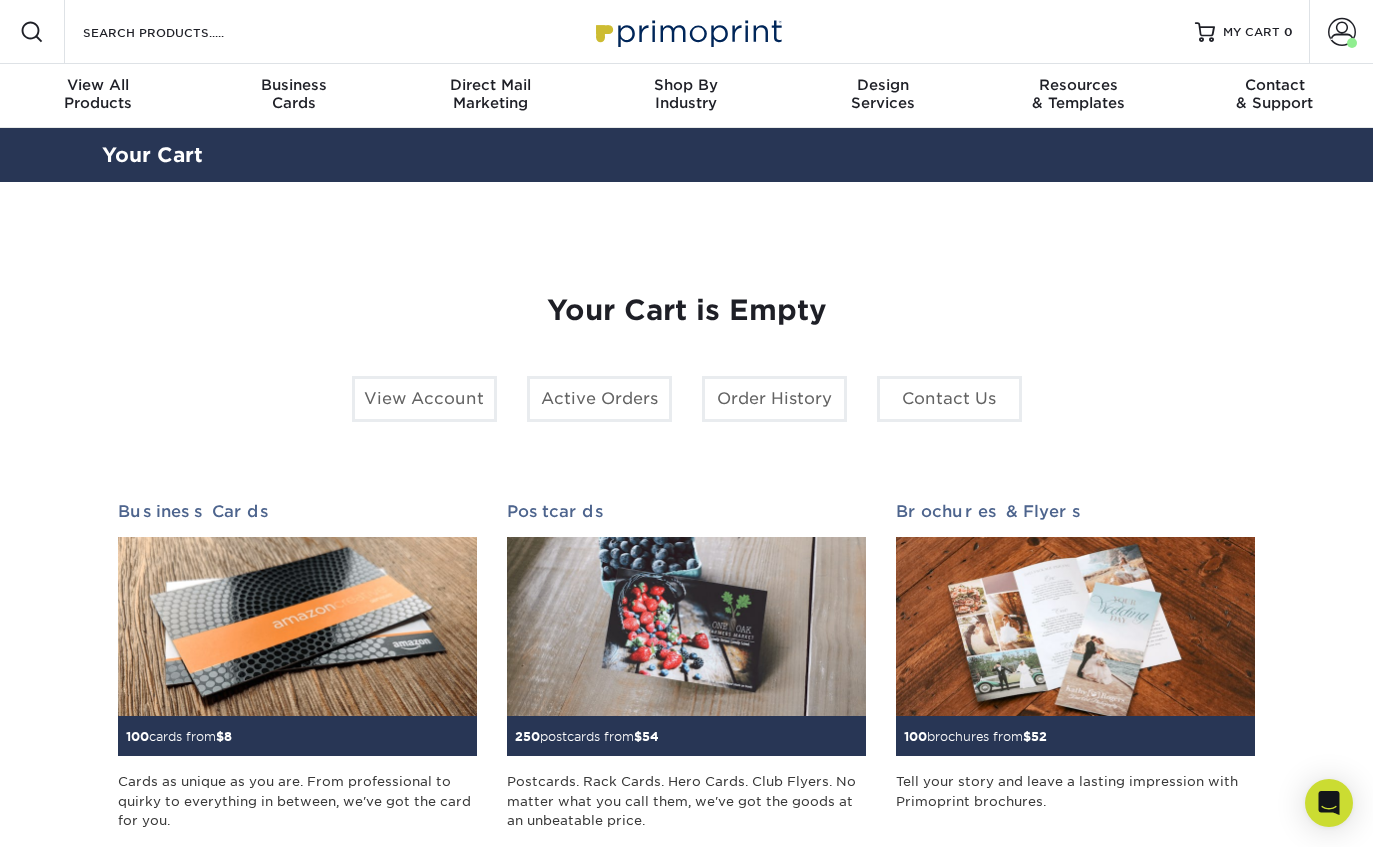 click on "View All" at bounding box center (98, 85) 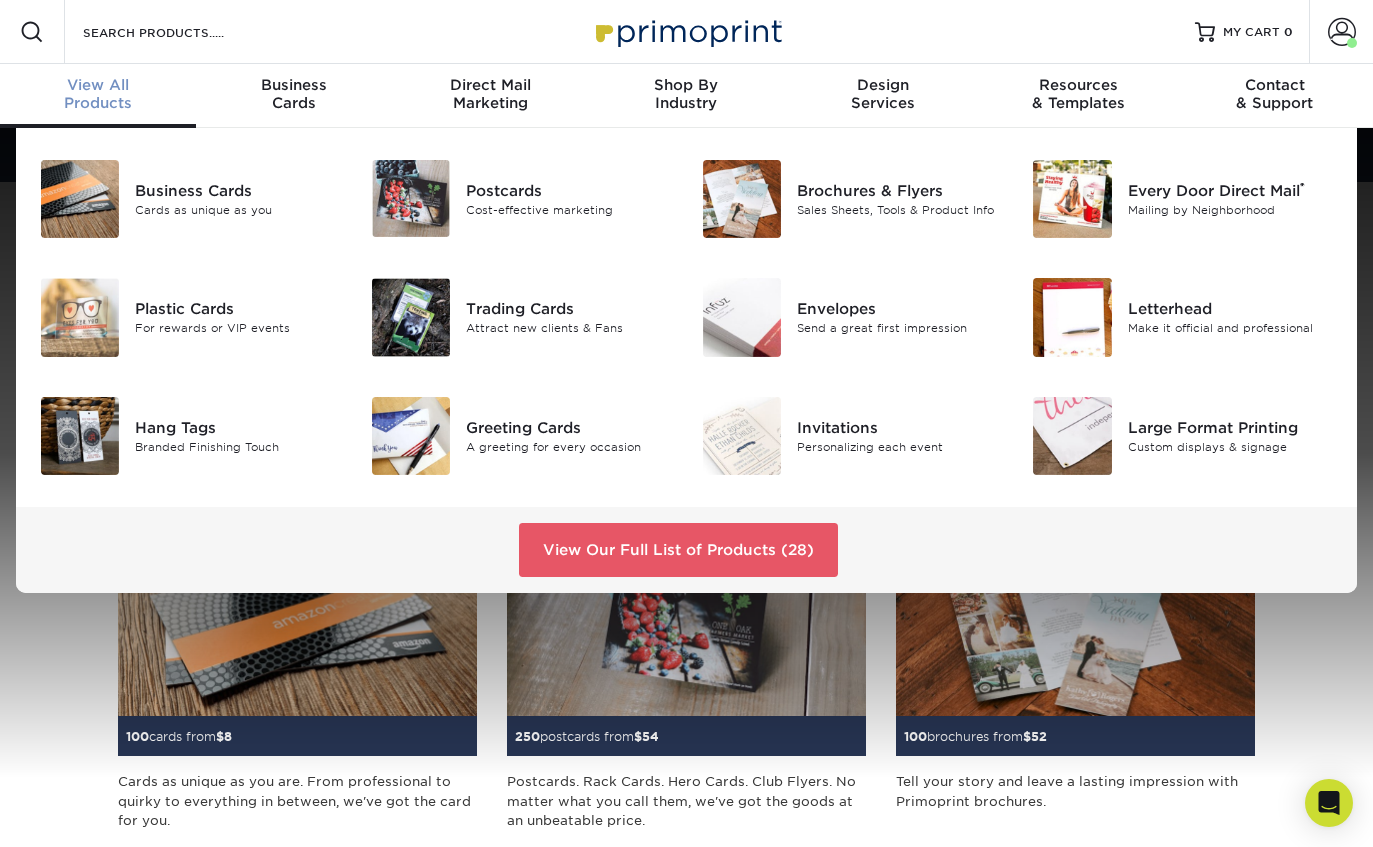 click on "Attract new clients & Fans" at bounding box center (569, 328) 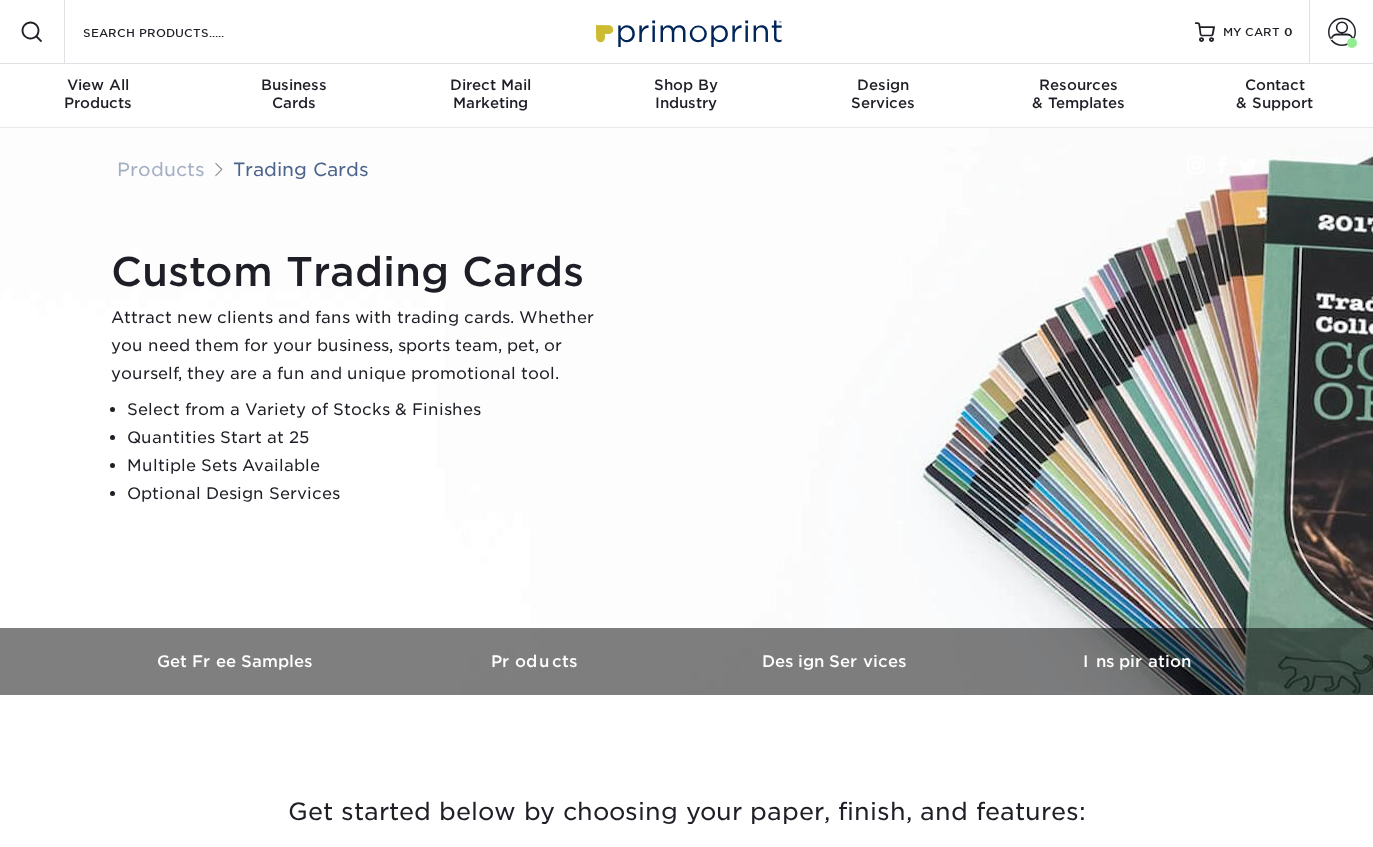 scroll, scrollTop: 0, scrollLeft: 0, axis: both 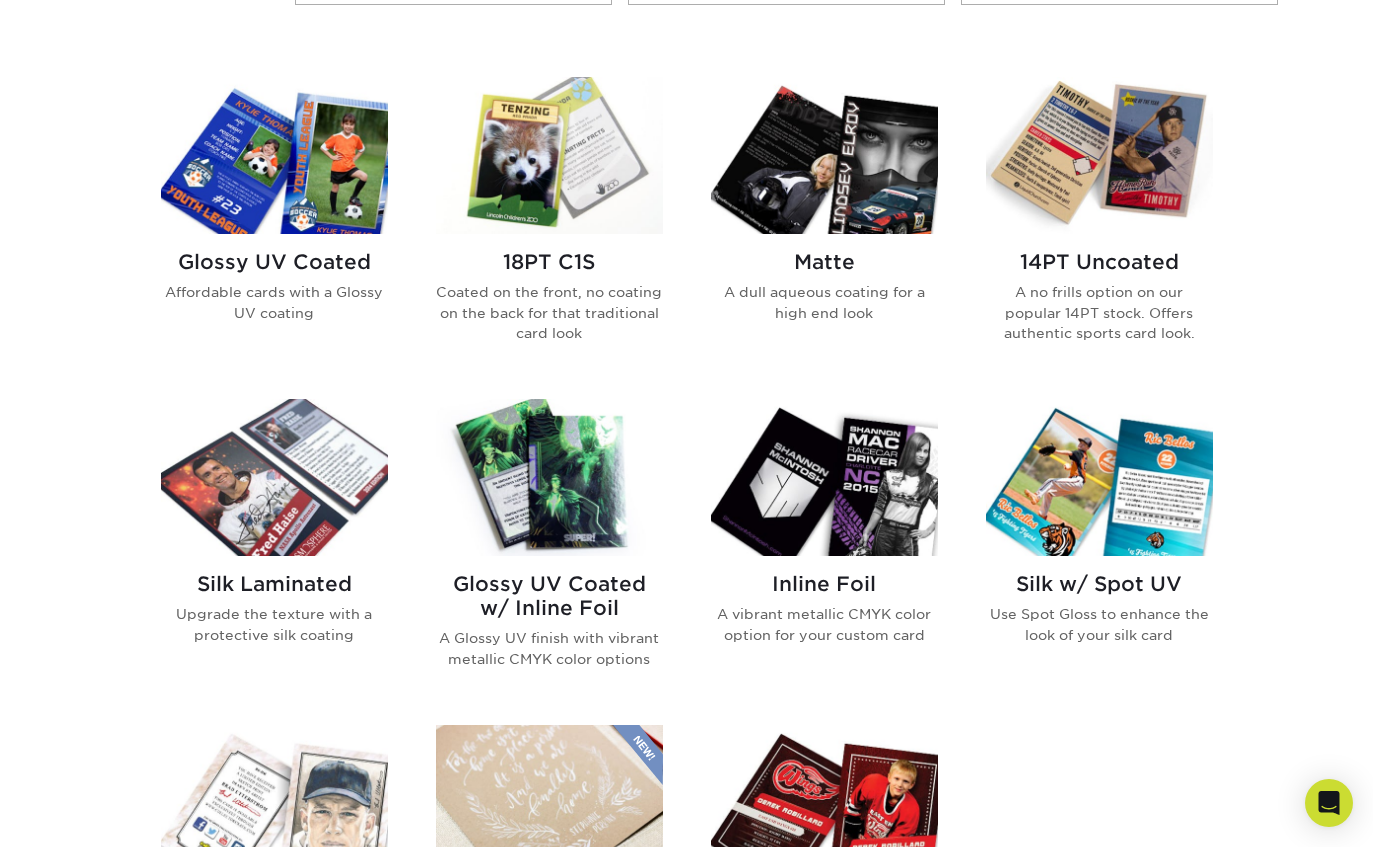 click at bounding box center [274, 155] 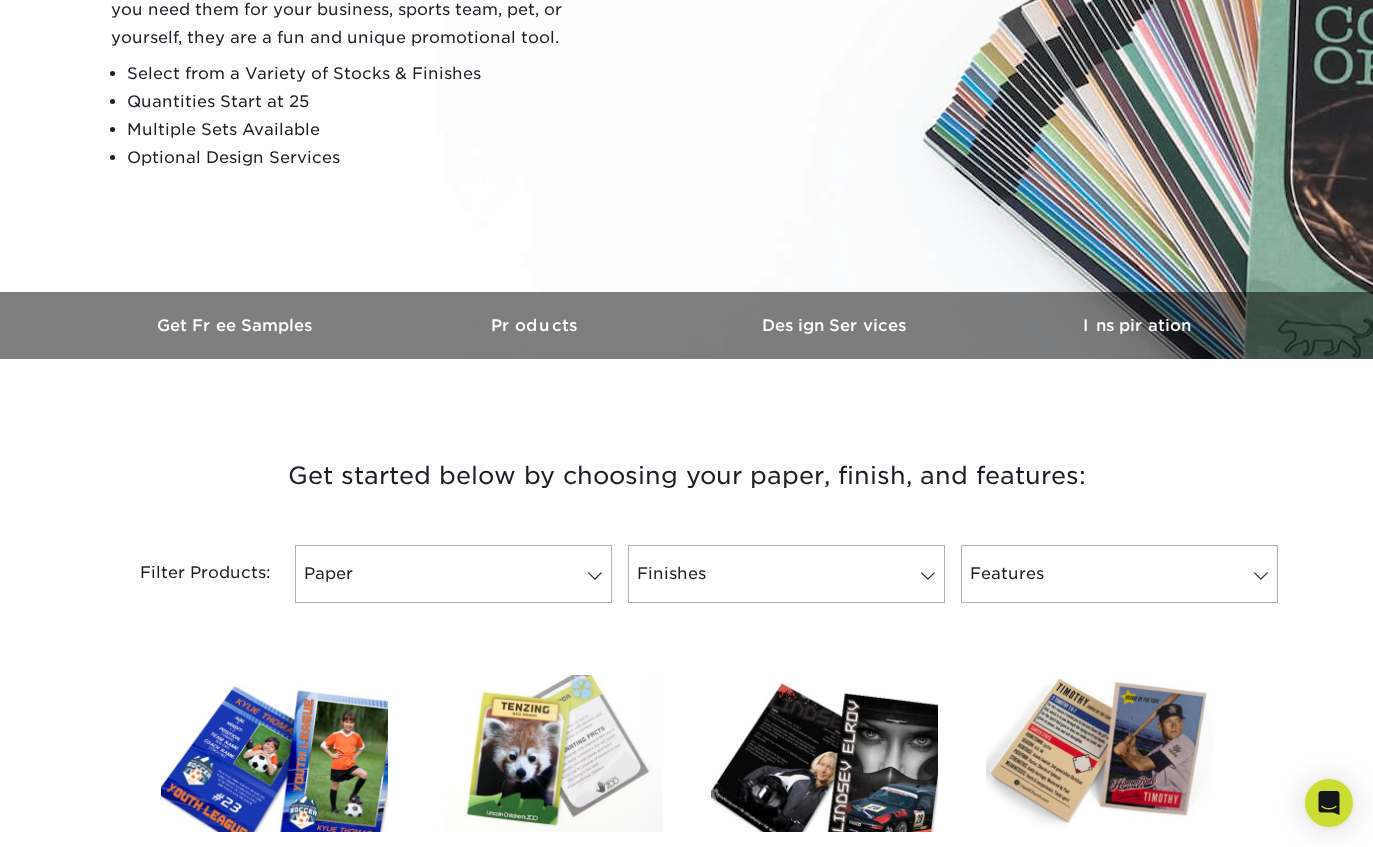 scroll, scrollTop: 267, scrollLeft: 0, axis: vertical 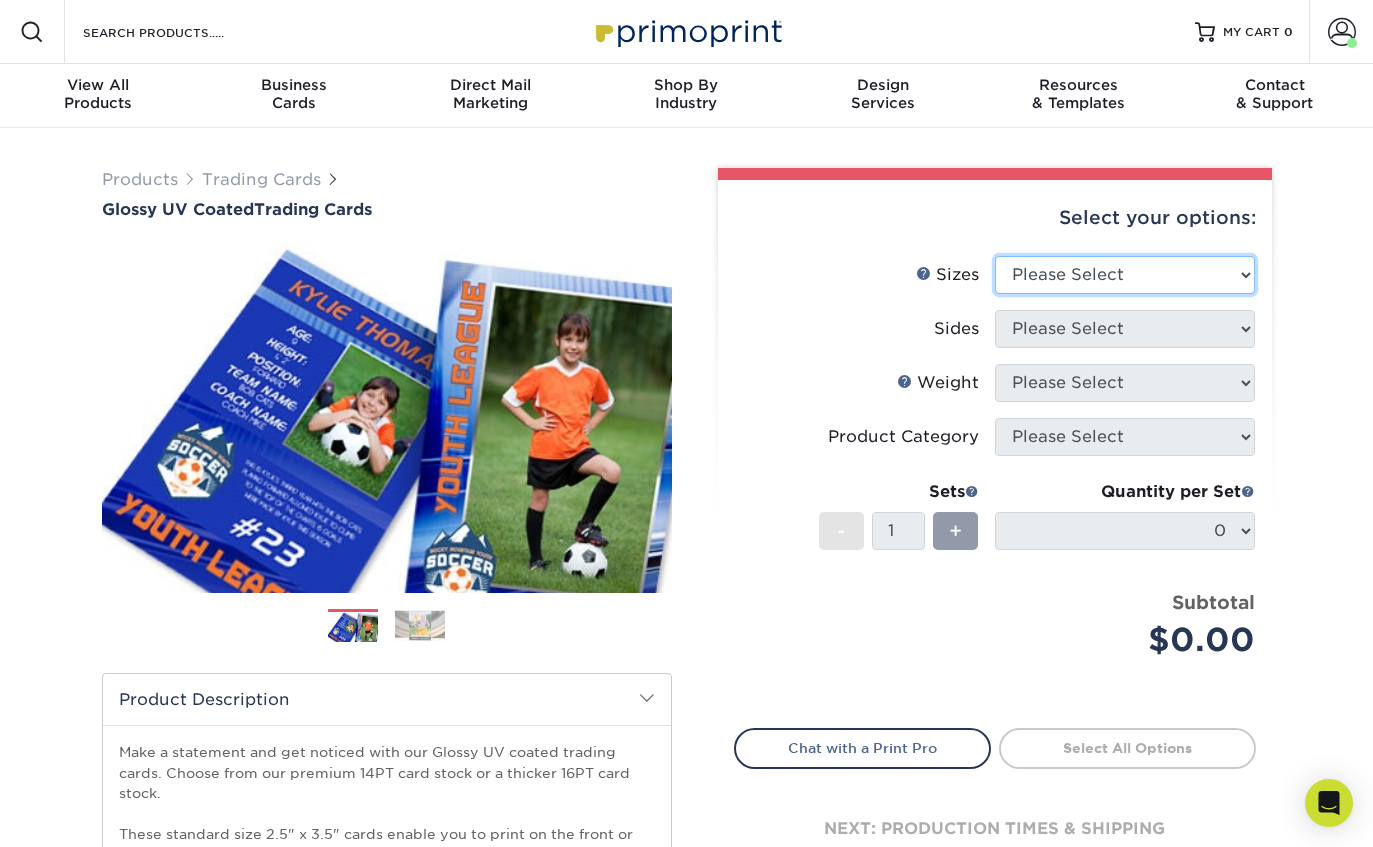 click on "Please Select
2.5" x 3.5"" at bounding box center [1125, 275] 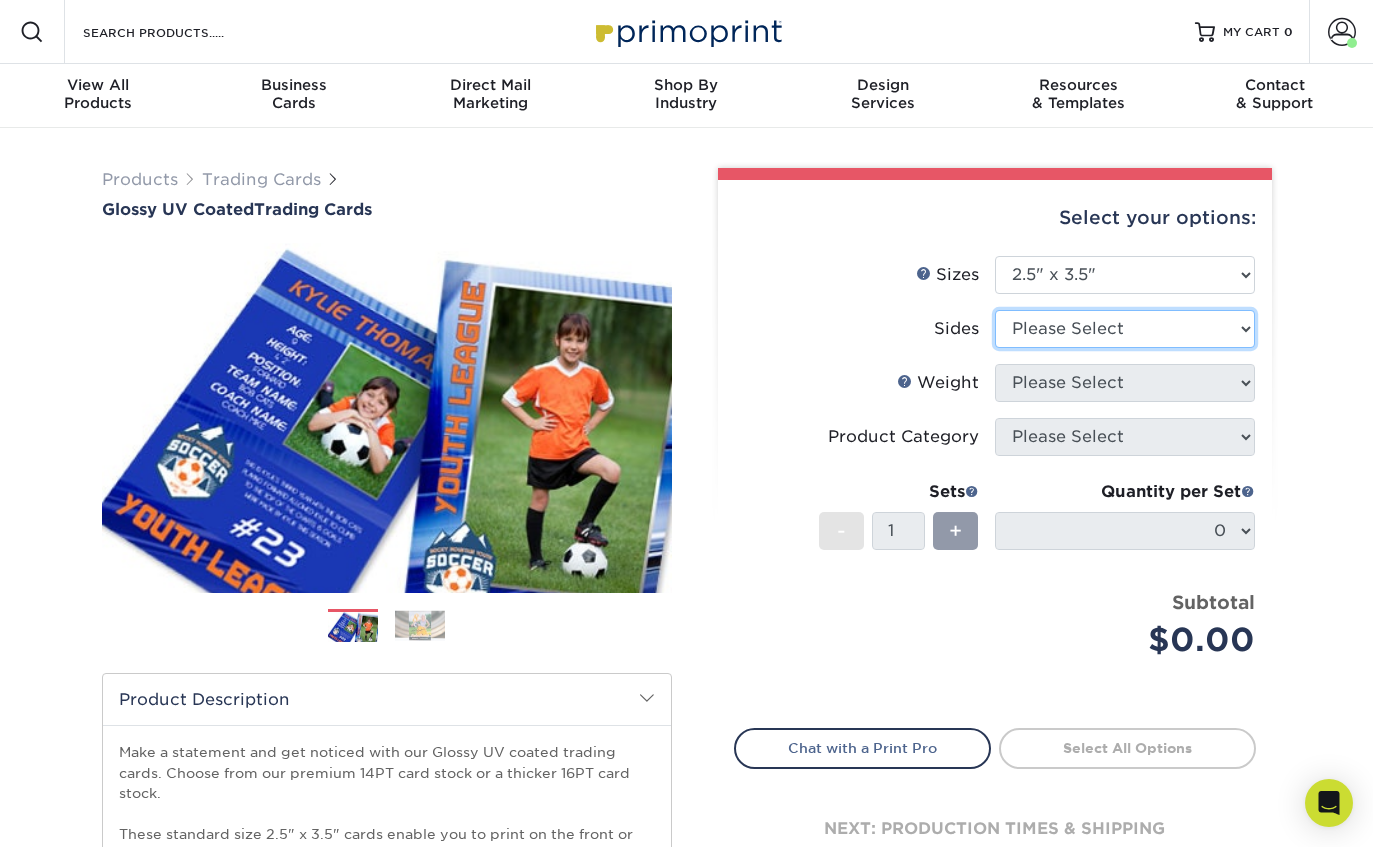 click on "Please Select Print Both Sides Print Front Only" at bounding box center (1125, 329) 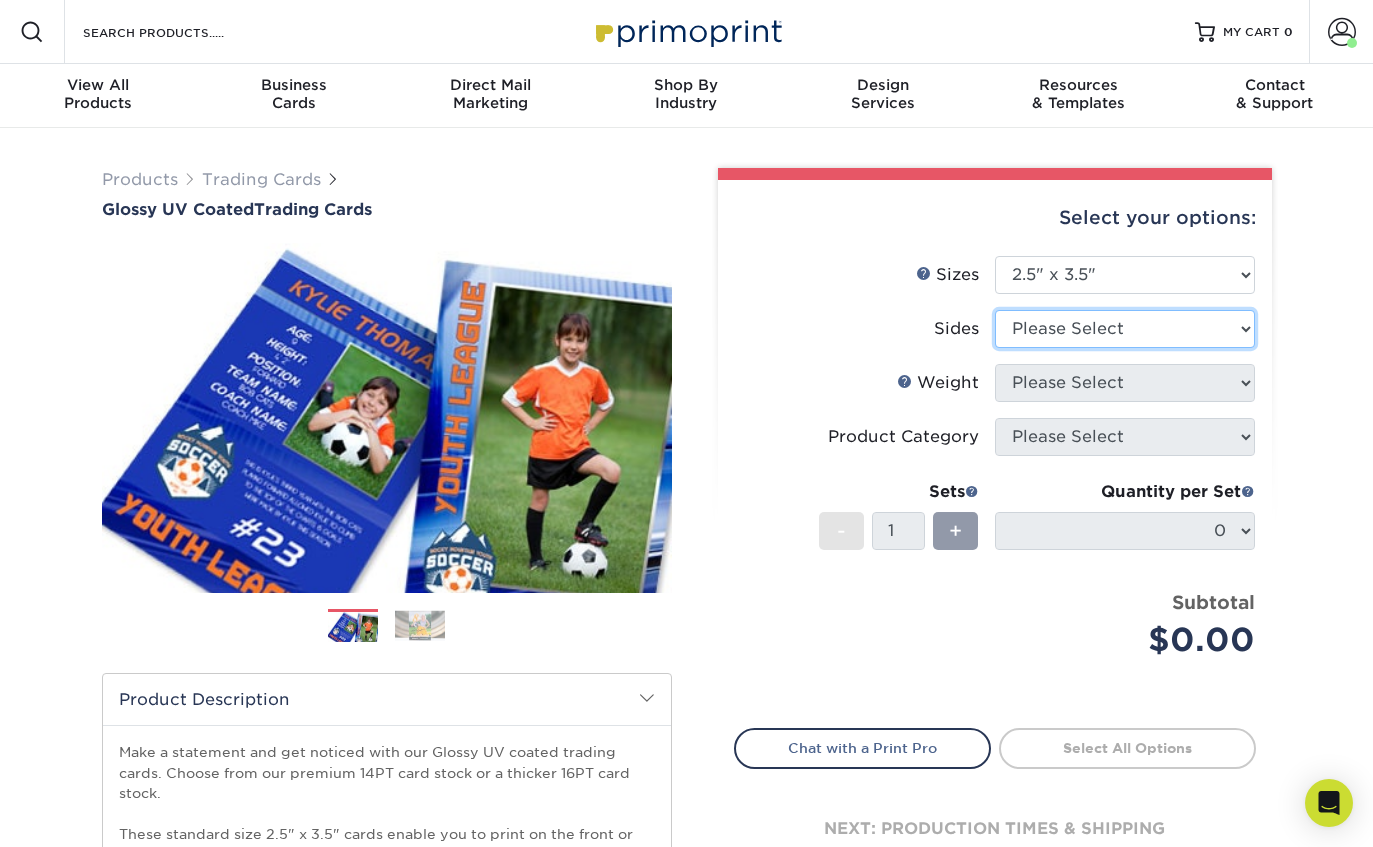 select on "13abbda7-1d64-4f25-8bb2-c179b224825d" 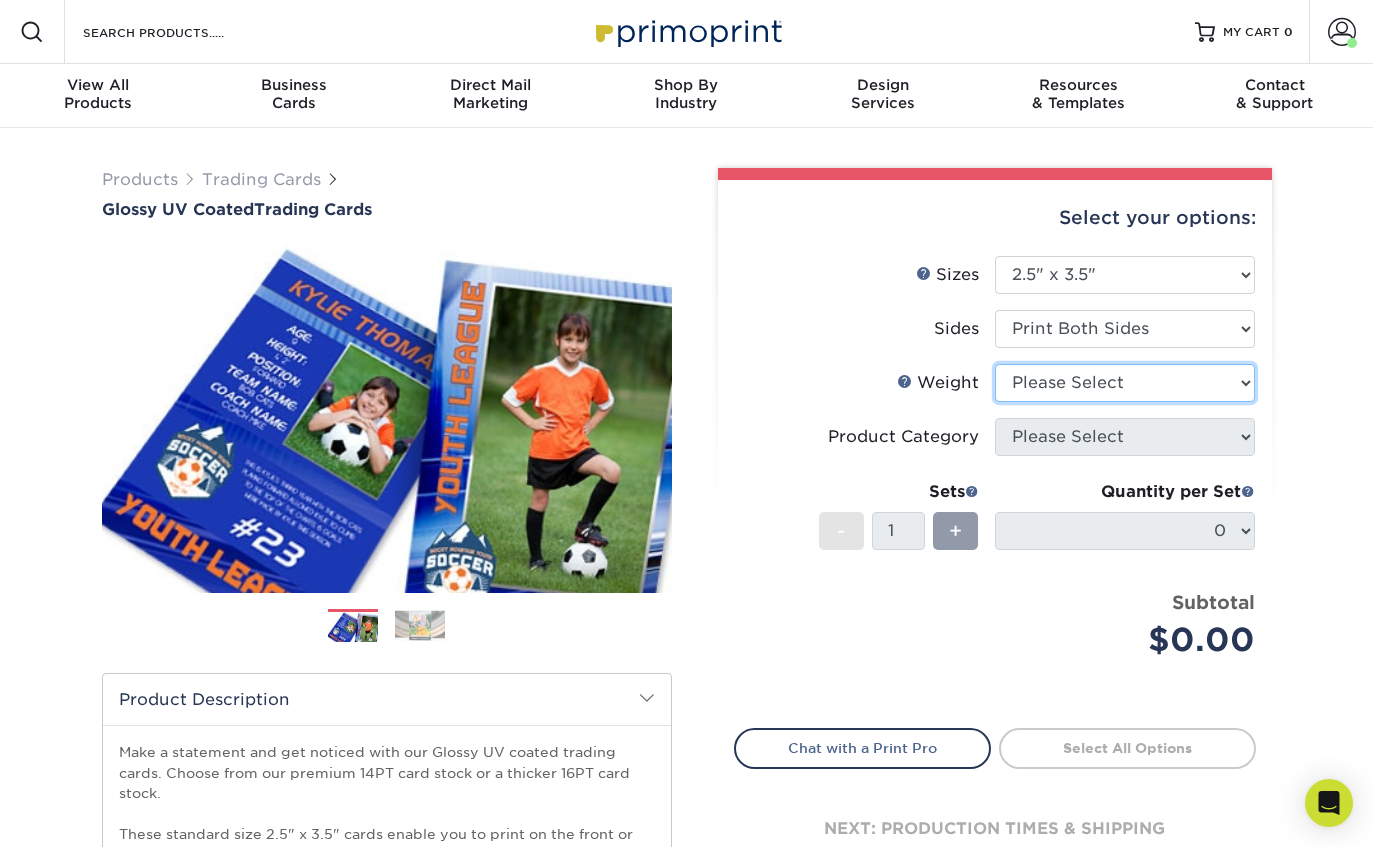 click on "Please Select 16PT 14PT 18PT C1S" at bounding box center (1125, 383) 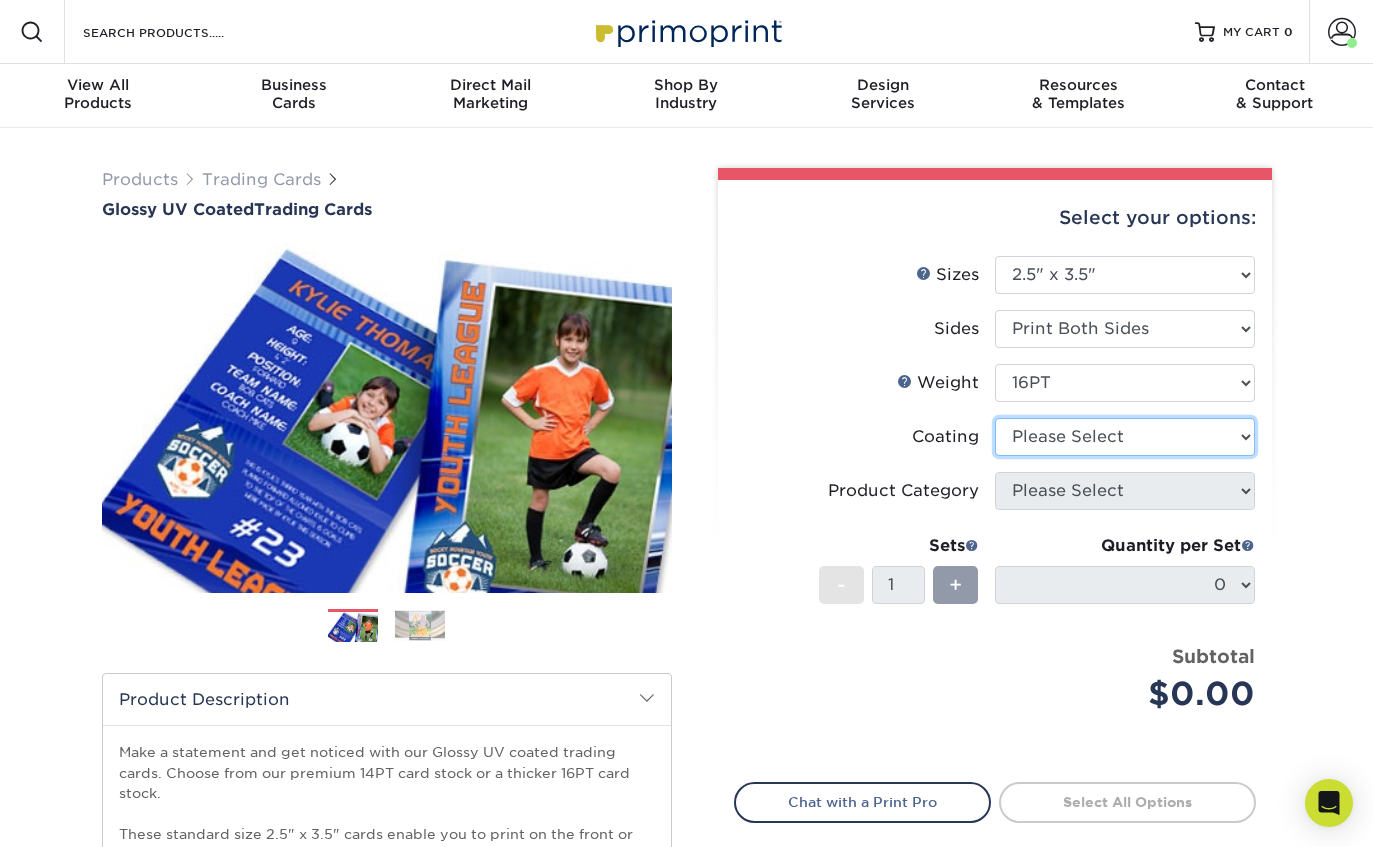 click at bounding box center [1125, 437] 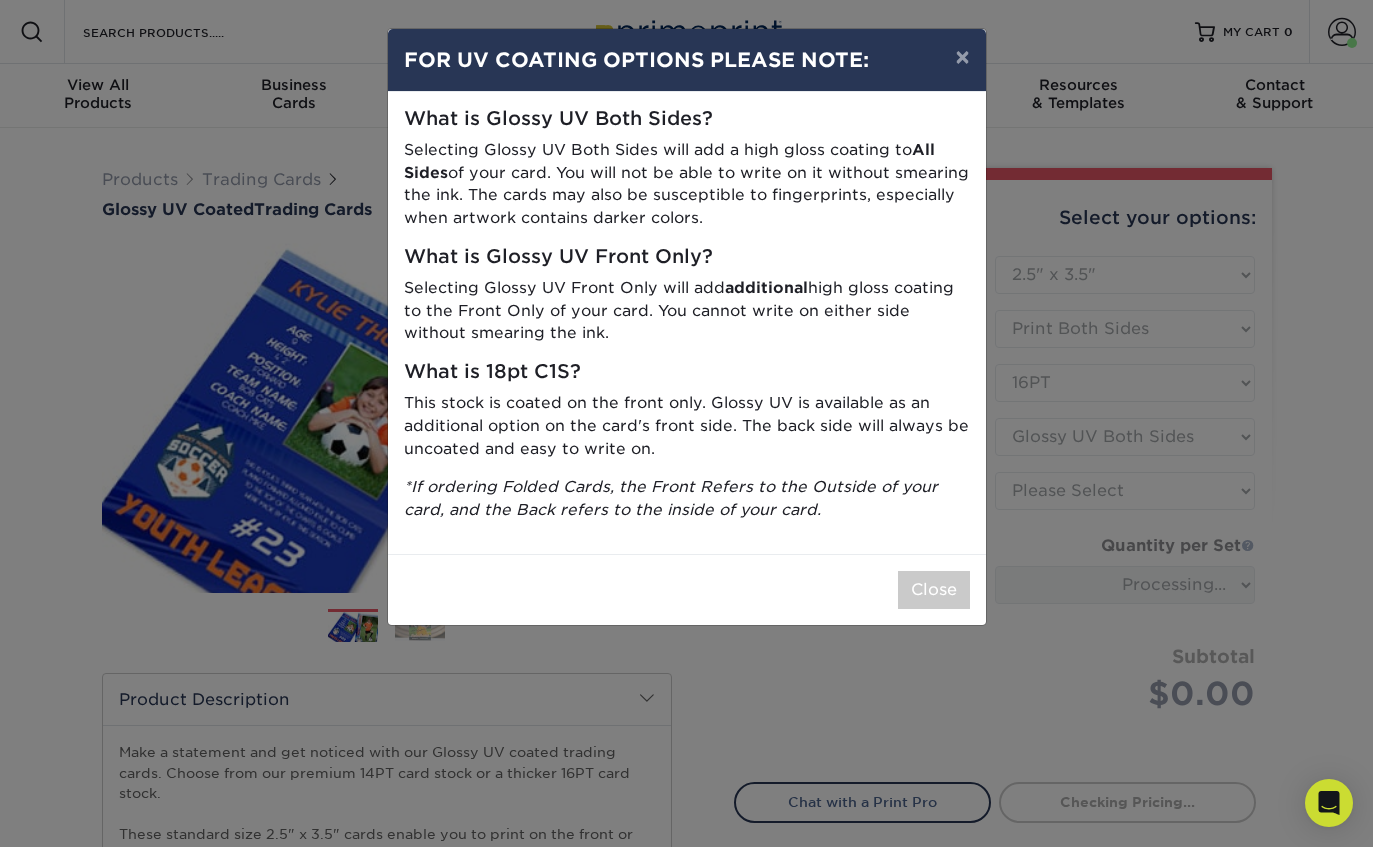 click on "Close" at bounding box center (934, 590) 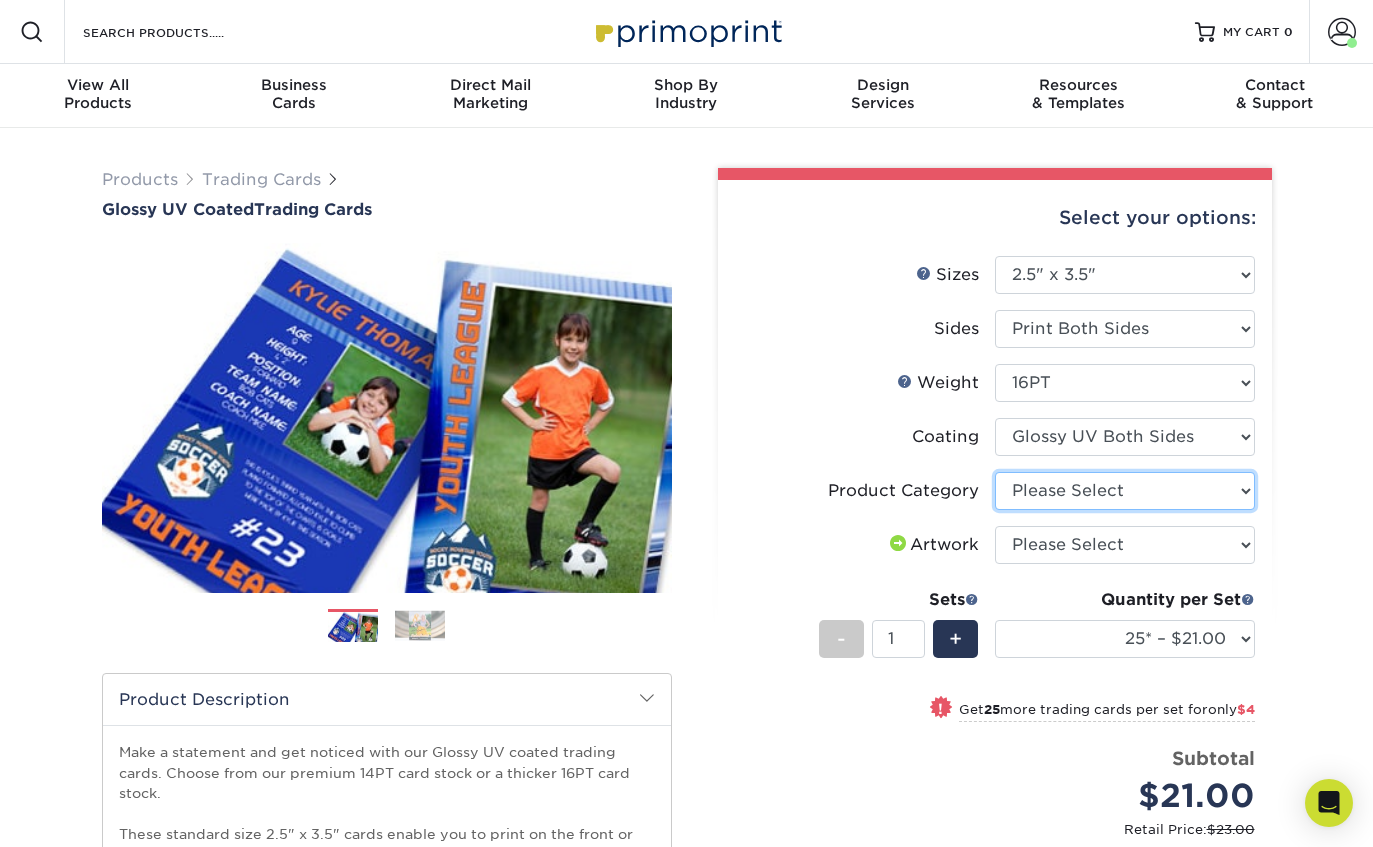 click on "Please Select Trading Cards" at bounding box center (1125, 491) 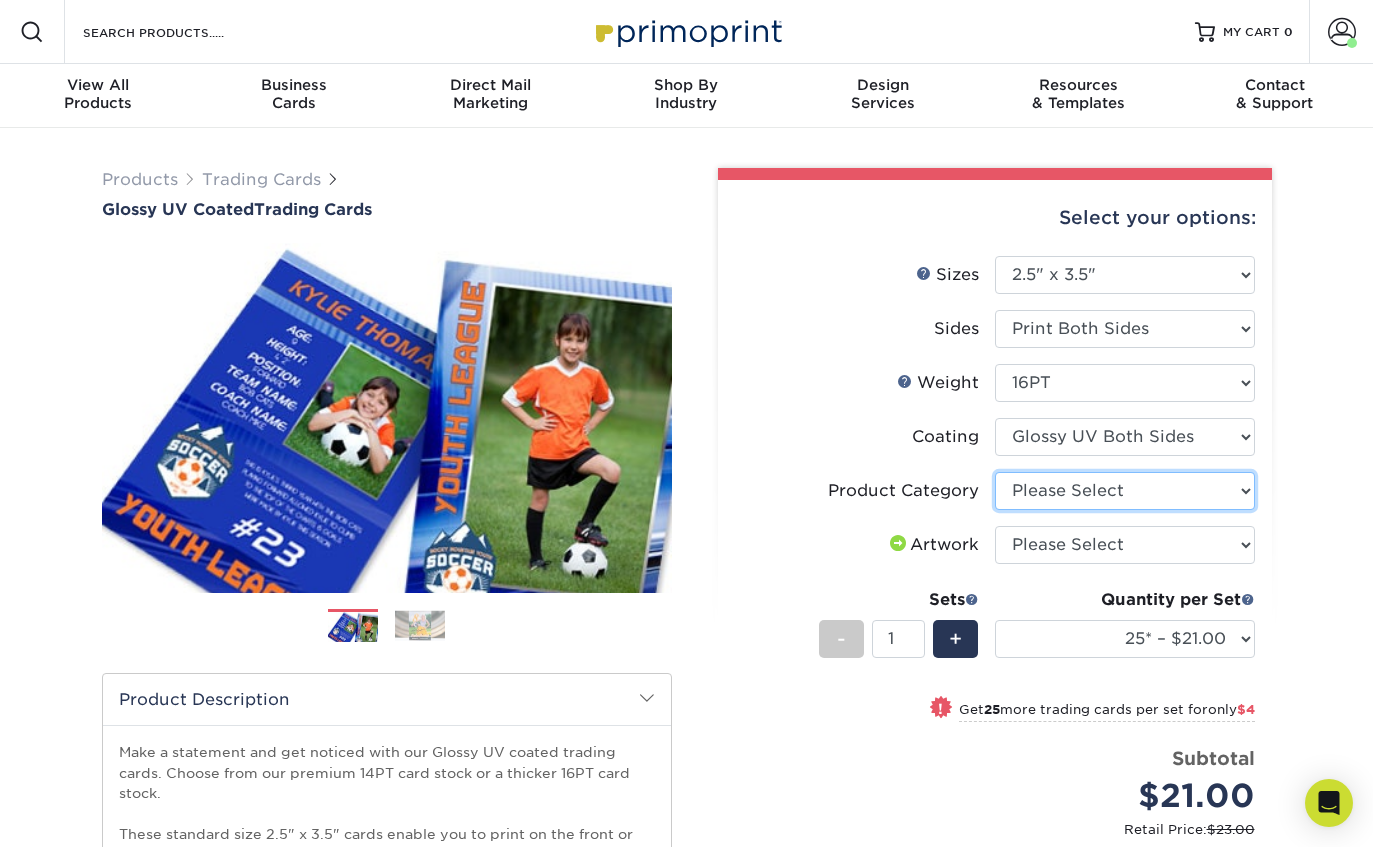 select on "c2f9bce9-36c2-409d-b101-c29d9d031e18" 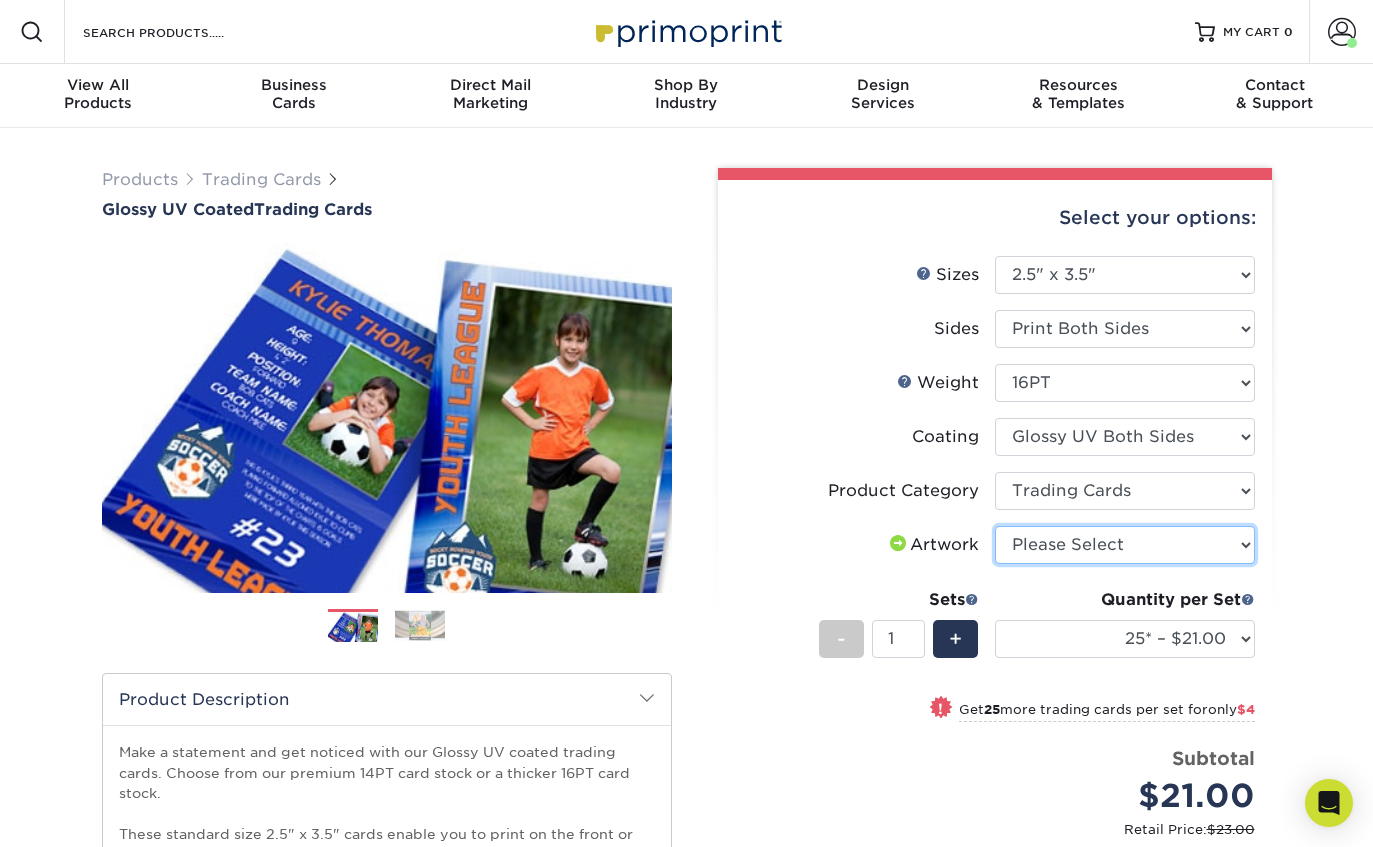 click on "Please Select I will upload files I need a design - $100" at bounding box center [1125, 545] 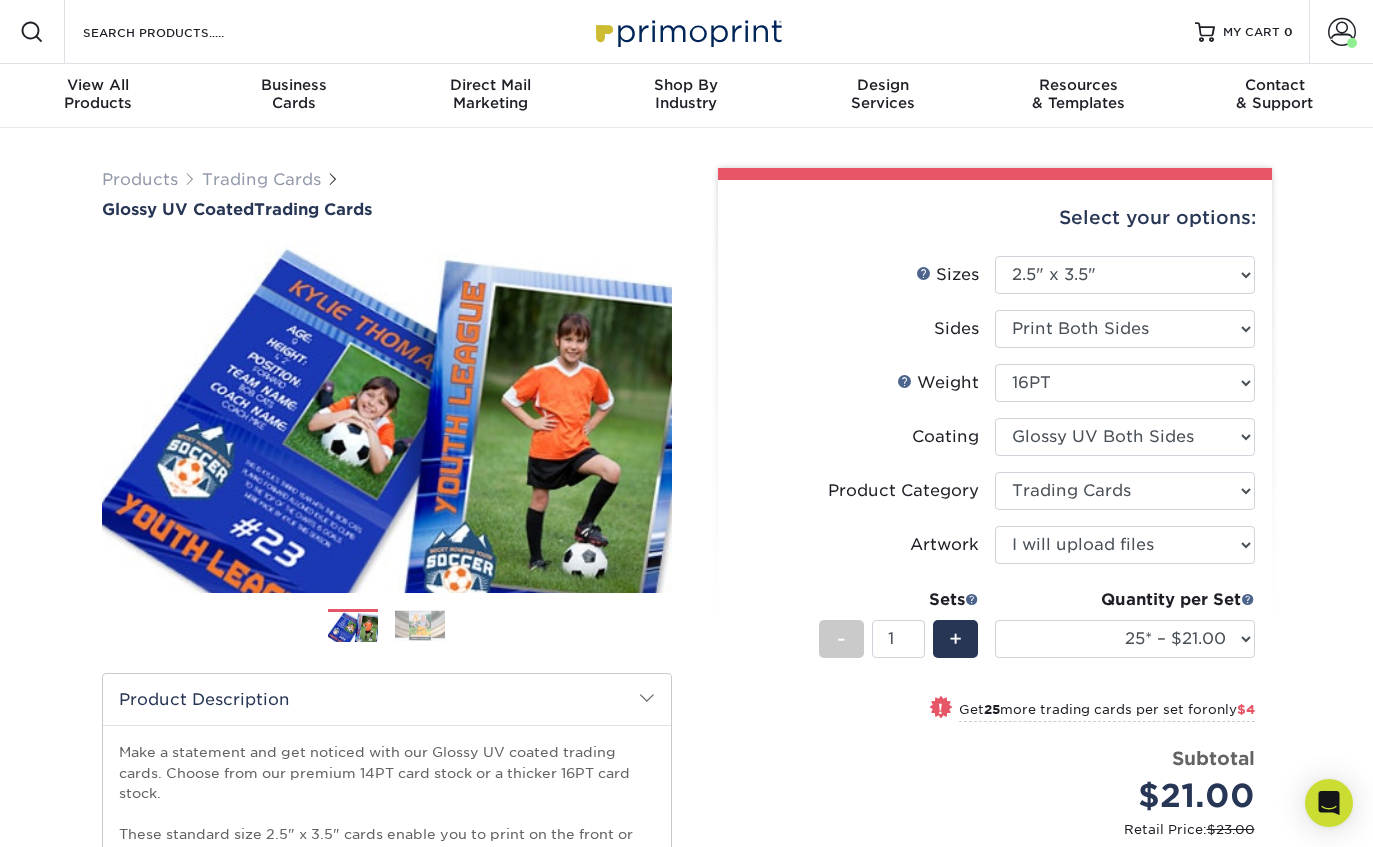 click on "+" at bounding box center (955, 639) 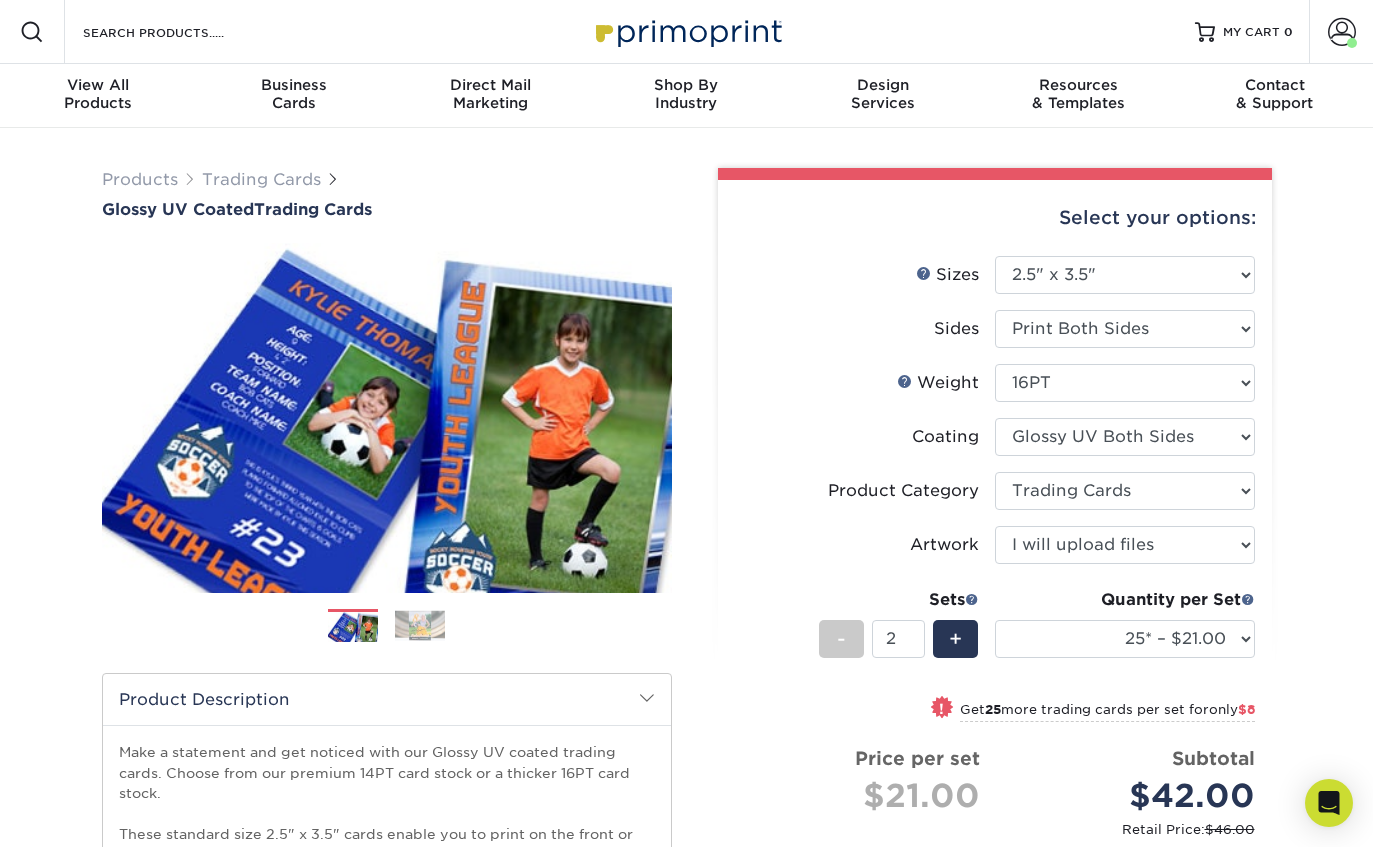 click on "+" at bounding box center [955, 639] 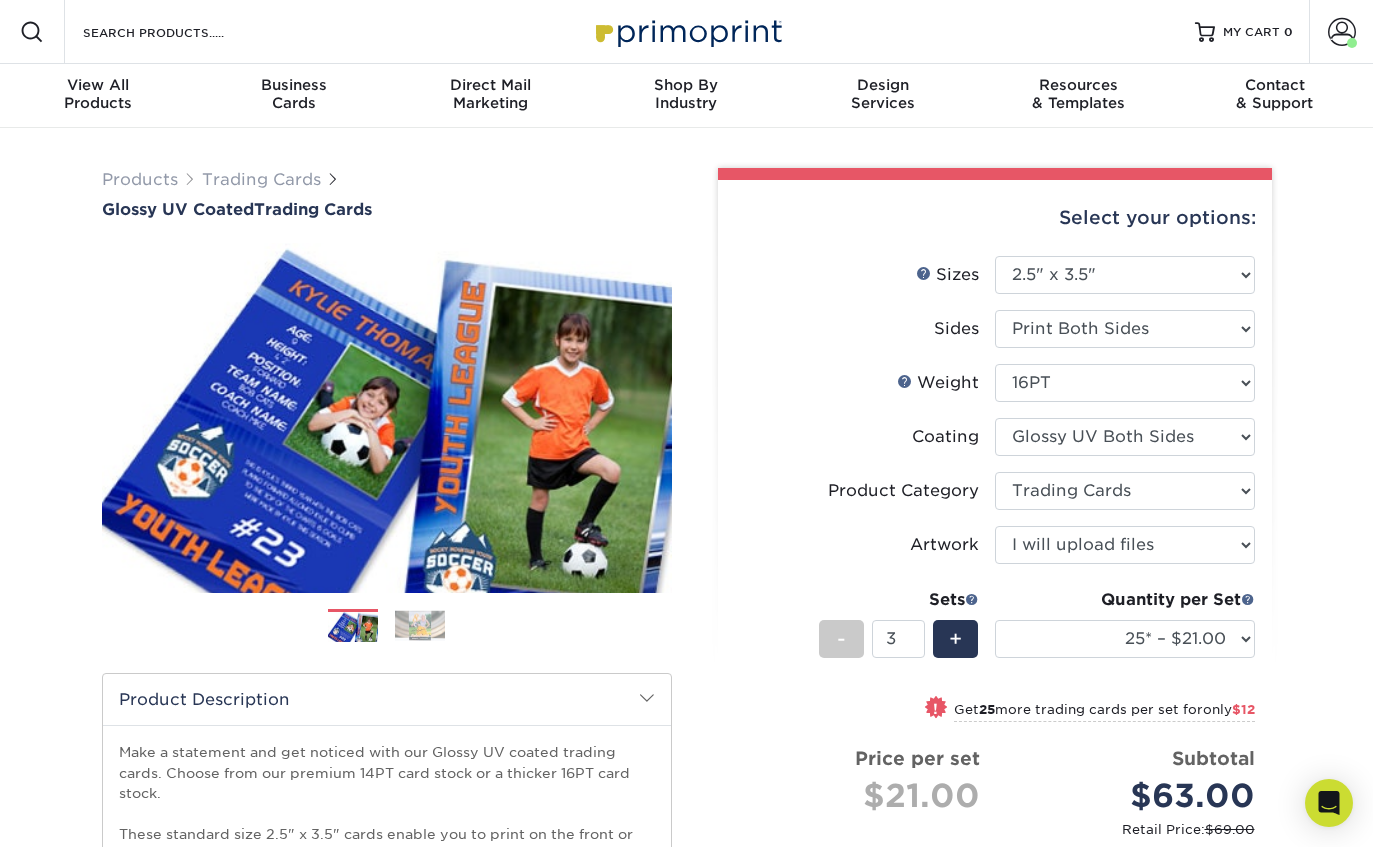 click on "+" at bounding box center [955, 639] 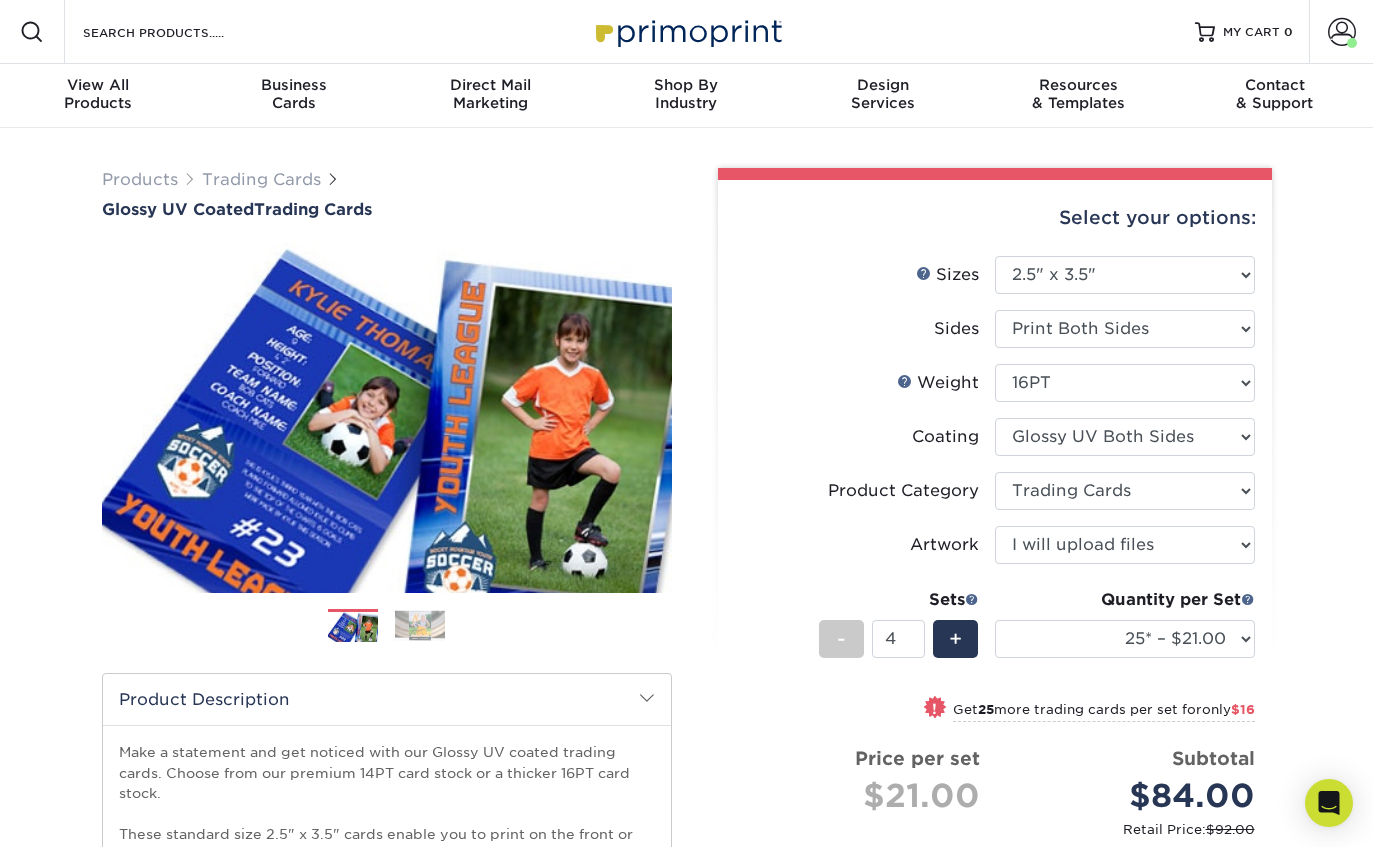 click on "+" at bounding box center (955, 639) 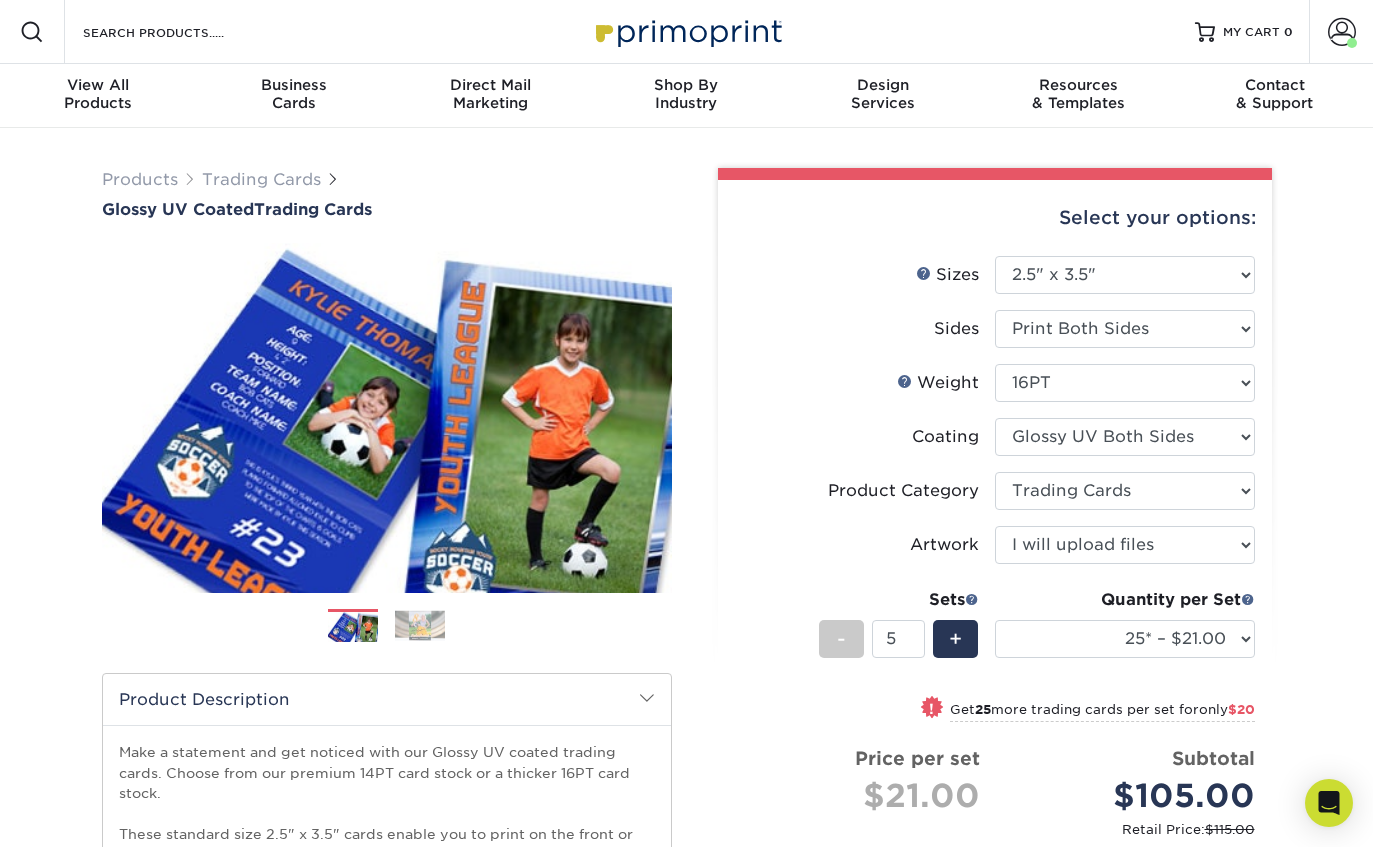 click on "+" at bounding box center [955, 639] 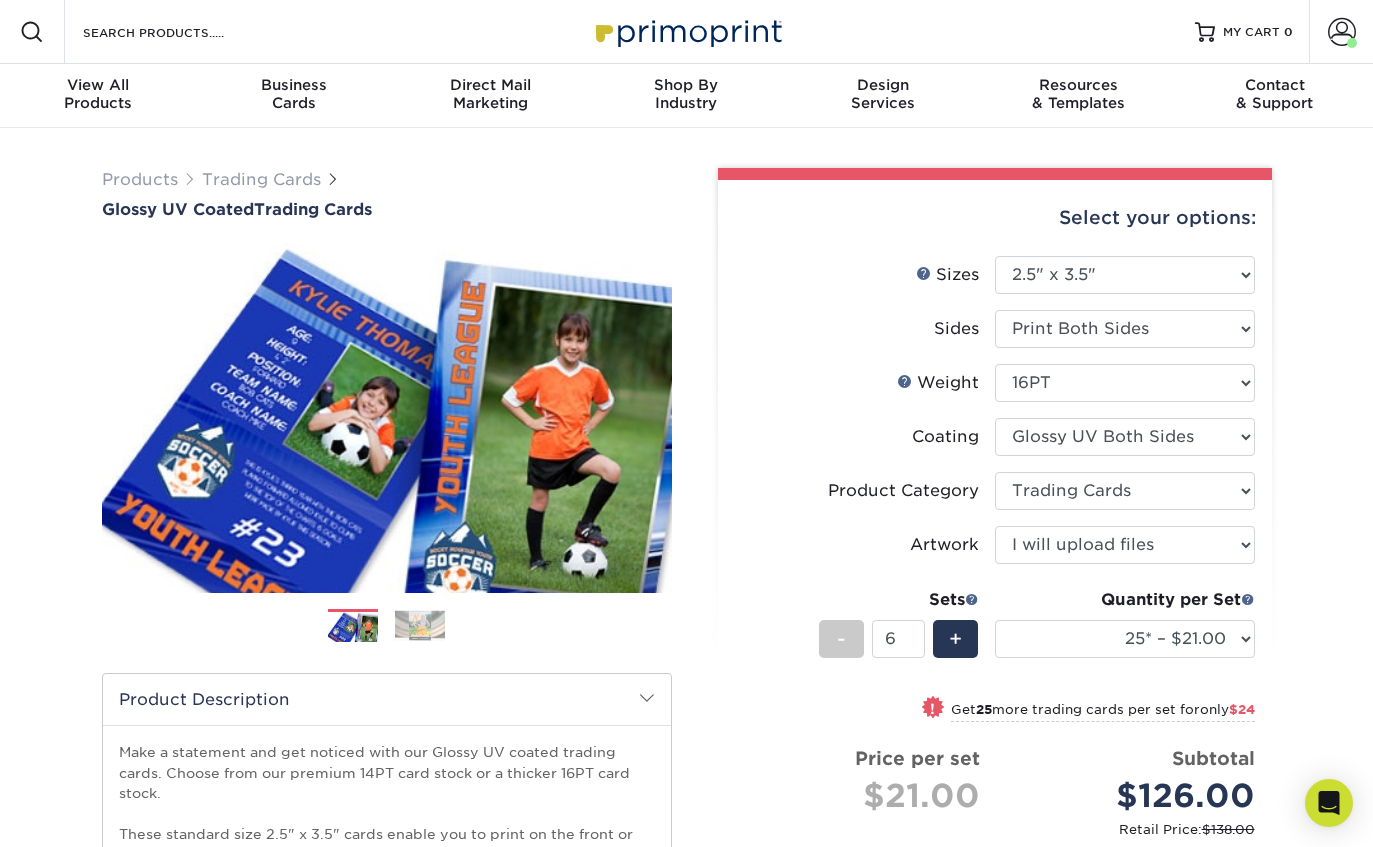click on "+" at bounding box center (955, 639) 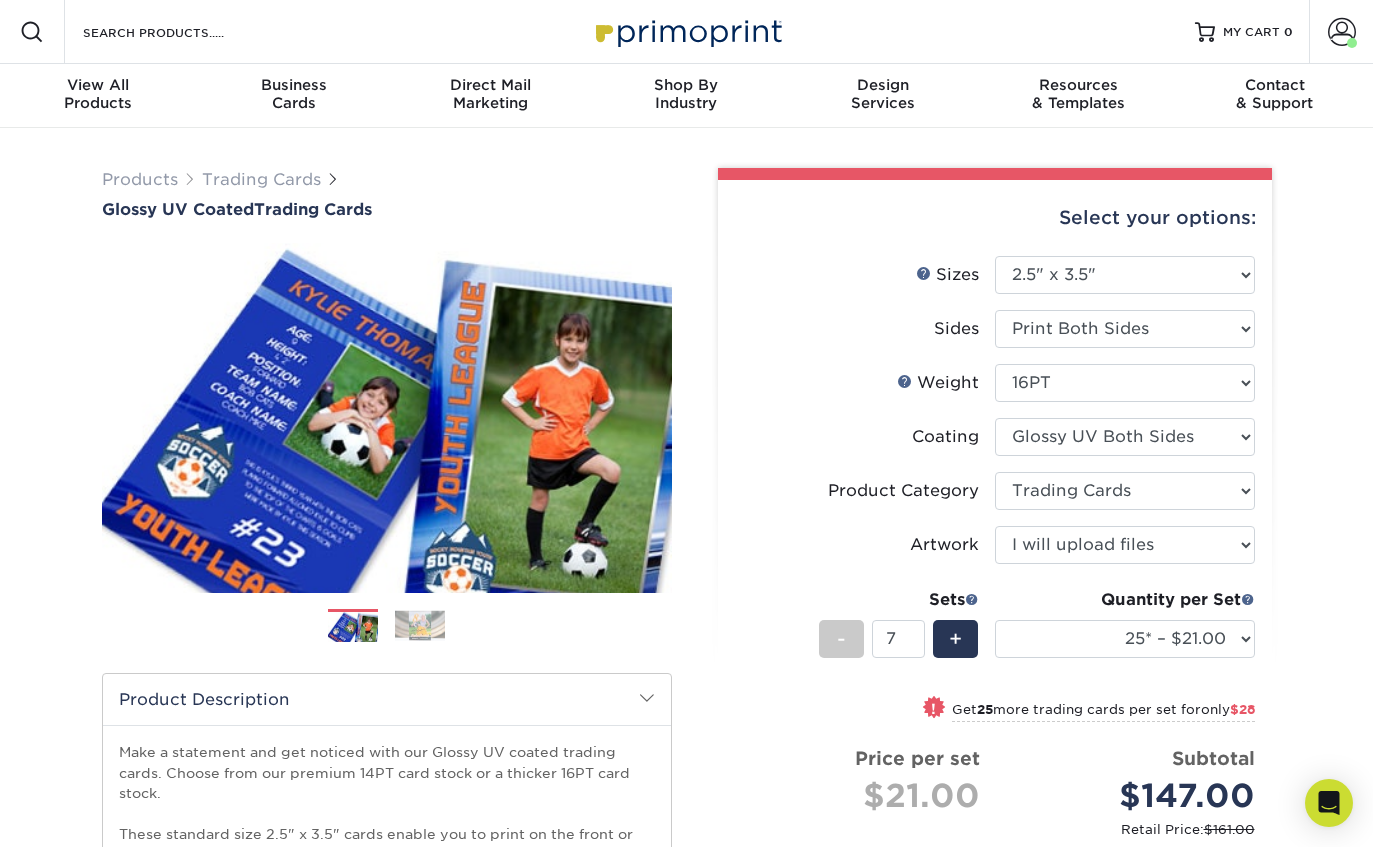 click on "+" at bounding box center (955, 639) 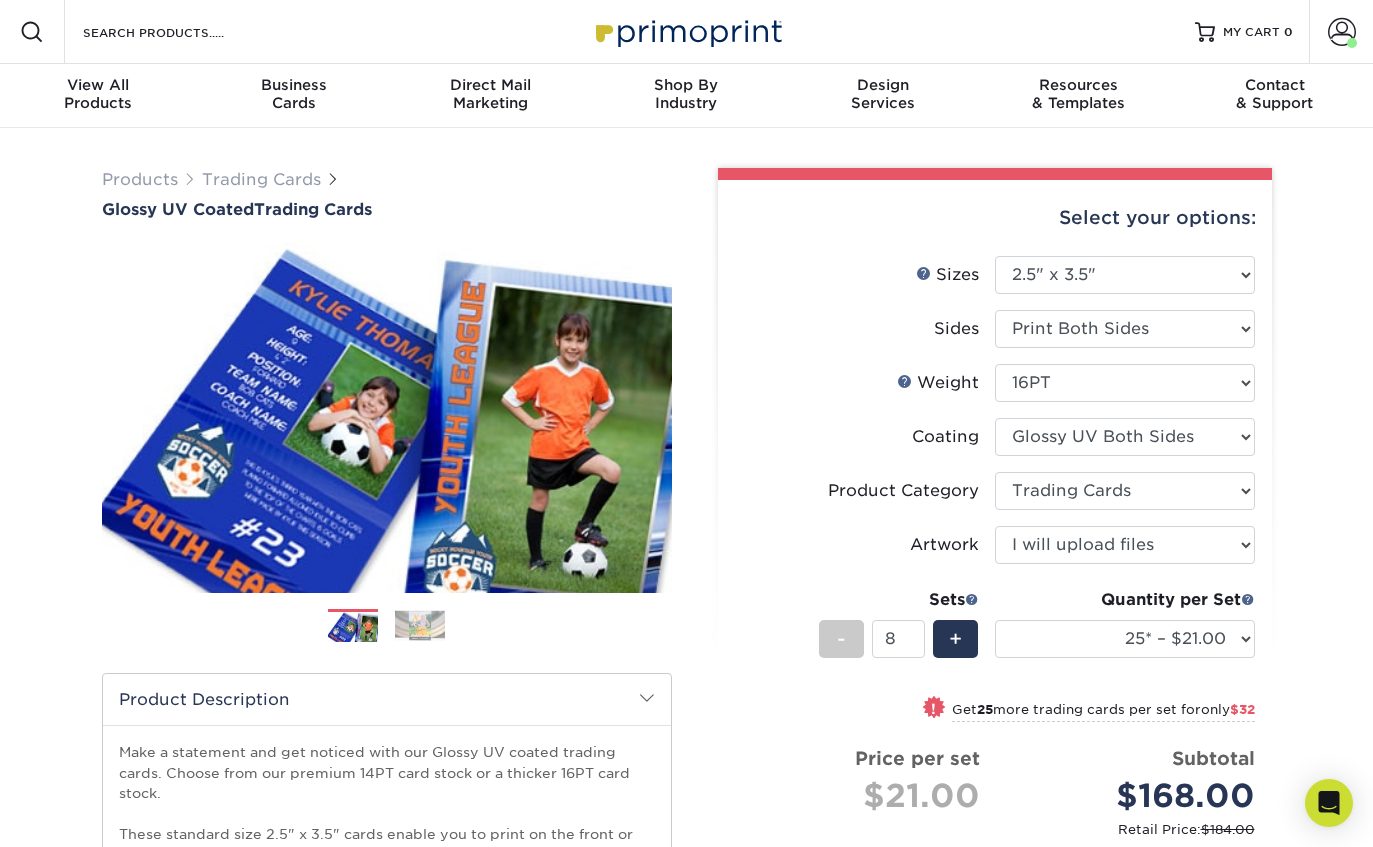 click on "+" at bounding box center (955, 639) 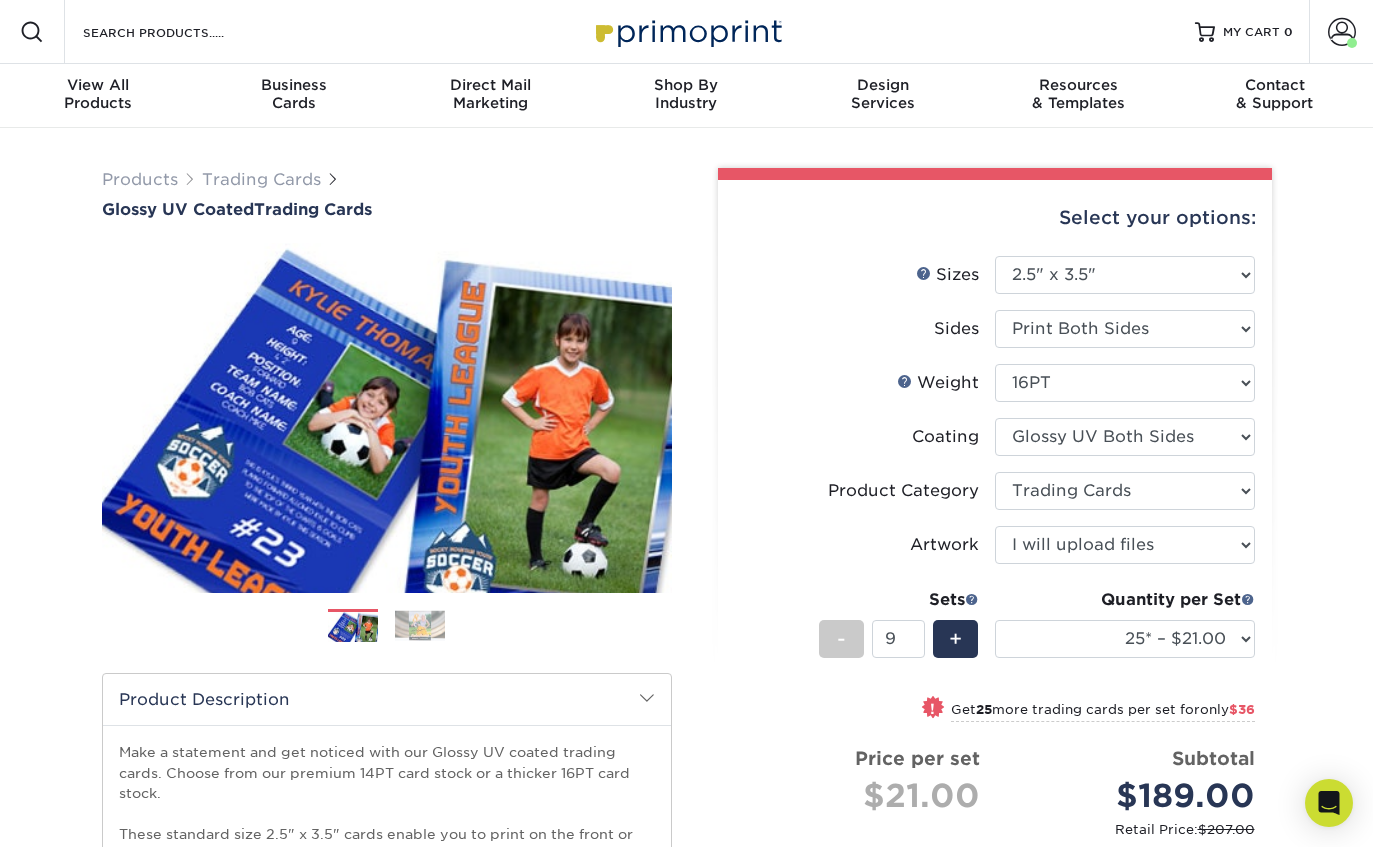 click on "+" at bounding box center (955, 639) 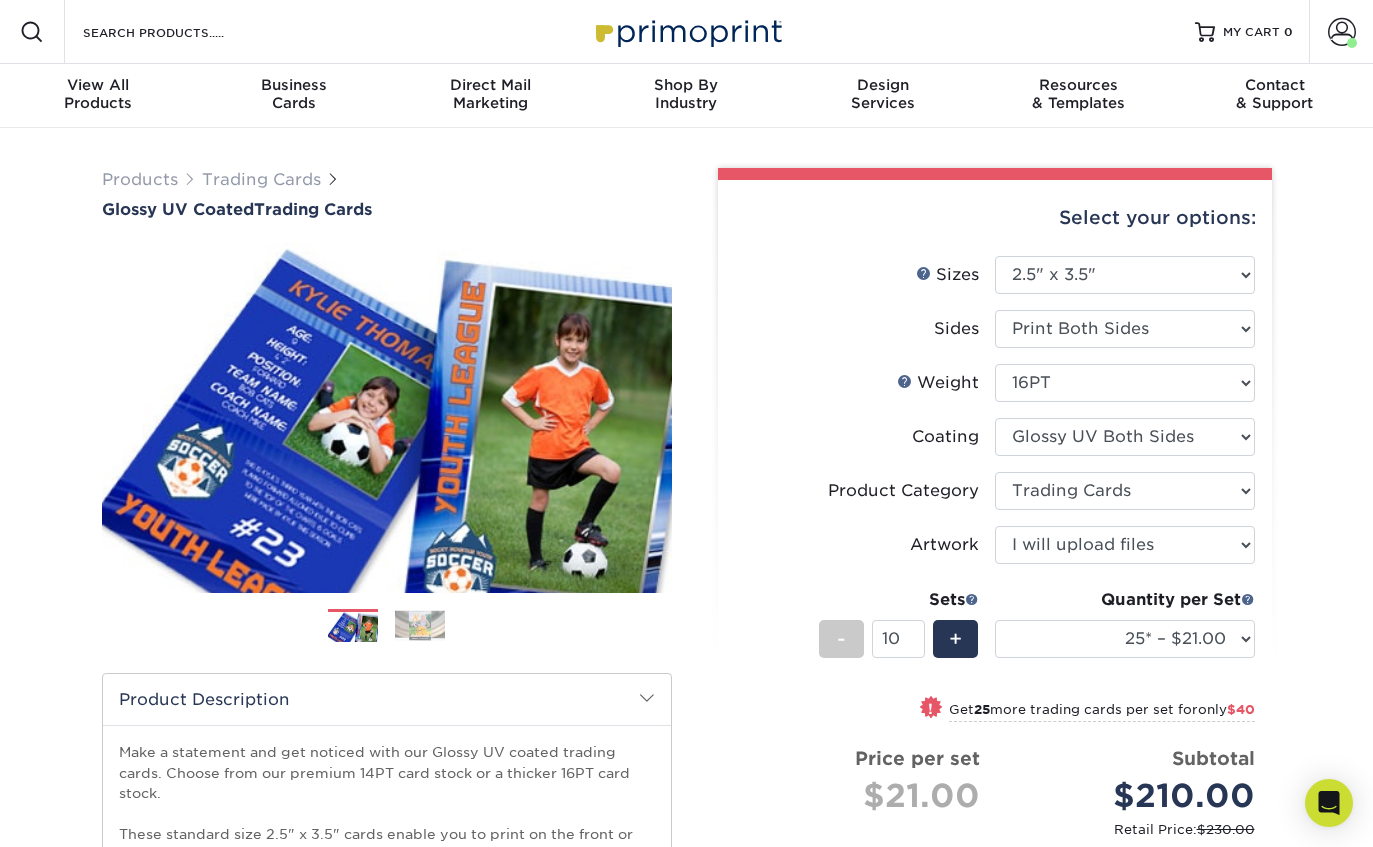 click on "-" at bounding box center [841, 639] 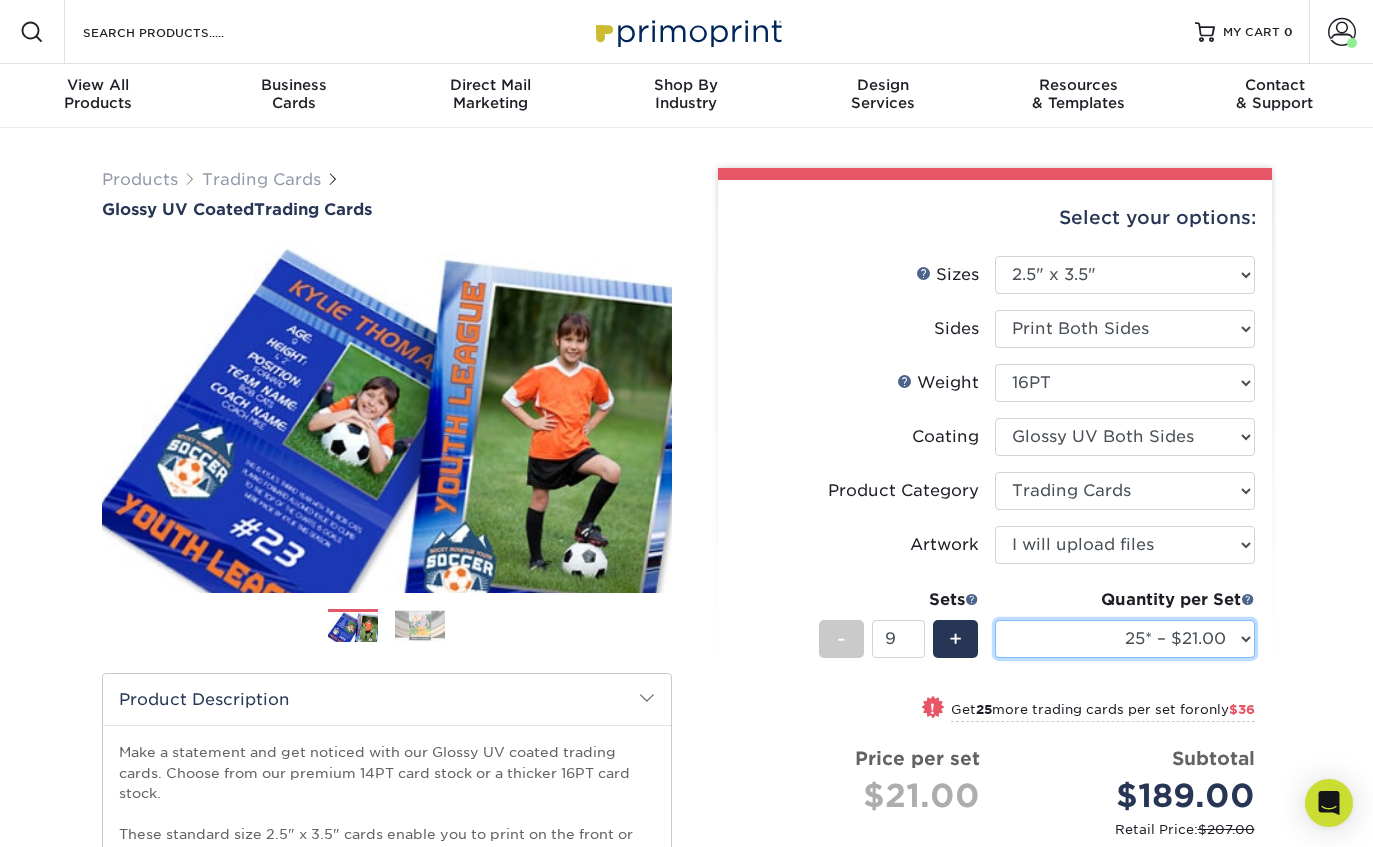 click on "25* – $21.00 50* – $25.00 75* – $31.00 100* – $34.00 250* – $44.00 500 – $53.00 1000 – $66.00 2500 – $131.00 5000 – $177.00 10000 – $348.00 15000 – $513.00 20000 – $686.00 25000 – $835.00" at bounding box center (1125, 639) 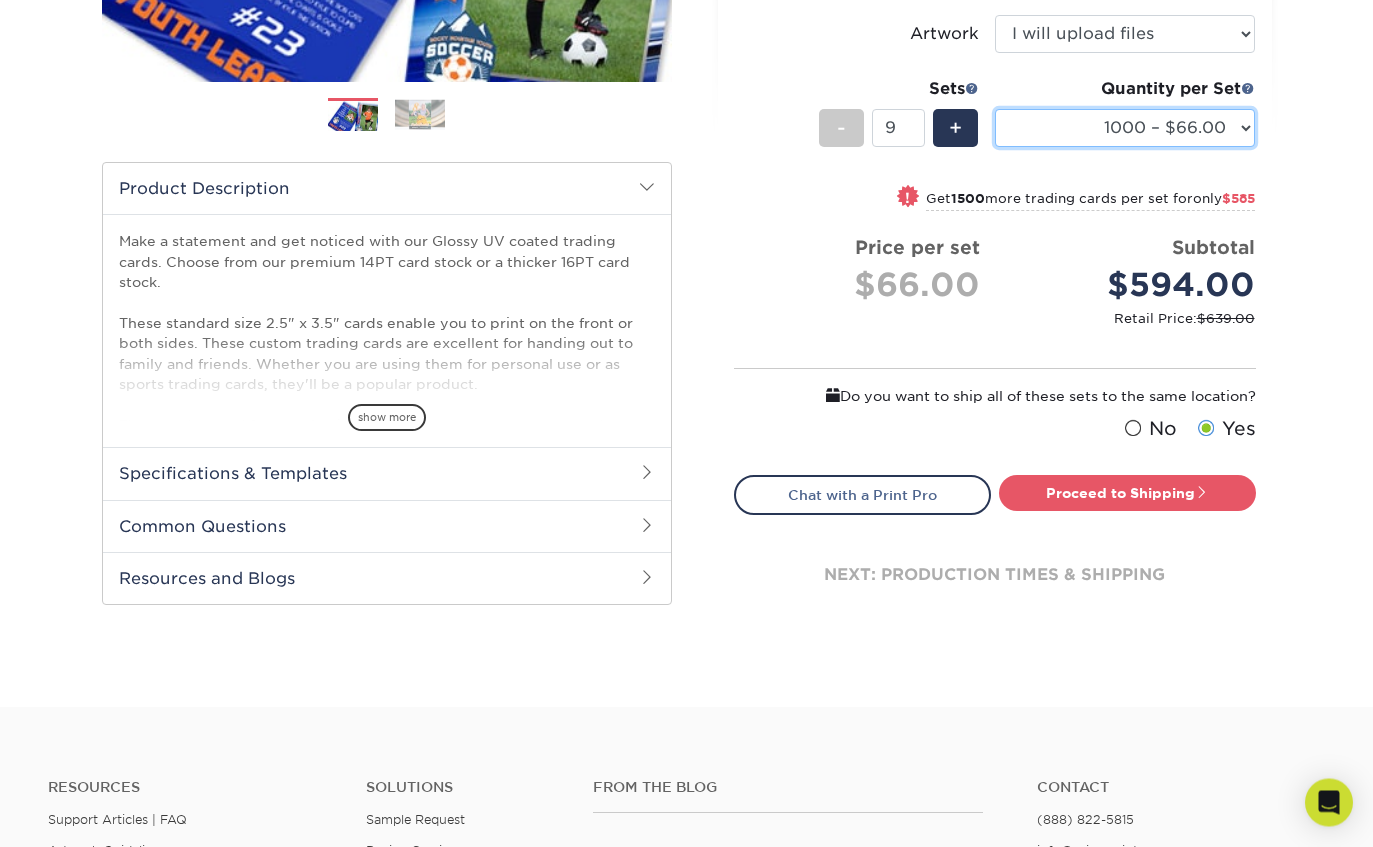 scroll, scrollTop: 513, scrollLeft: 0, axis: vertical 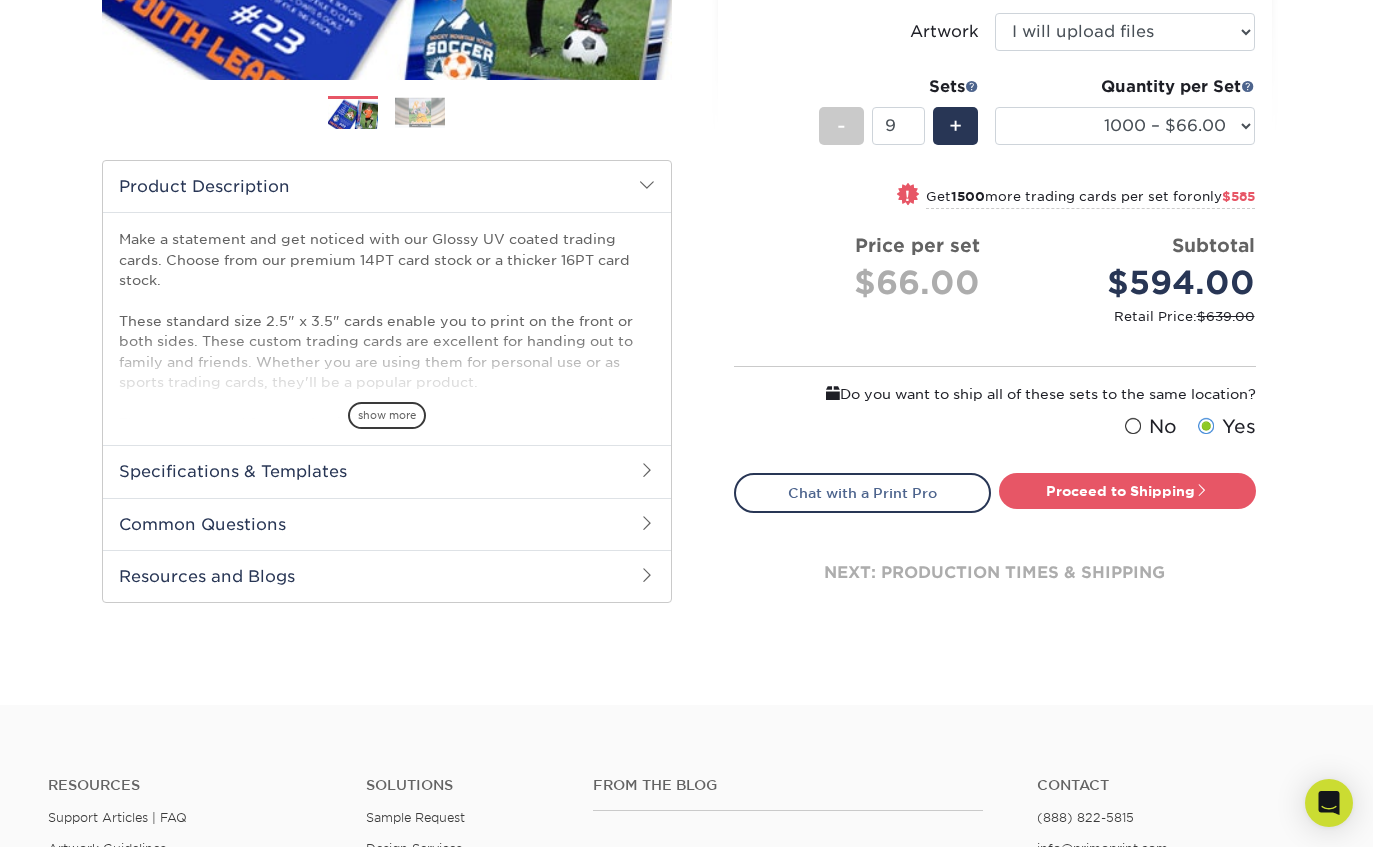 click on "Proceed to Shipping" at bounding box center (1127, 491) 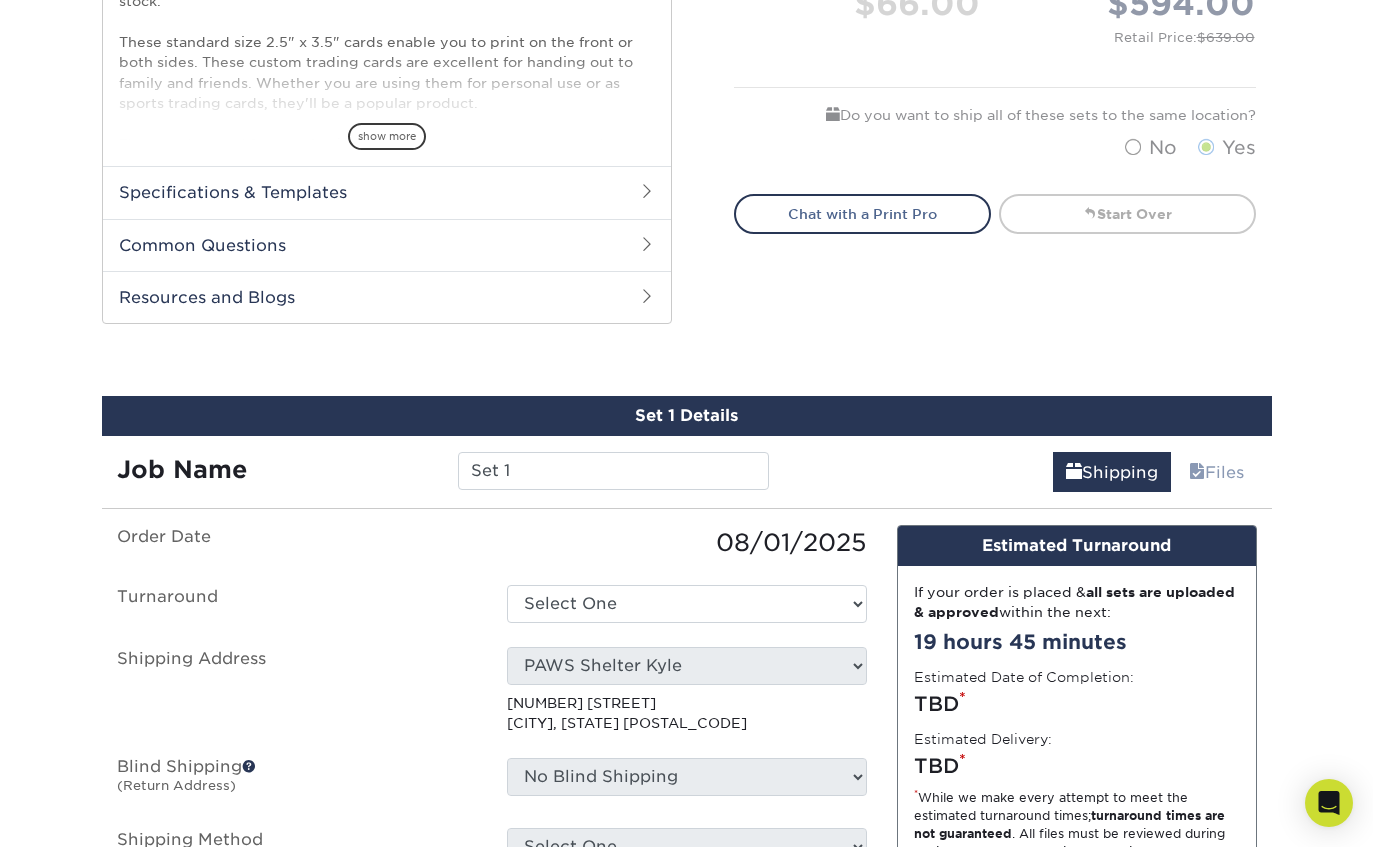 scroll, scrollTop: 795, scrollLeft: 0, axis: vertical 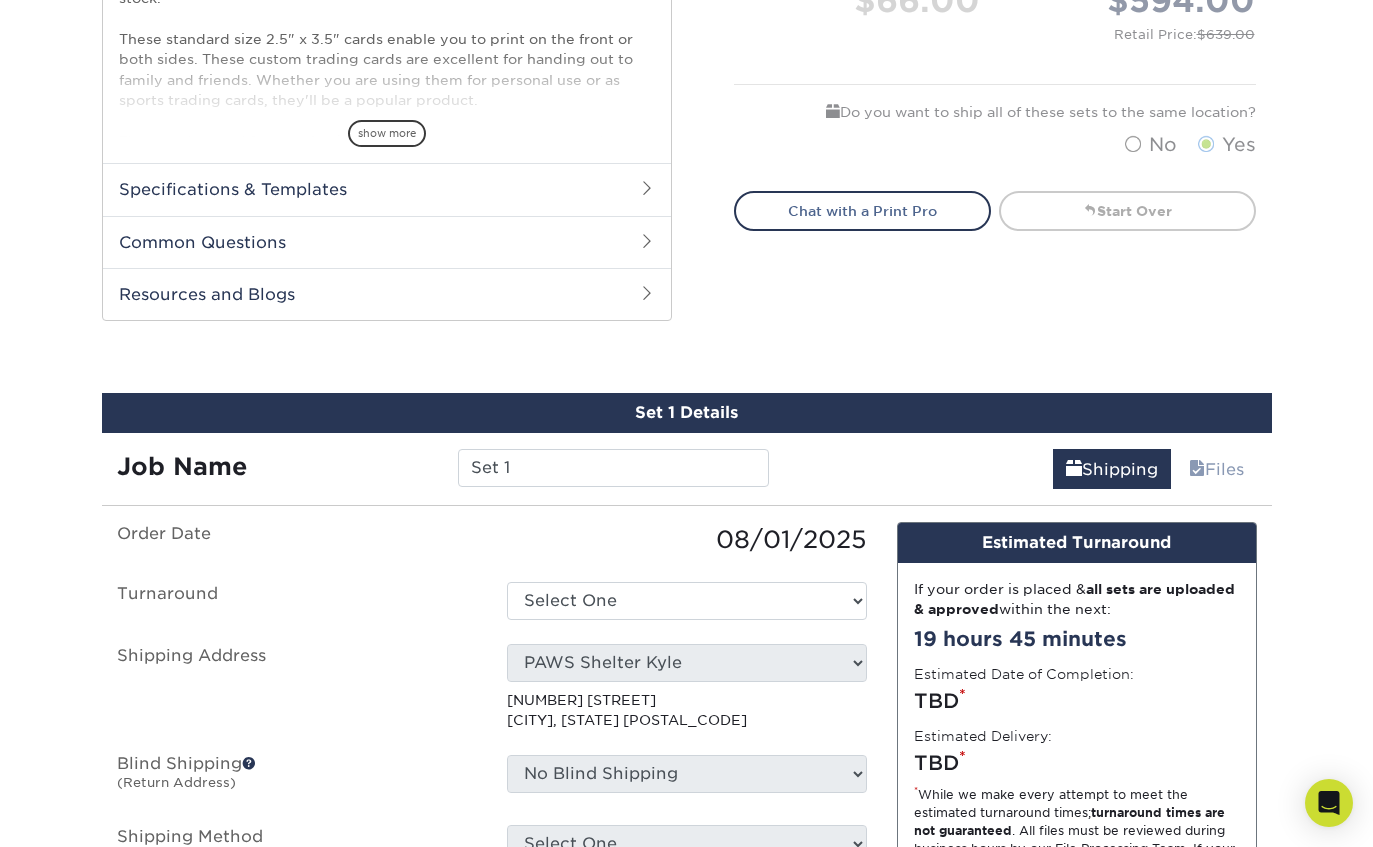 click on "Shipping" at bounding box center (1112, 469) 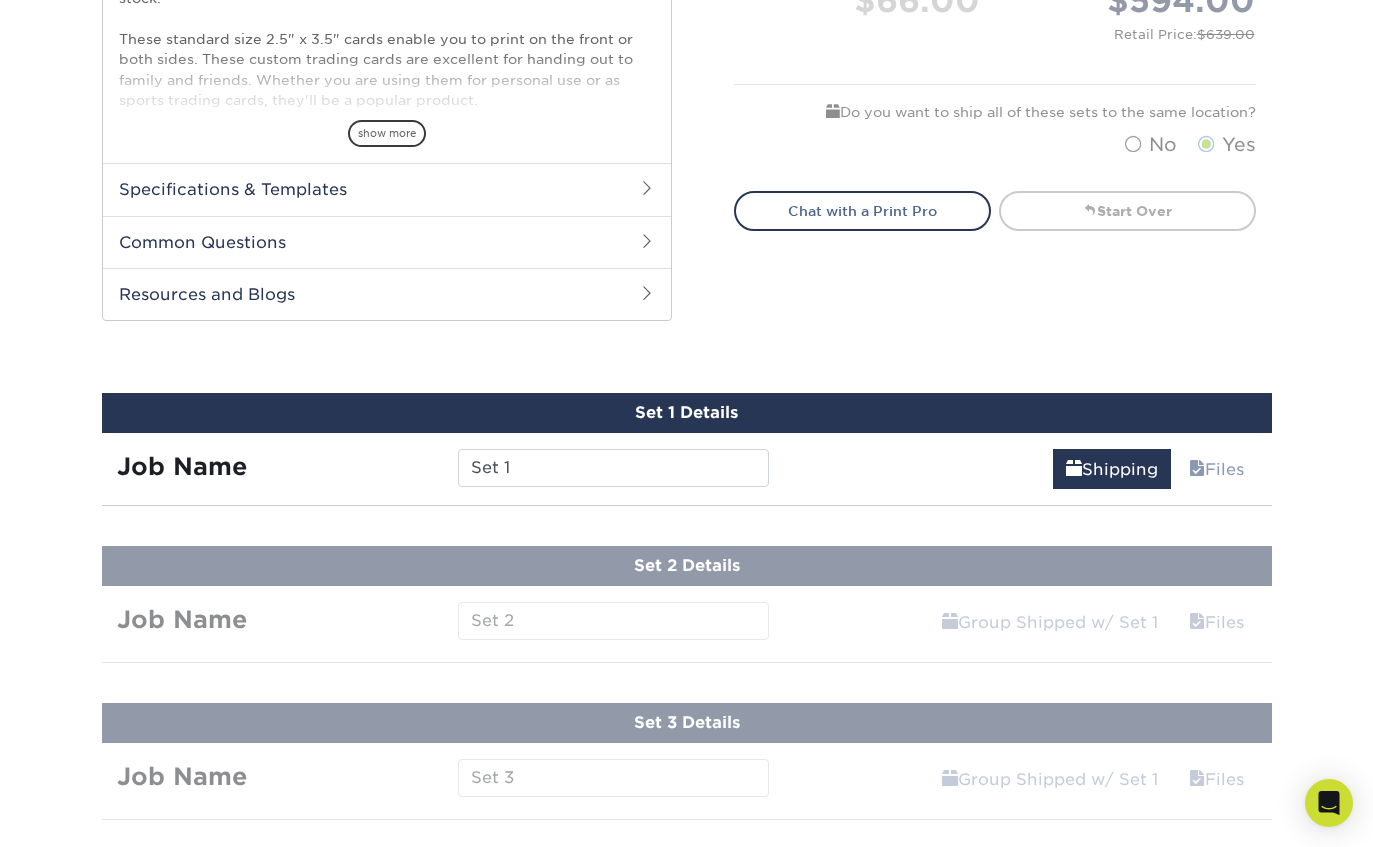 click on "Shipping" at bounding box center (1112, 469) 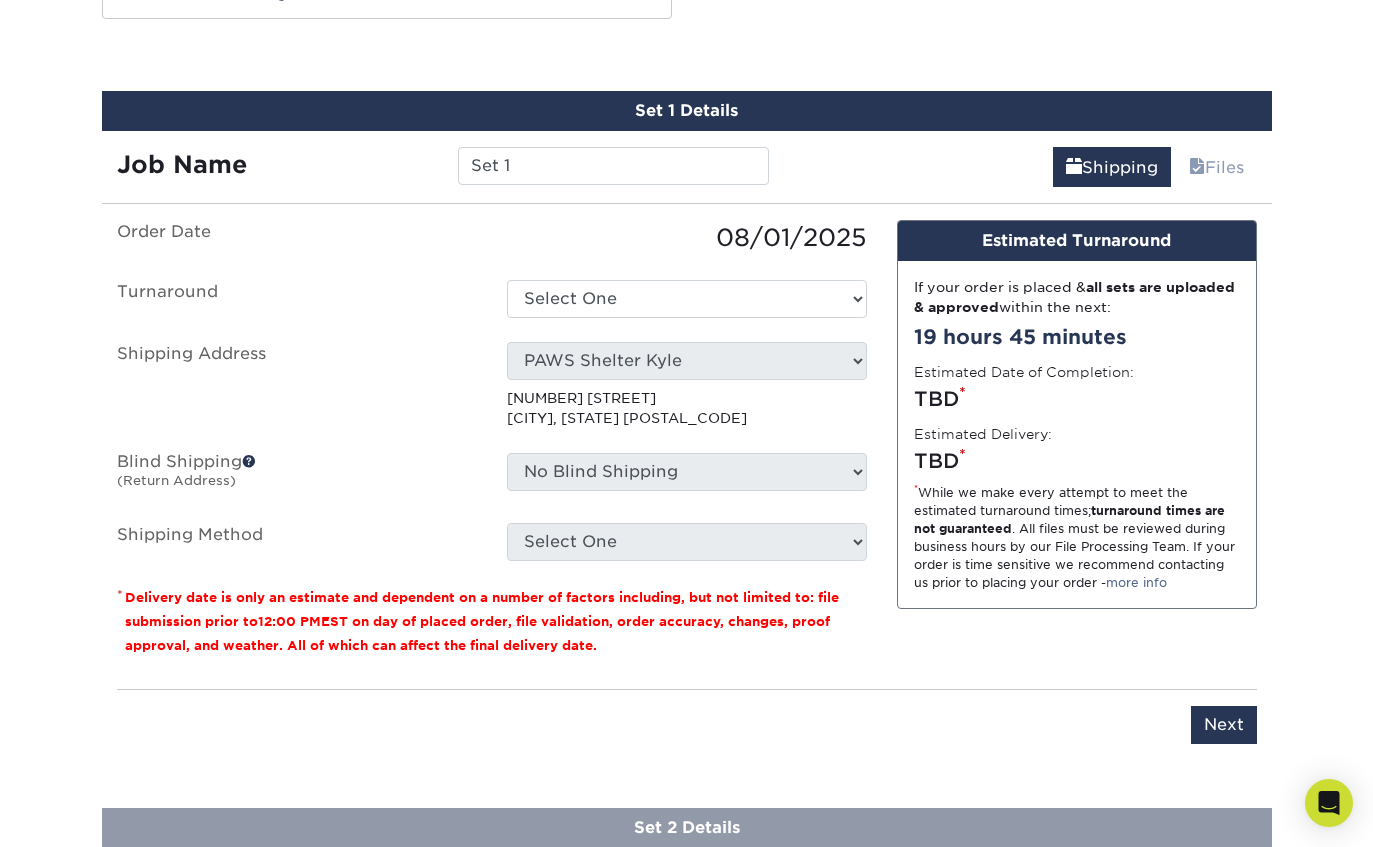 scroll, scrollTop: 1098, scrollLeft: 0, axis: vertical 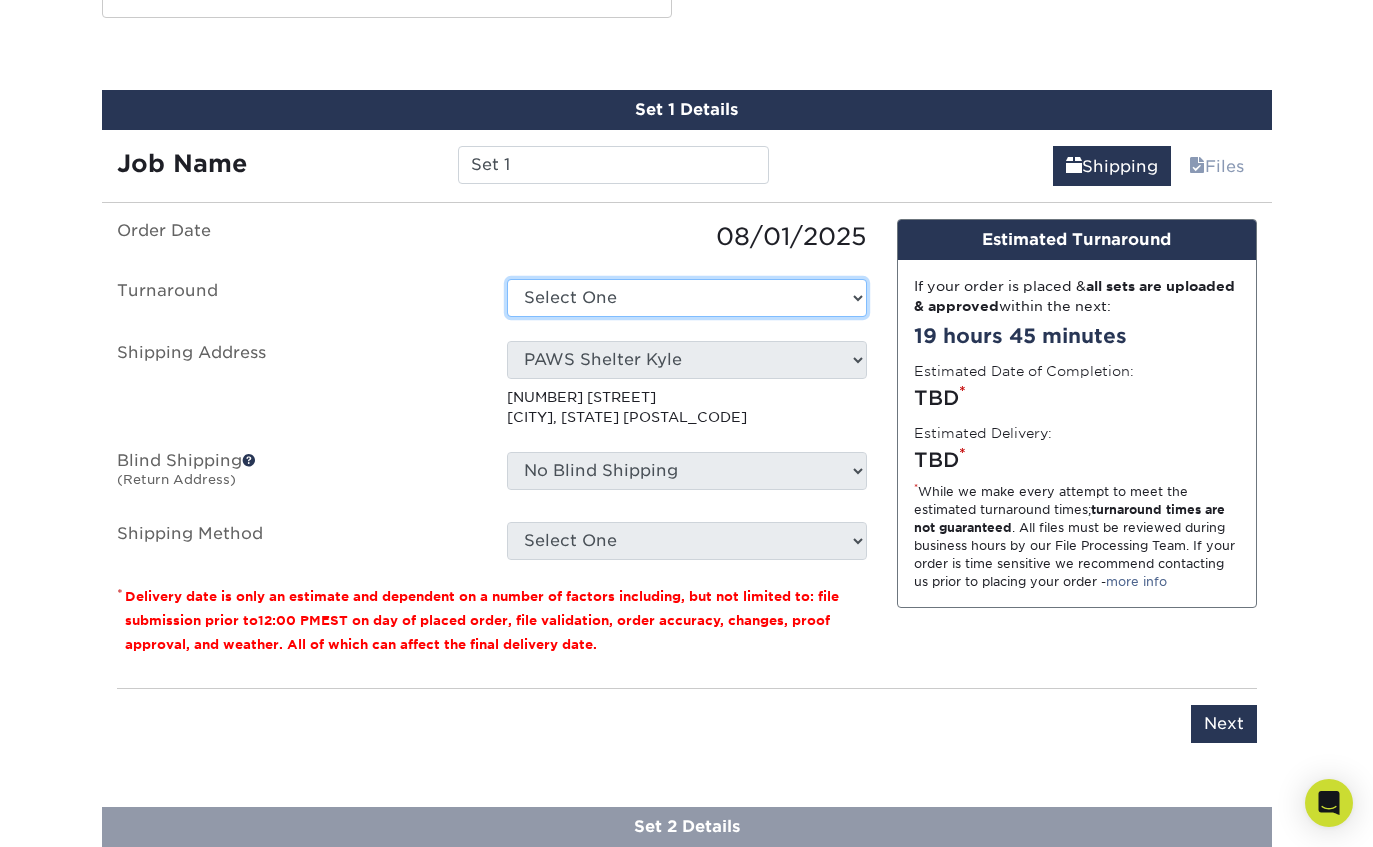 click on "Select One 2-4 Business Days 2 Day Next Business Day" at bounding box center (687, 298) 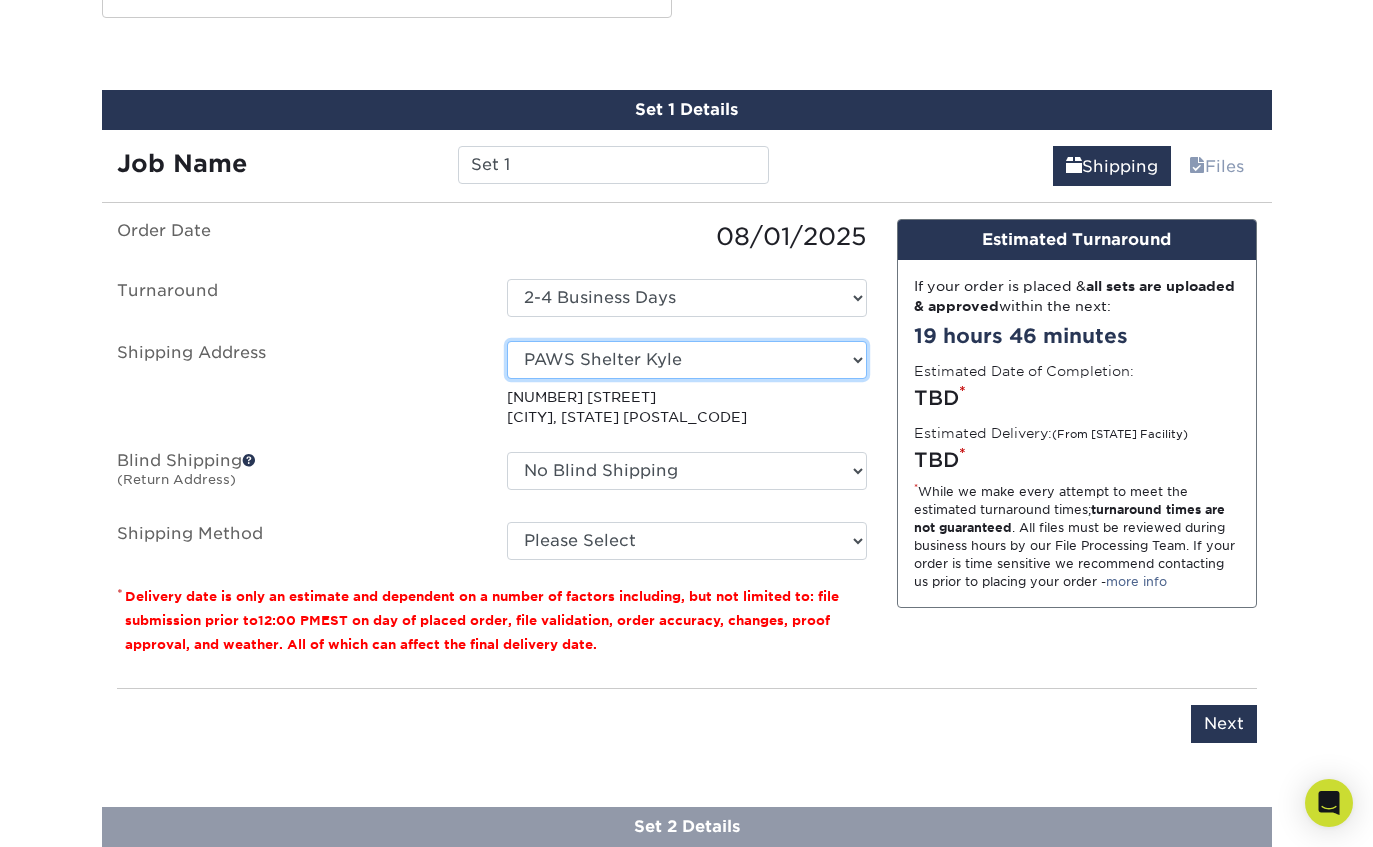 click on "Select One
[ORG] [CITY]
[ORG] [CITY]
Shipping Address
+ Add New Address" at bounding box center [687, 360] 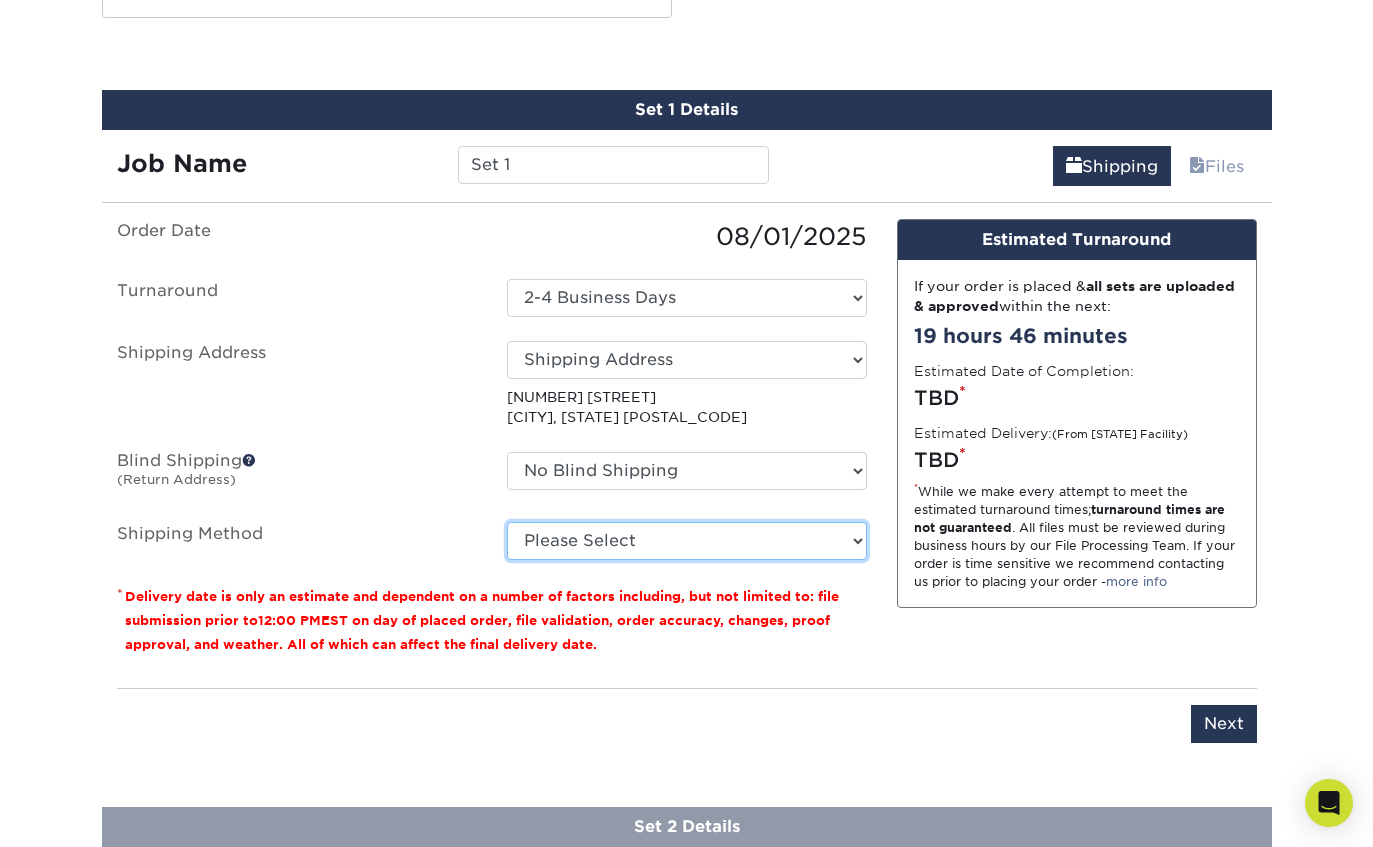 click on "Please Select Ground Shipping (+$51.84) 3 Day Shipping Service (+$82.71) 2 Day Air Shipping (+$91.63) Next Day Shipping by 5pm (+$108.89) Next Day Shipping by 12 noon (+$122.57) Next Day Air Early A.M. (+$607.60)" at bounding box center [687, 541] 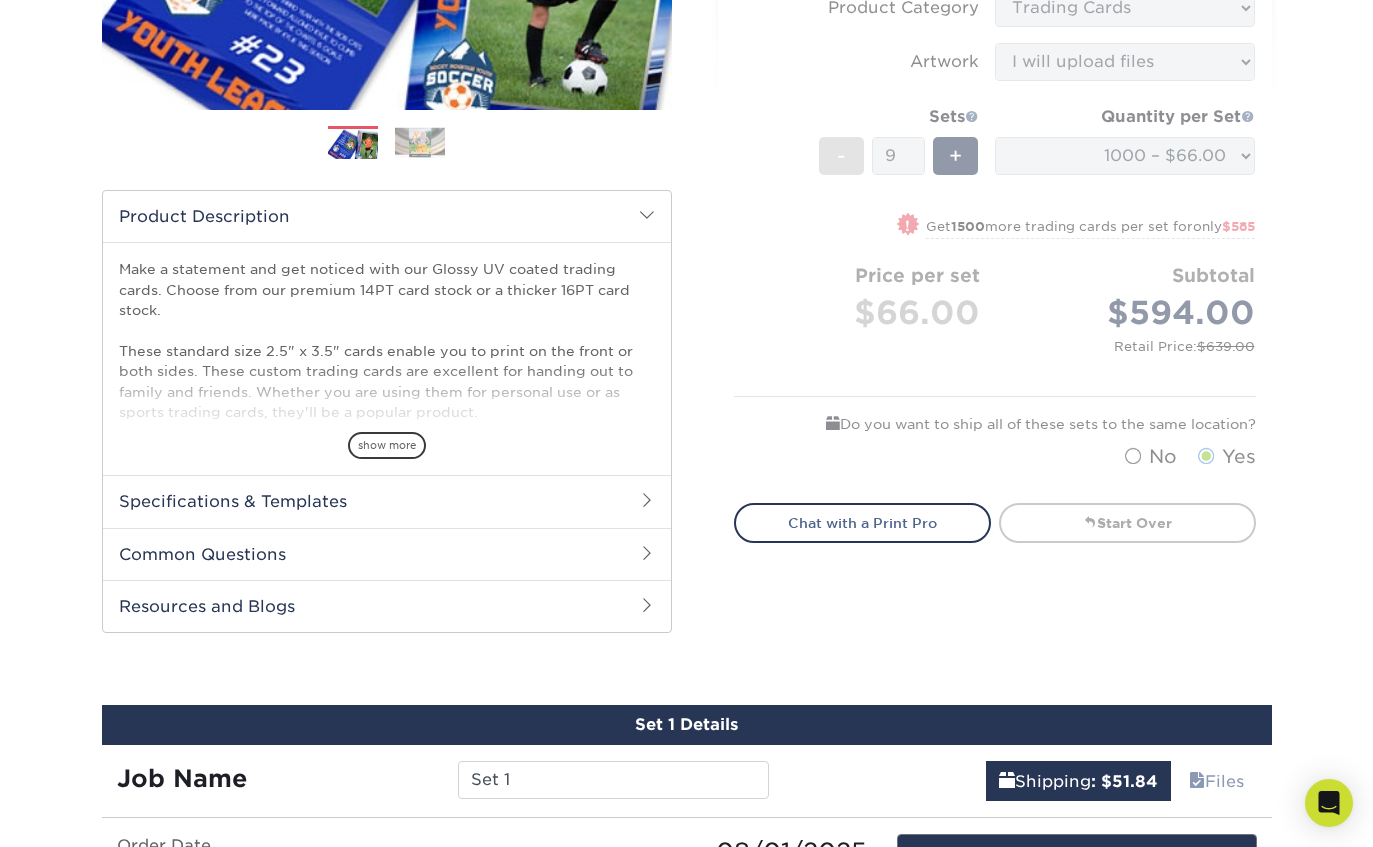 scroll, scrollTop: 482, scrollLeft: 0, axis: vertical 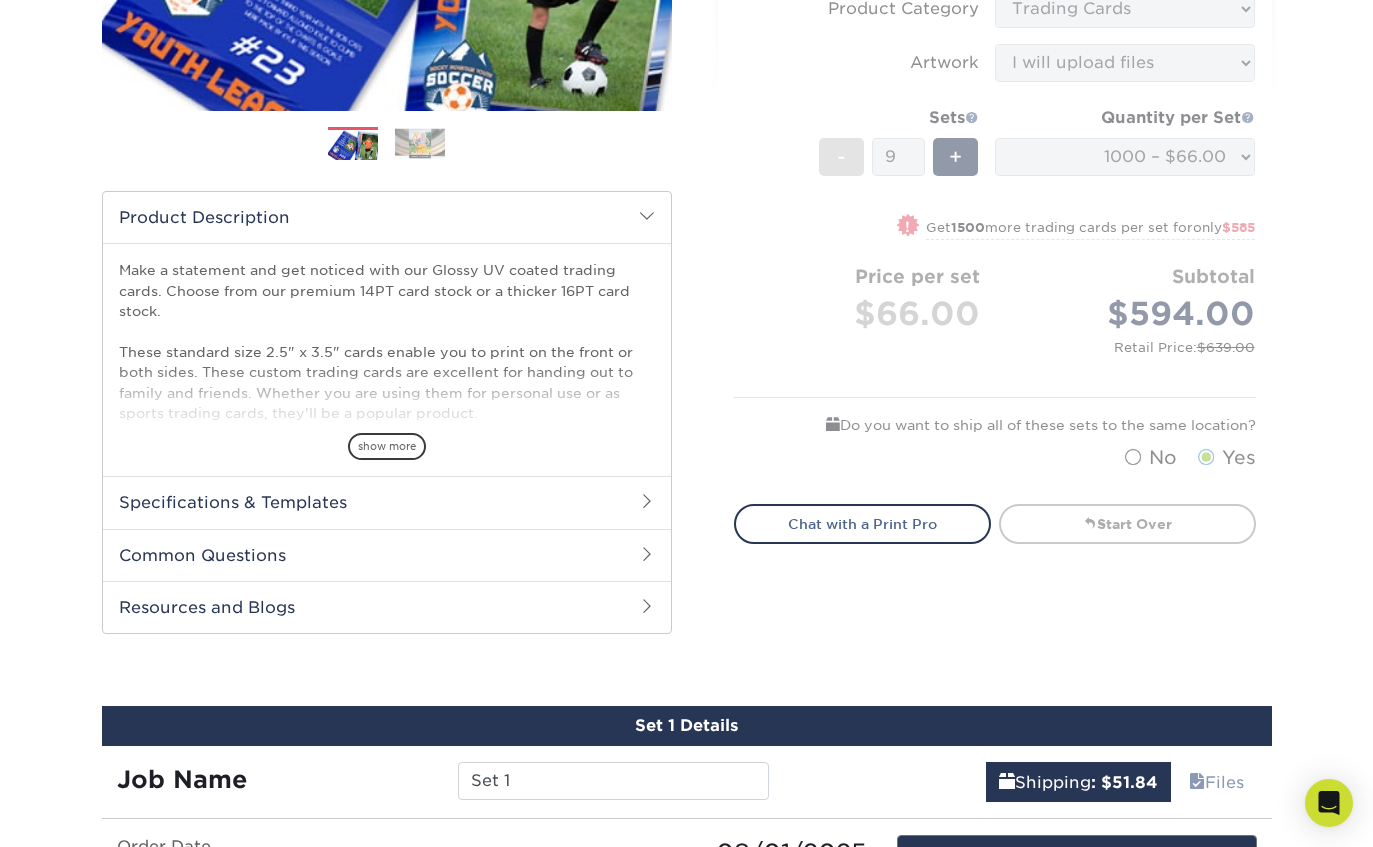 click on "Sizes Help Sizes
Please Select
2.5" x 3.5"
Sides Please Select 16PT - 9" at bounding box center (995, 127) 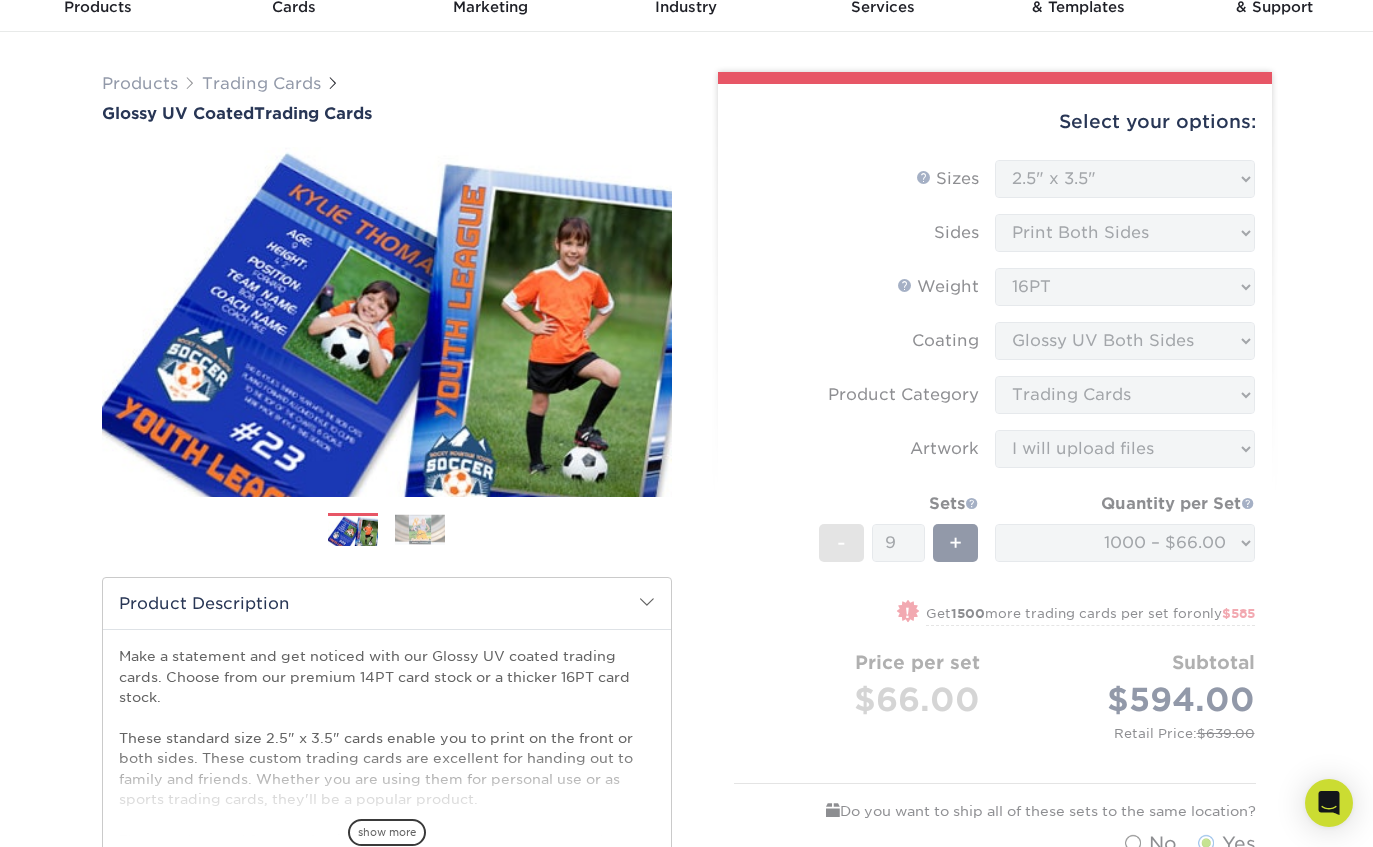scroll, scrollTop: 0, scrollLeft: 0, axis: both 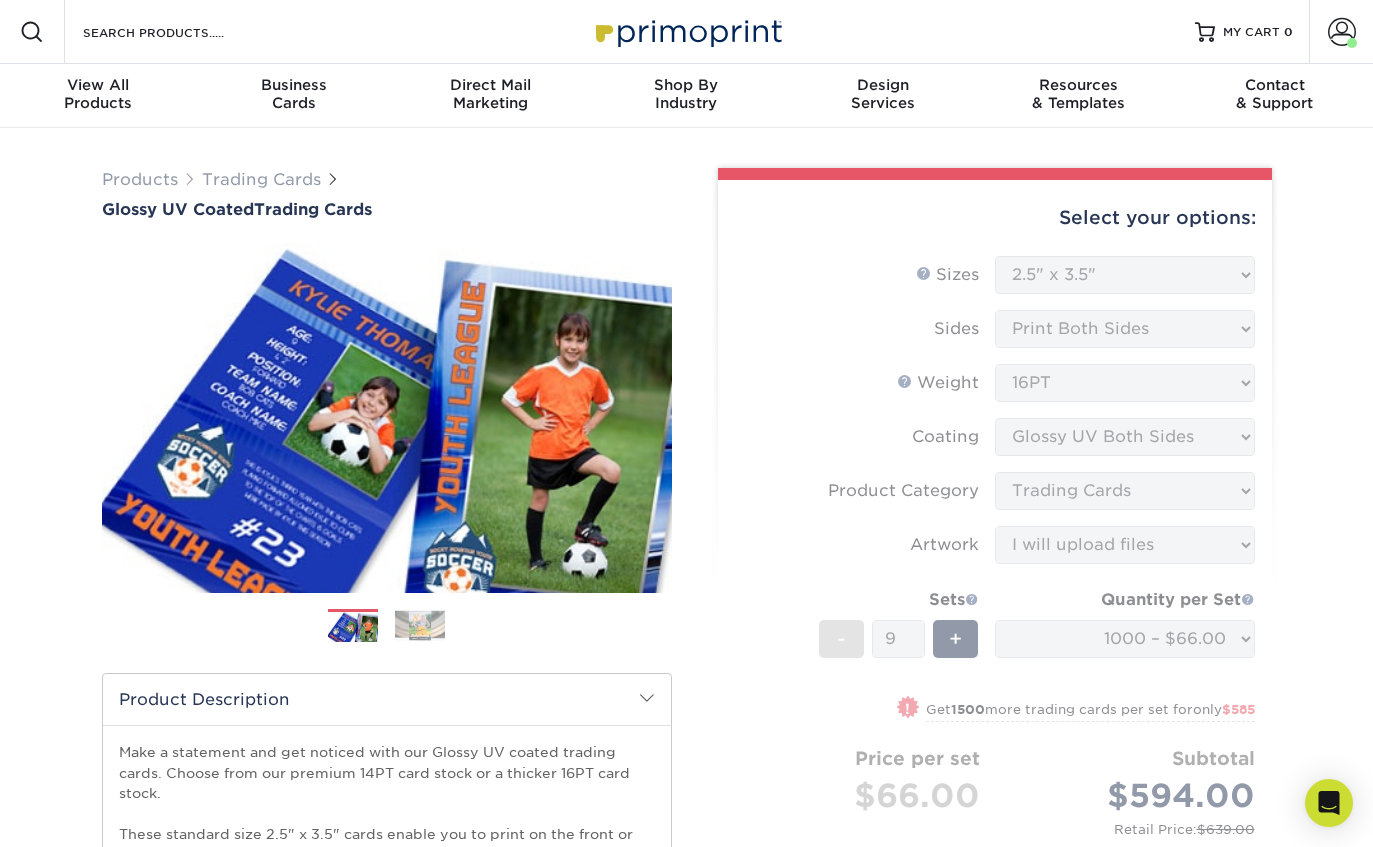 click on "Sizes Help Sizes
Please Select
2.5" x 3.5"
Sides Please Select 16PT - 9" at bounding box center [995, 609] 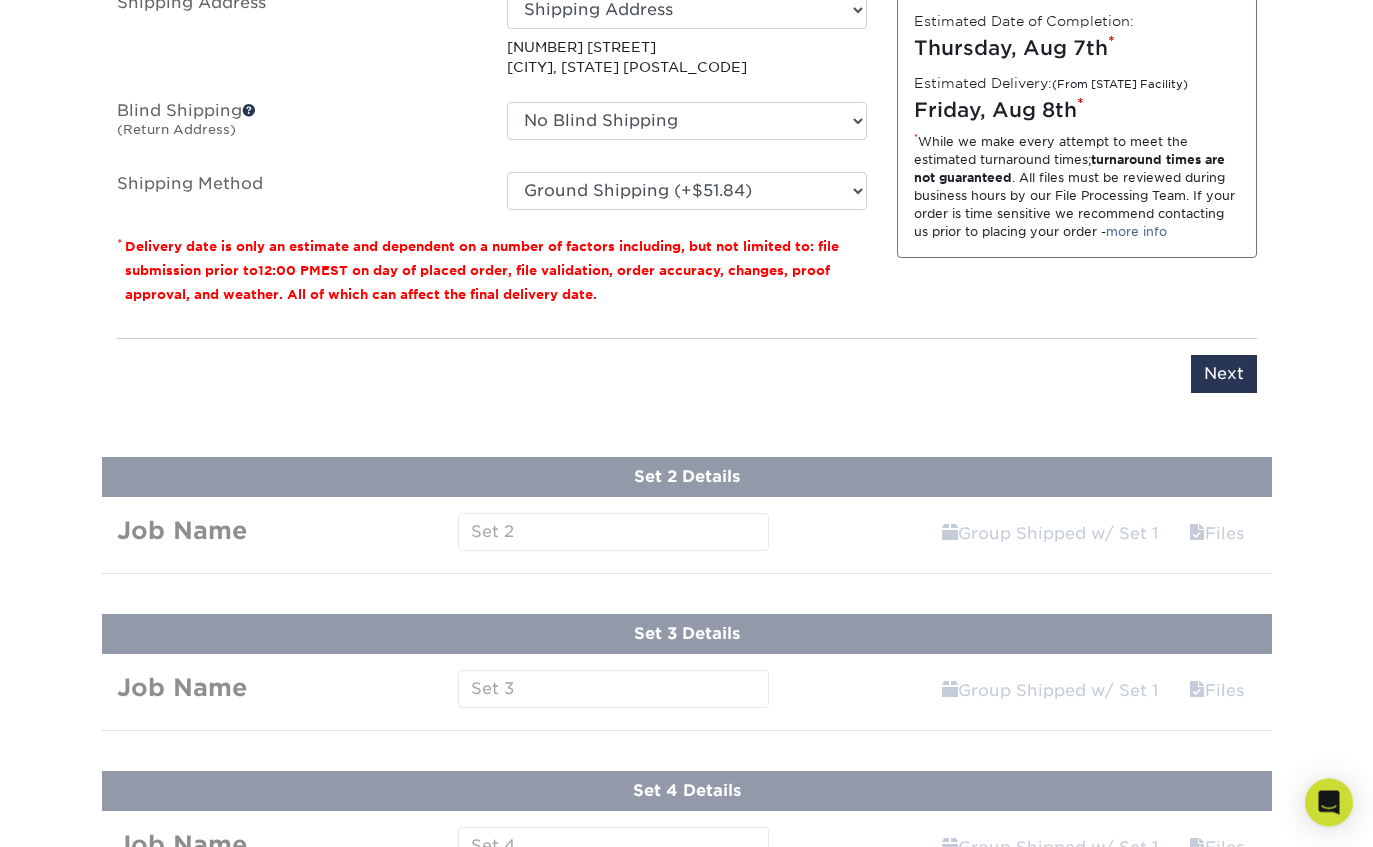 scroll, scrollTop: 1448, scrollLeft: 0, axis: vertical 